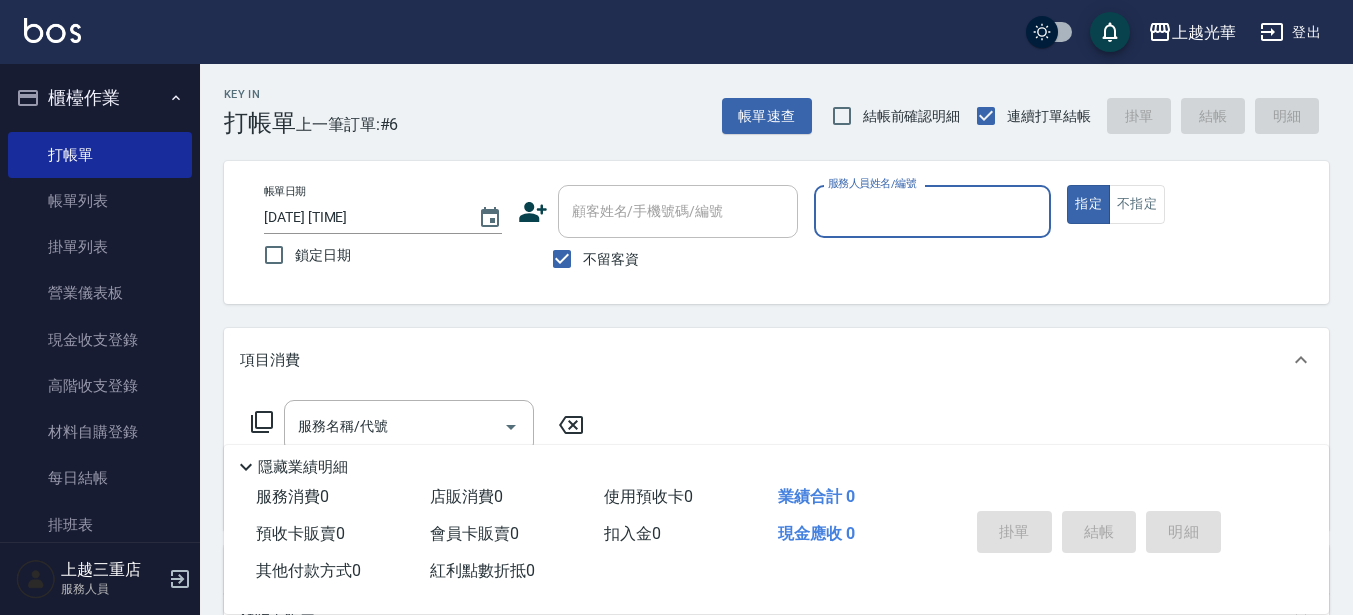 scroll, scrollTop: 0, scrollLeft: 0, axis: both 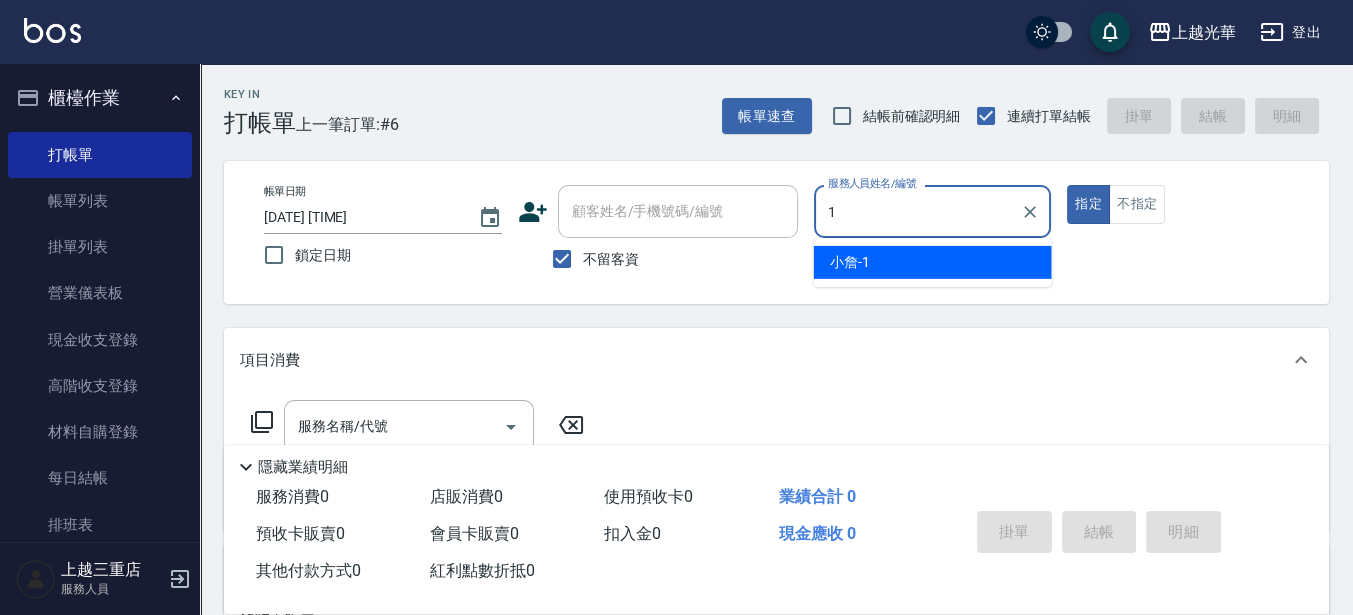 type on "1" 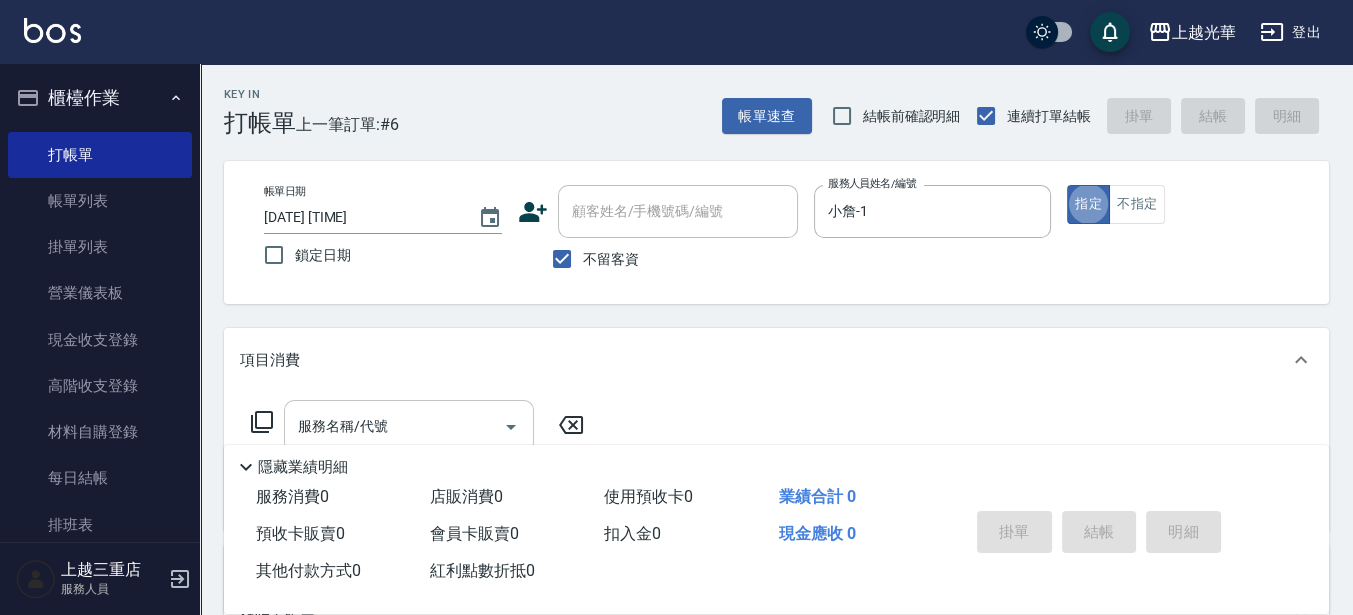 click on "服務名稱/代號" at bounding box center (394, 426) 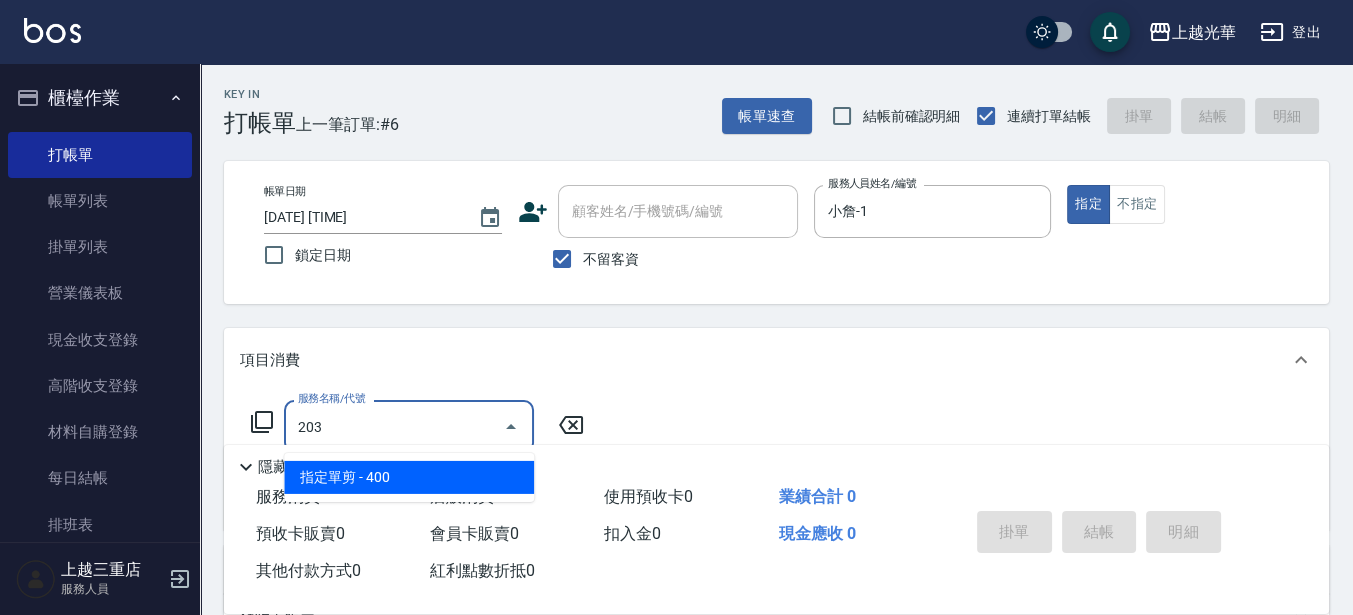 type on "指定單剪(203)" 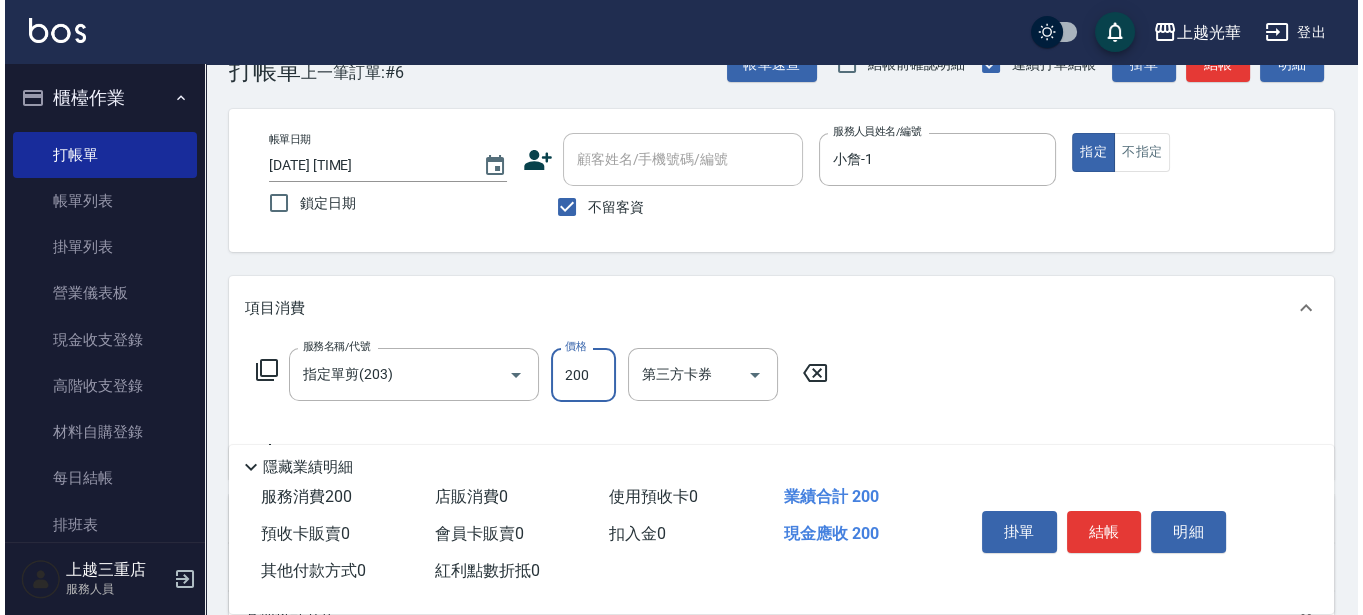 scroll, scrollTop: 125, scrollLeft: 0, axis: vertical 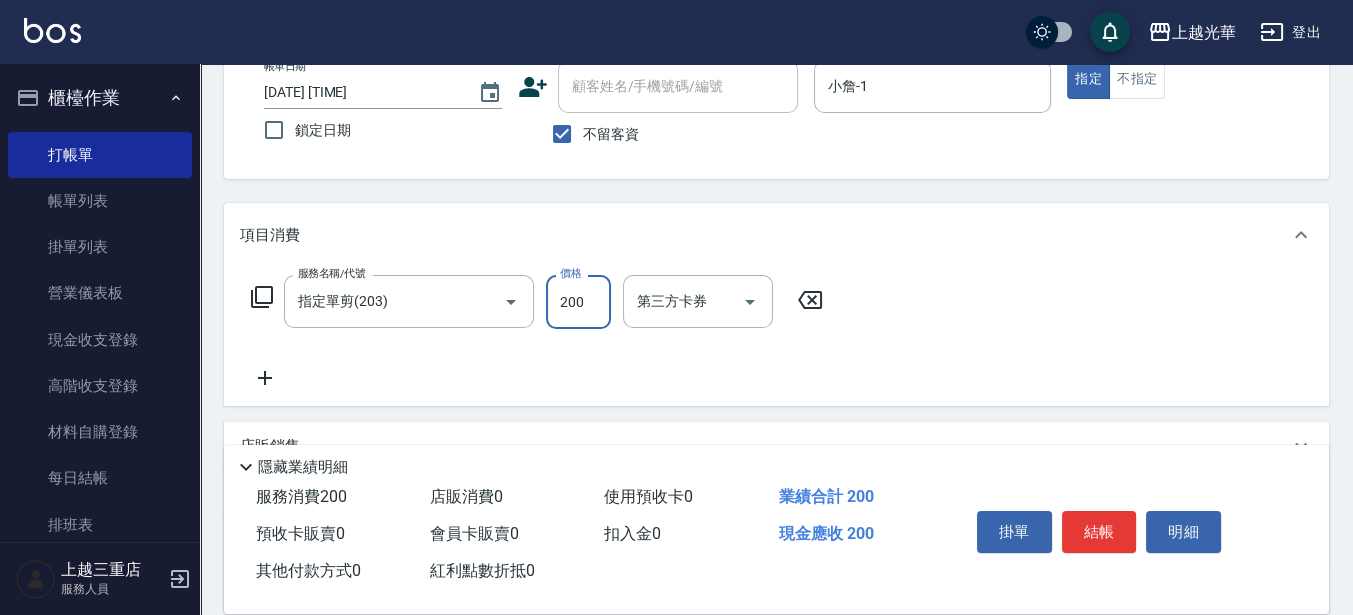 type on "200" 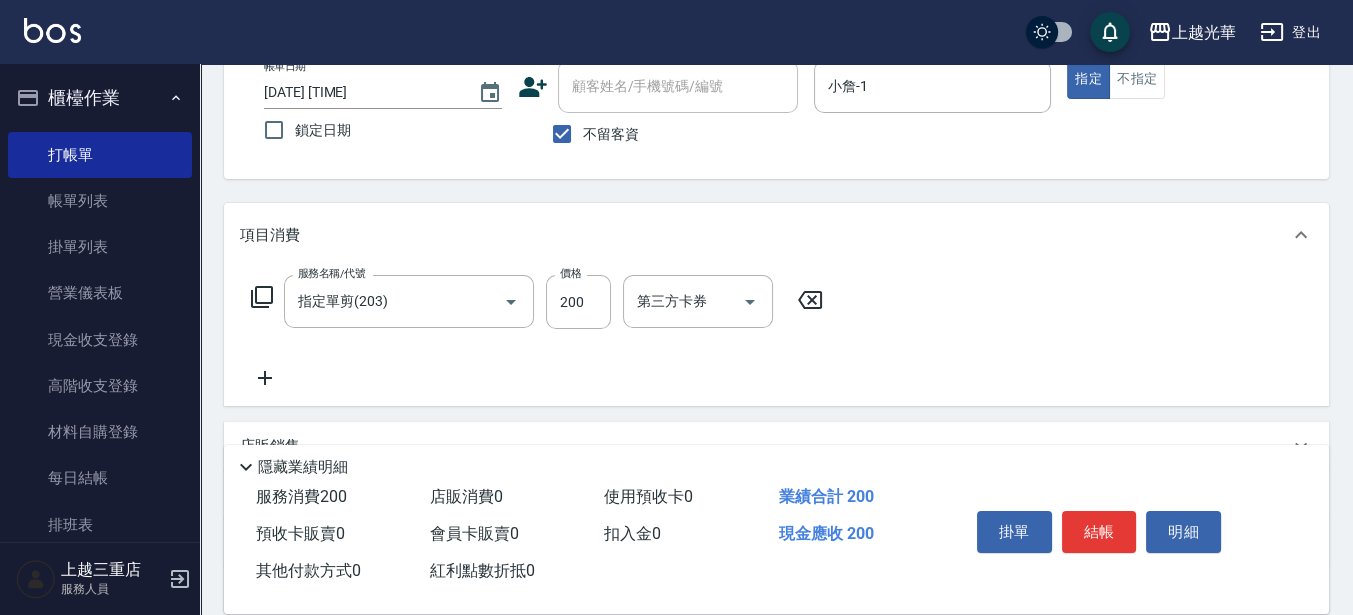 click 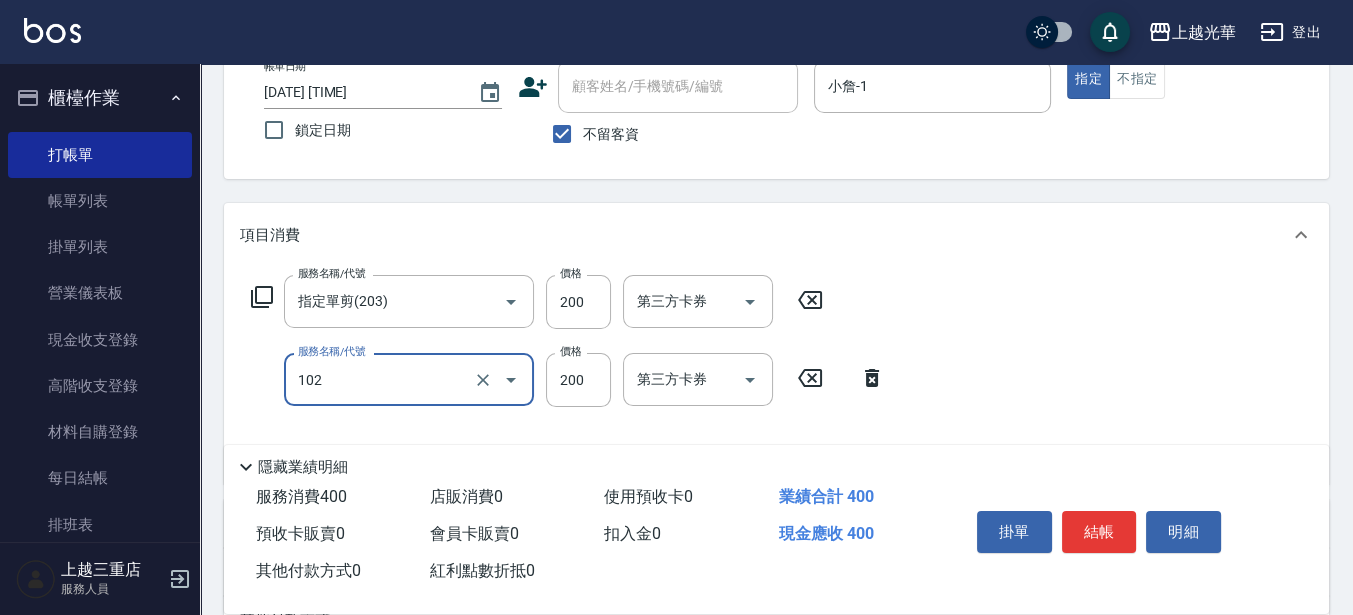 type on "指定洗髮(102)" 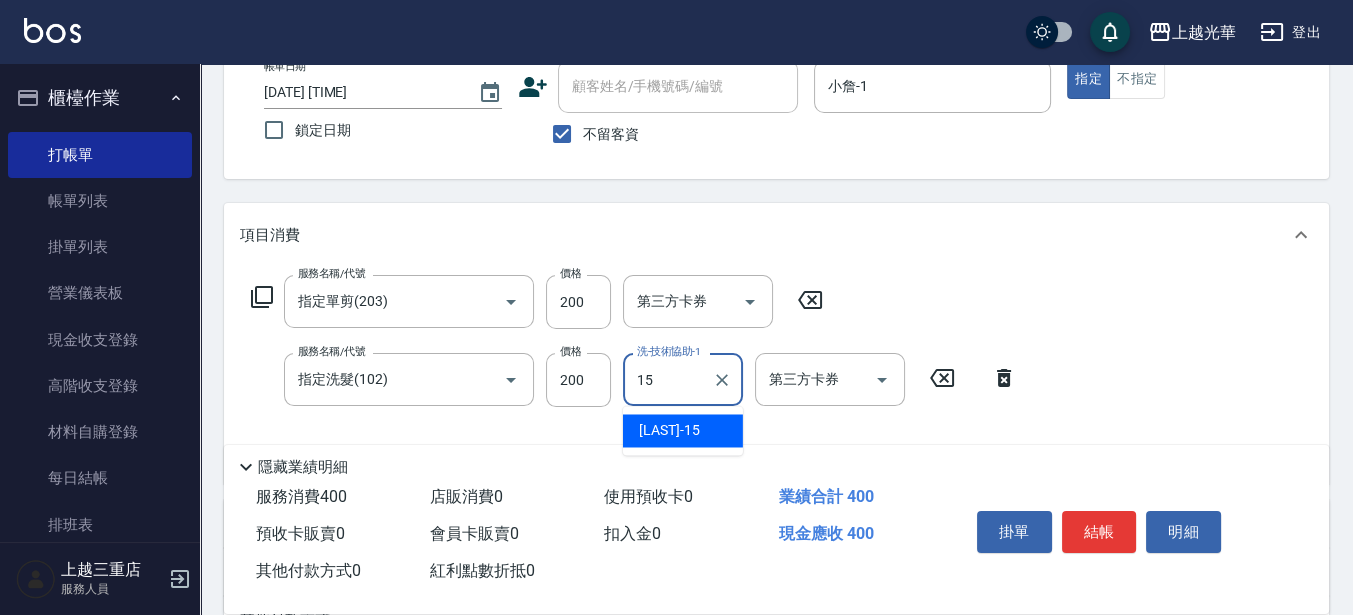 type on "[LAST]-[NUMBER]" 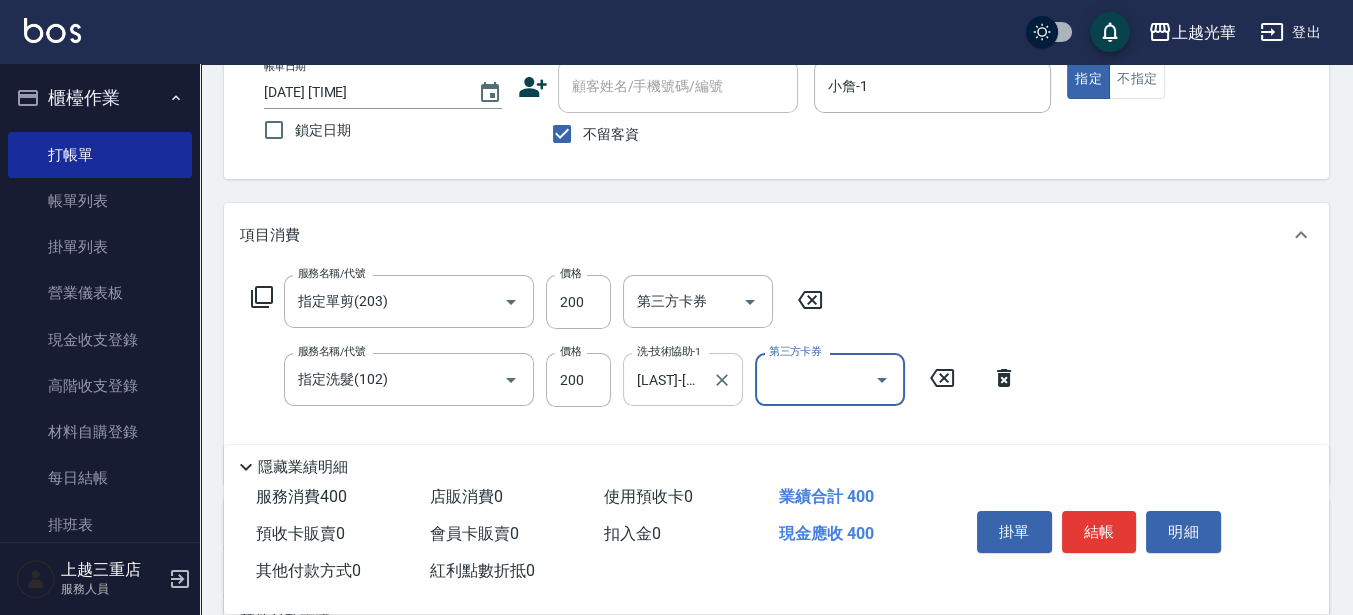 click at bounding box center (721, 379) 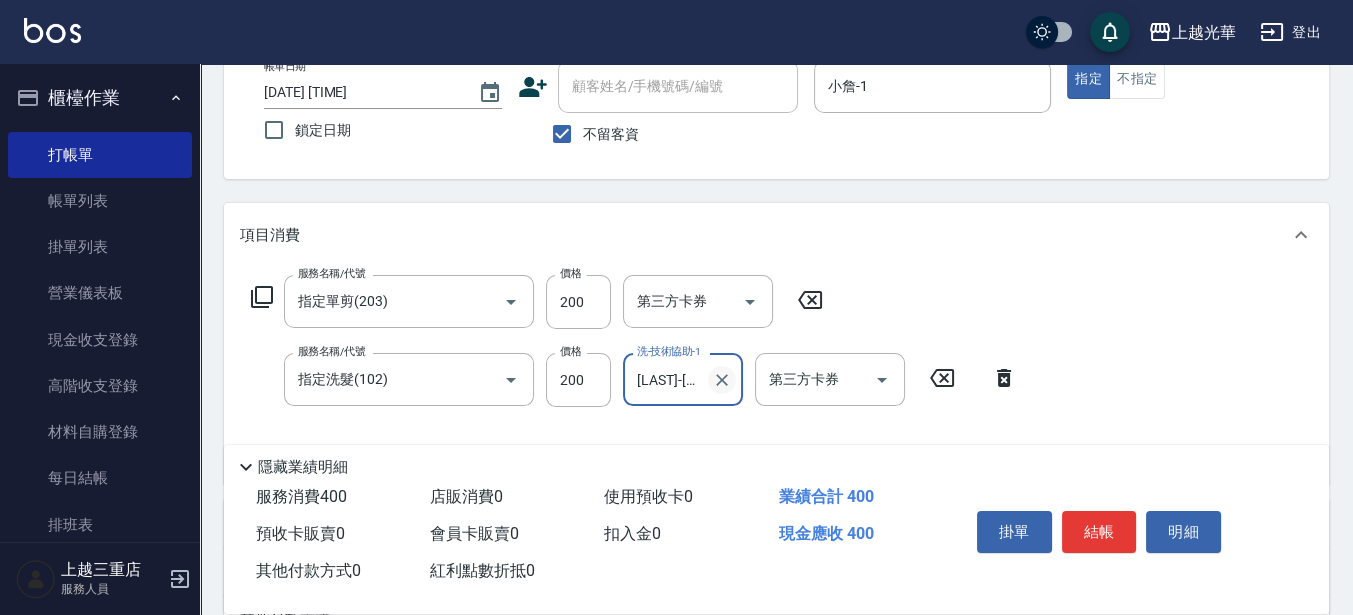 click 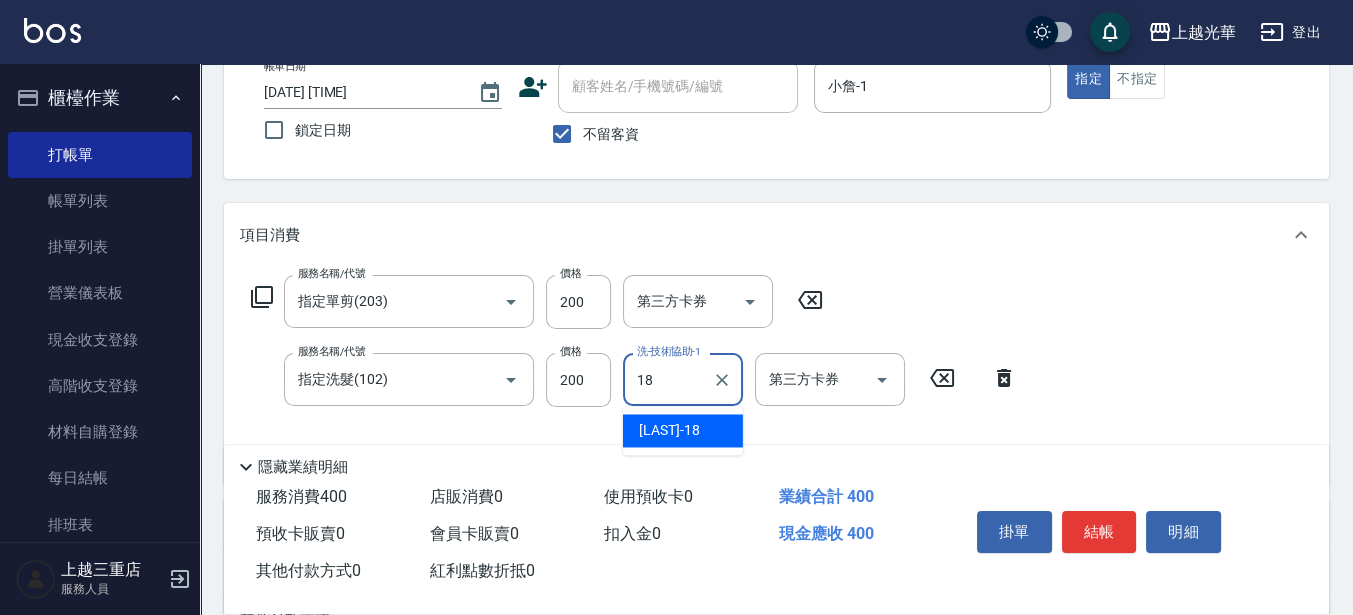 type on "[LAST]-[NUMBER]" 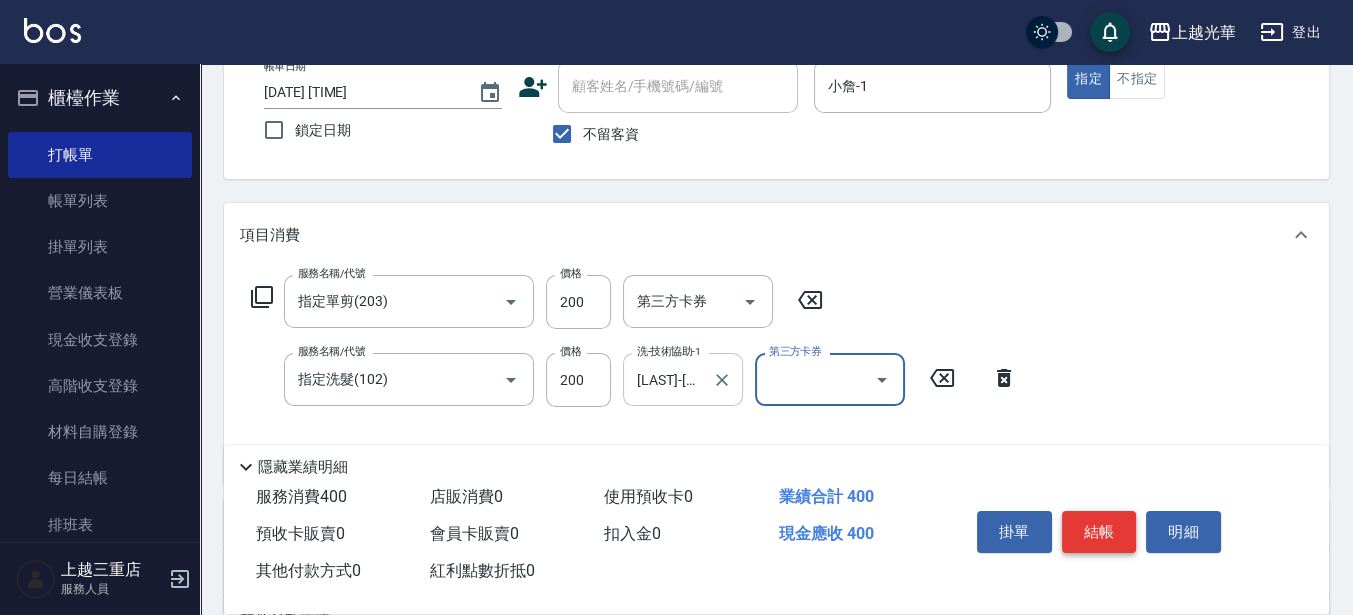 click on "結帳" at bounding box center [1099, 532] 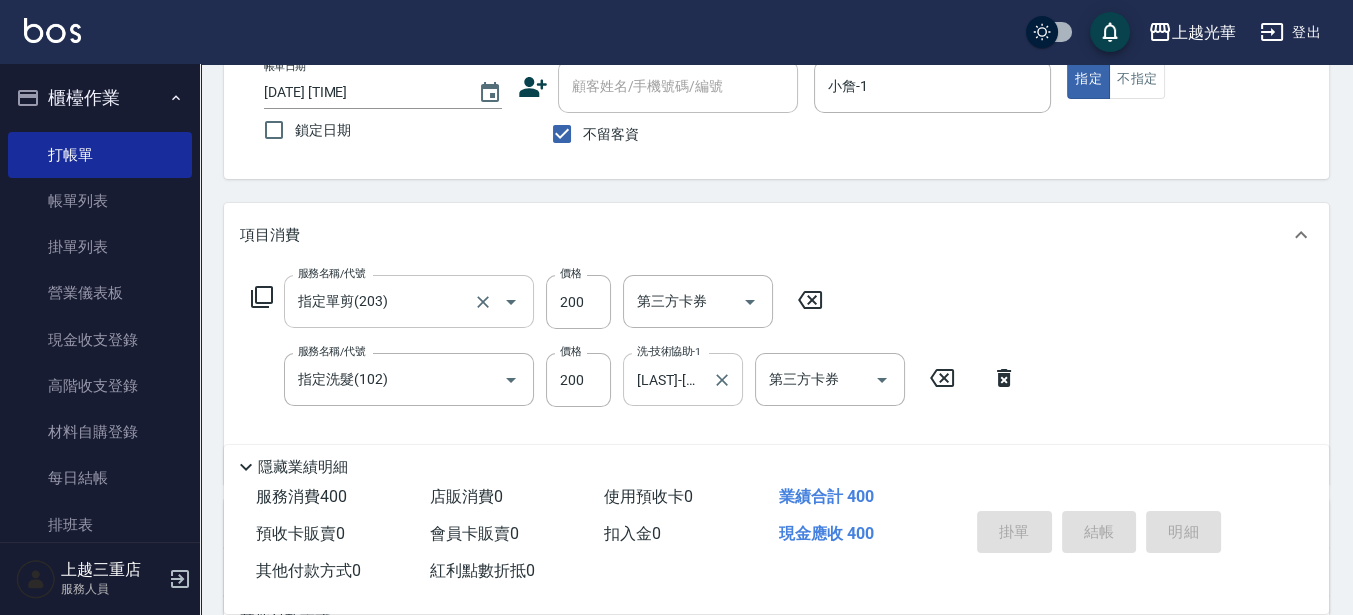 type on "[DATE] [TIME]" 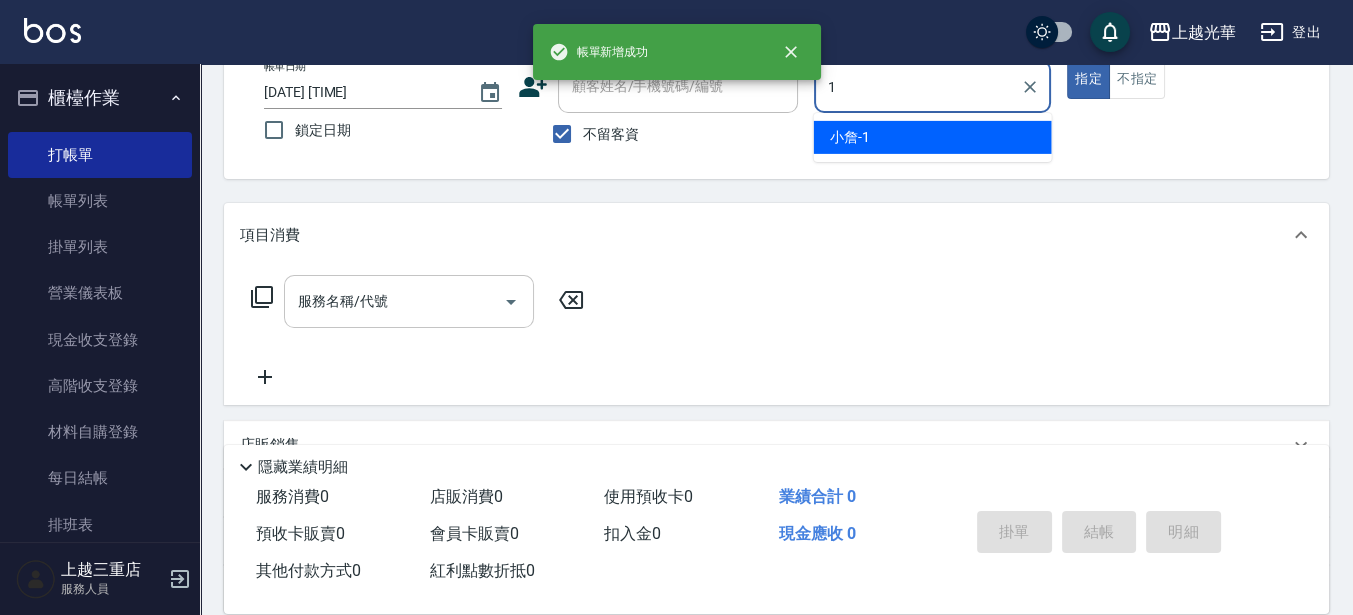 type on "小詹-1" 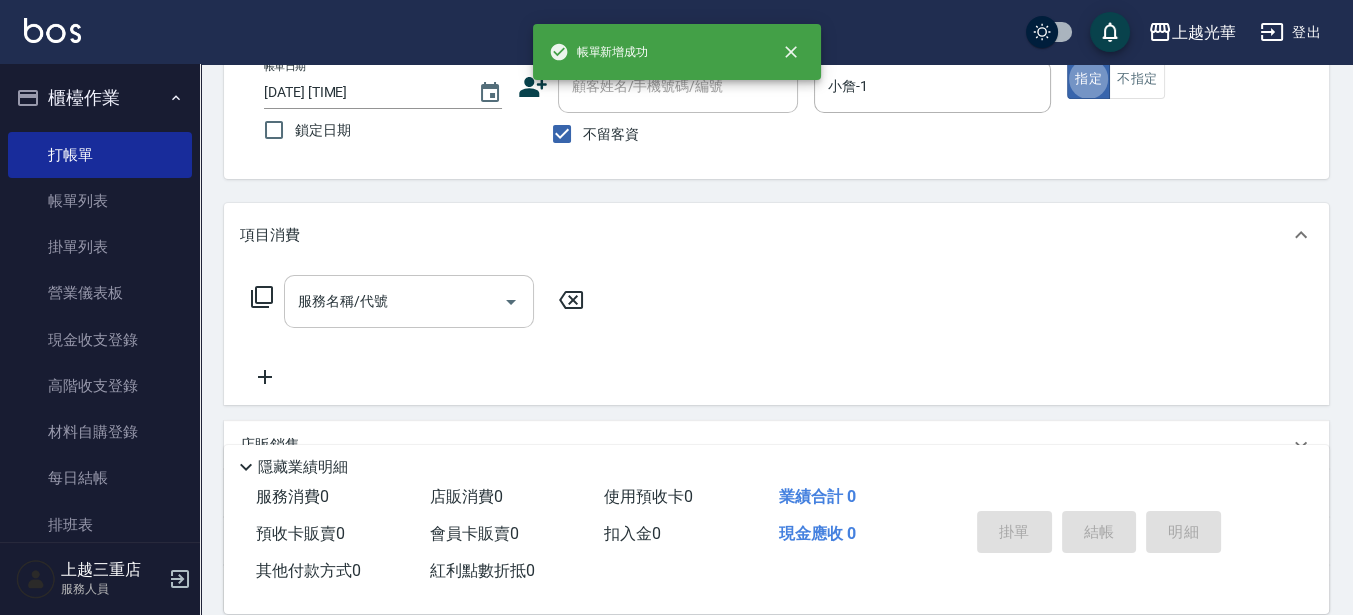 click on "服務名稱/代號" at bounding box center [394, 301] 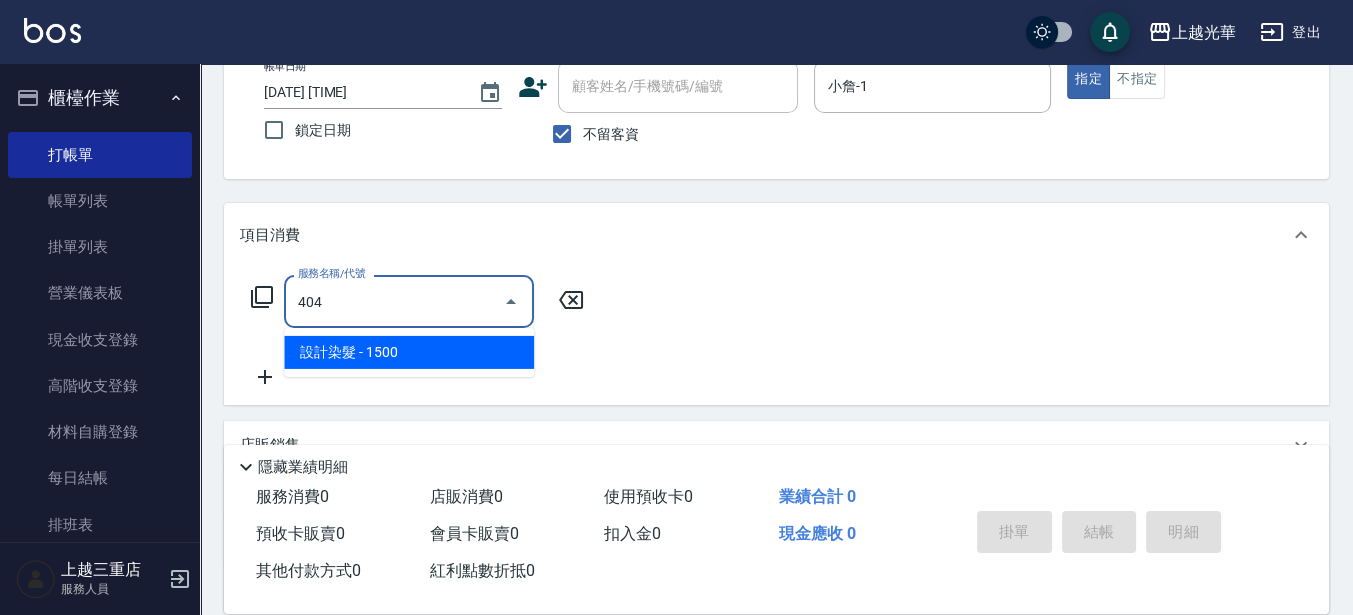 type on "設計染髮(404)" 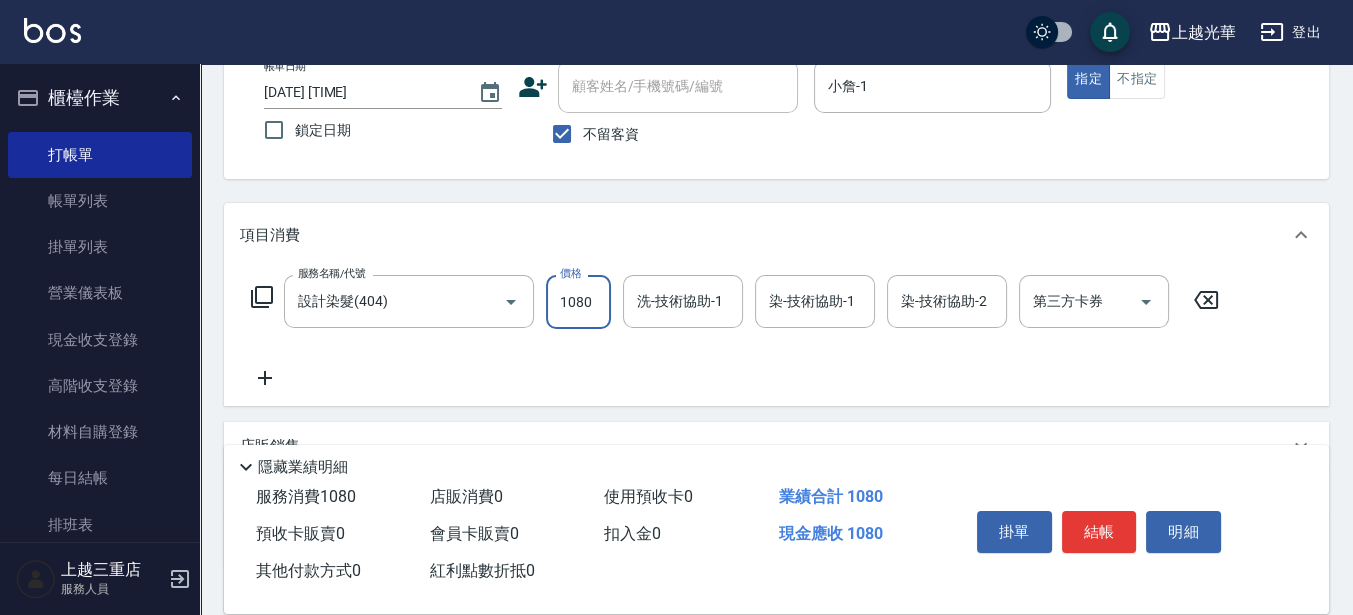 type on "1080" 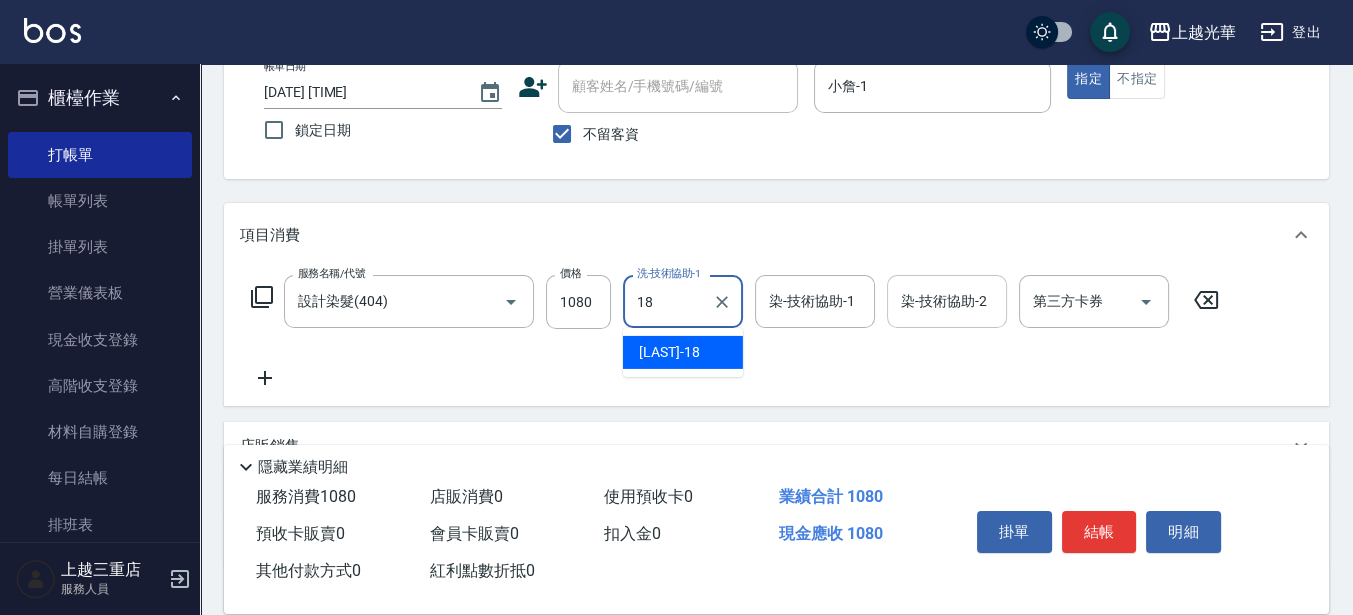 type on "黃幼苓-18" 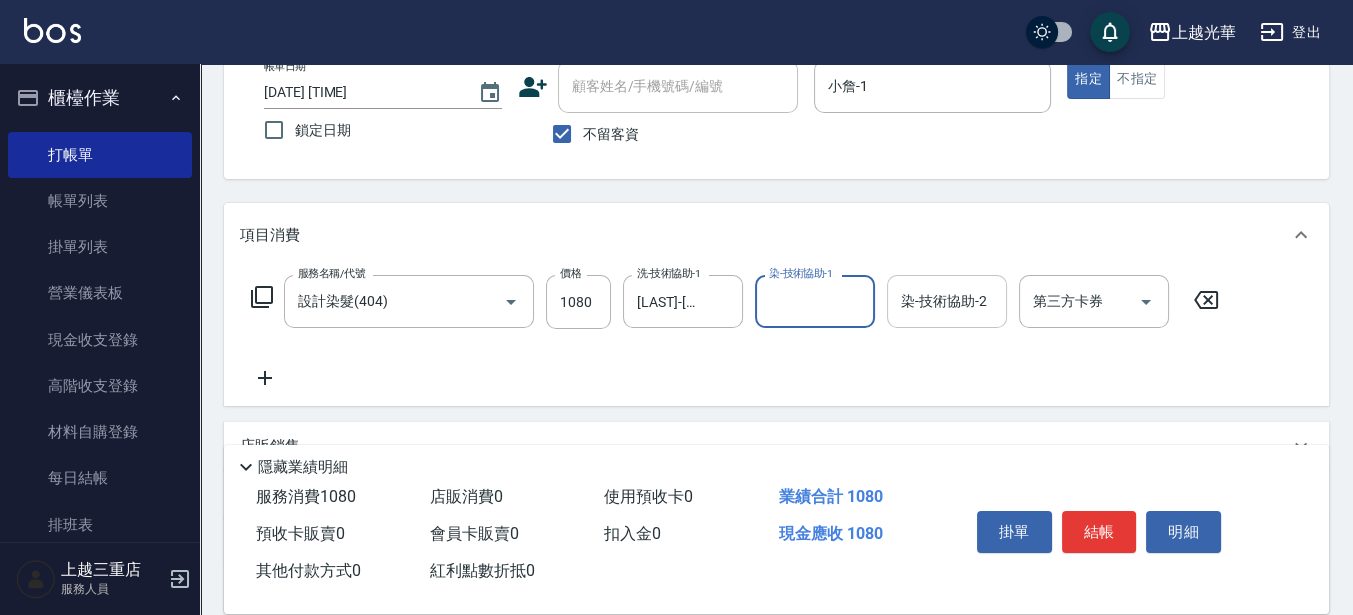 click on "染-技術協助-2" at bounding box center (947, 301) 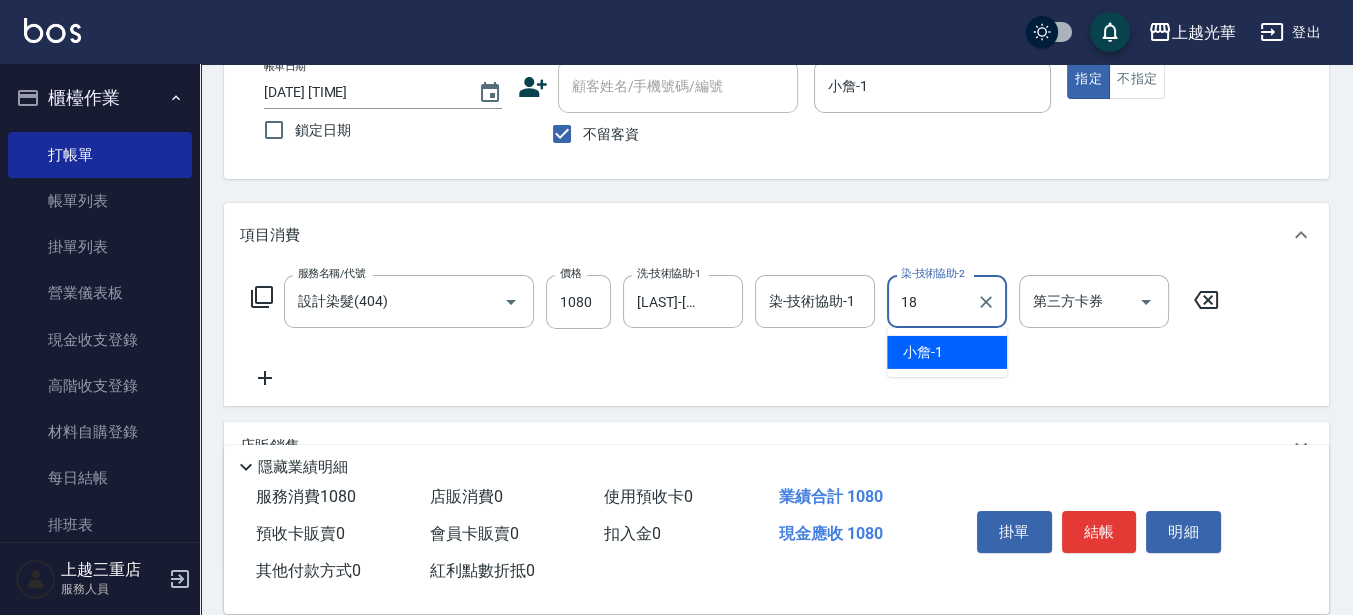 type on "黃幼苓-18" 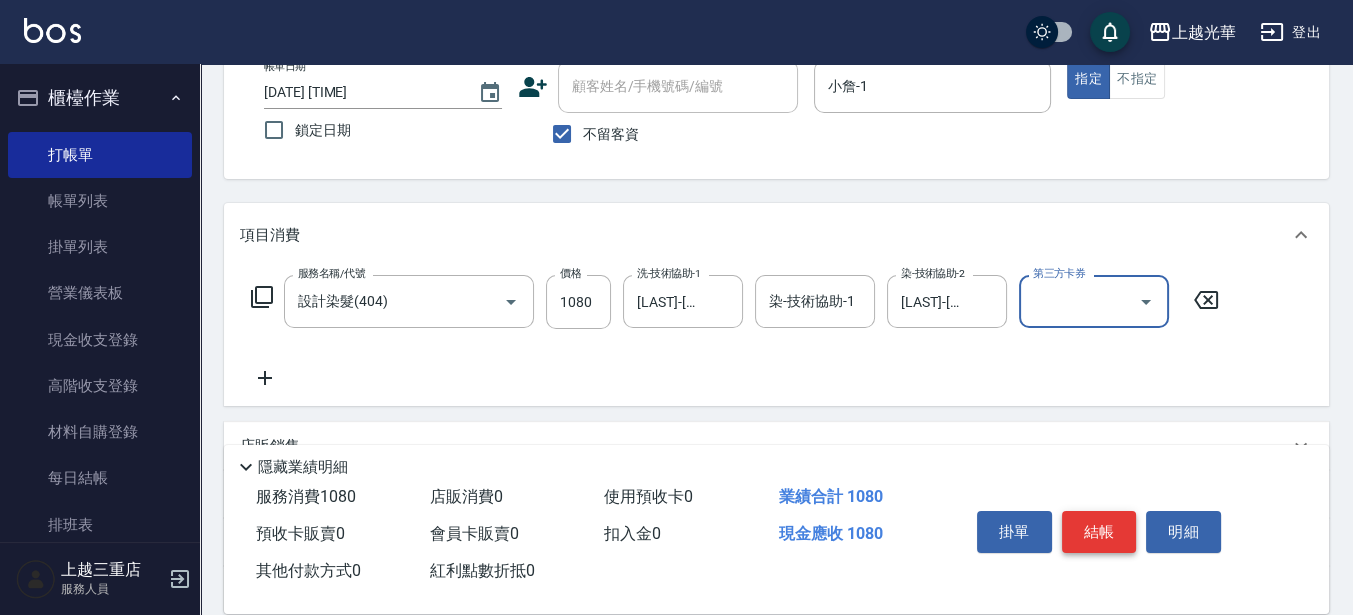 drag, startPoint x: 1092, startPoint y: 548, endPoint x: 1092, endPoint y: 533, distance: 15 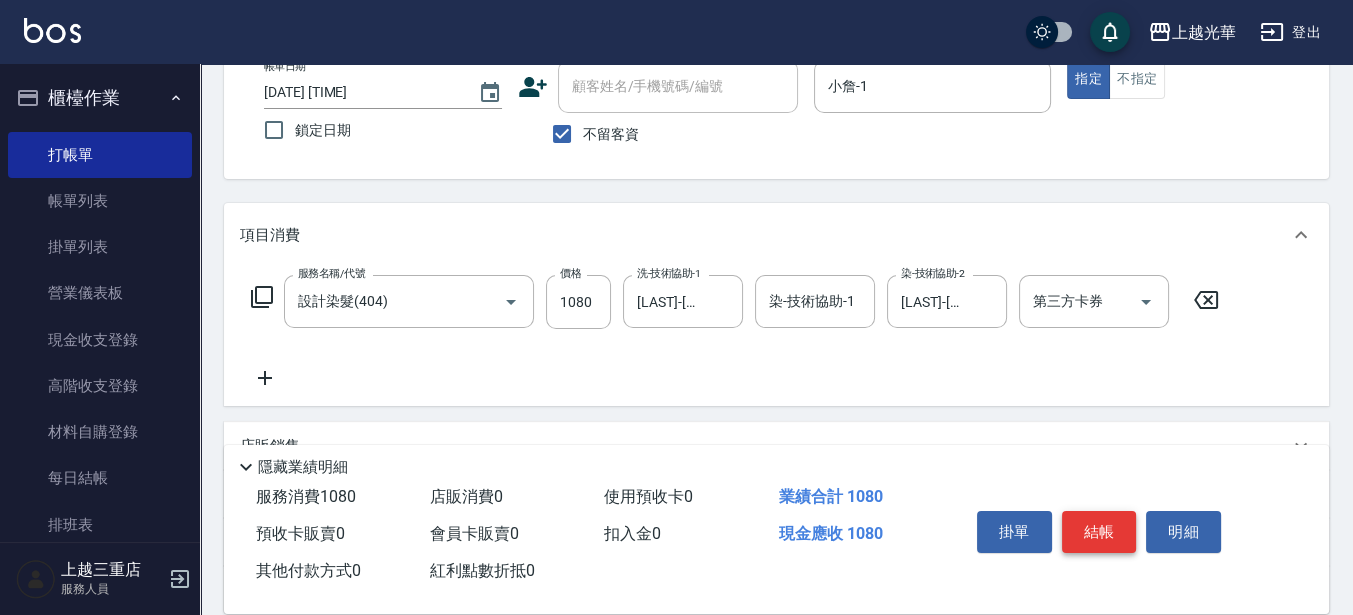 click on "結帳" at bounding box center [1099, 532] 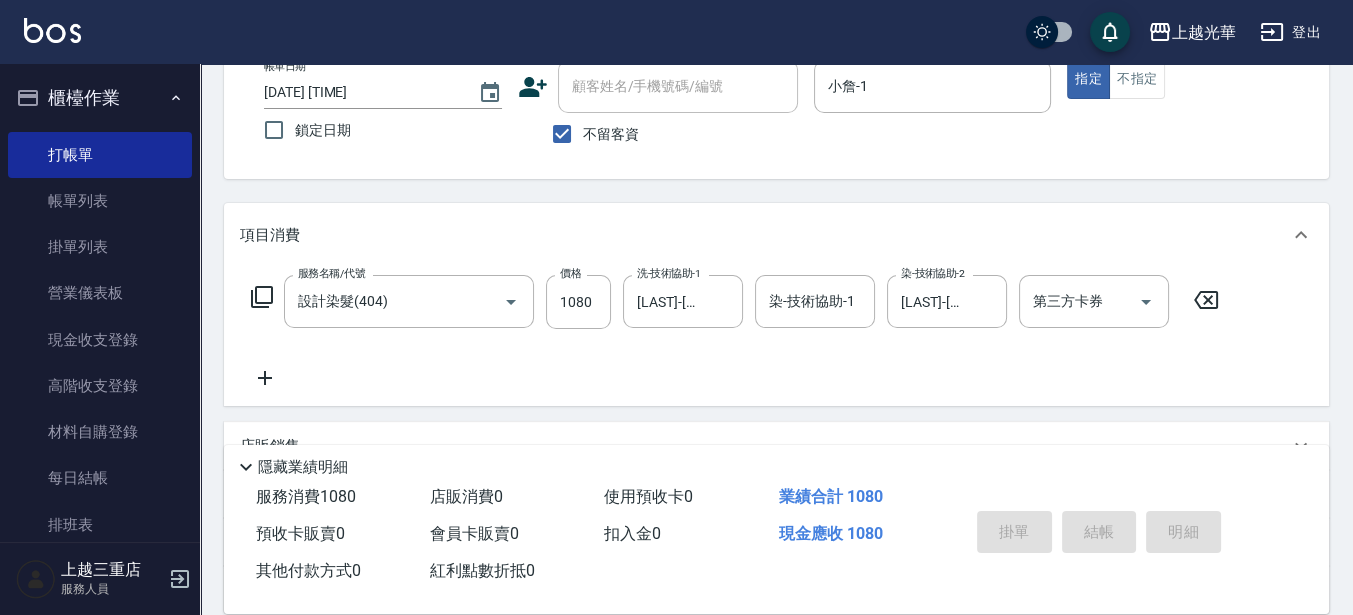 type 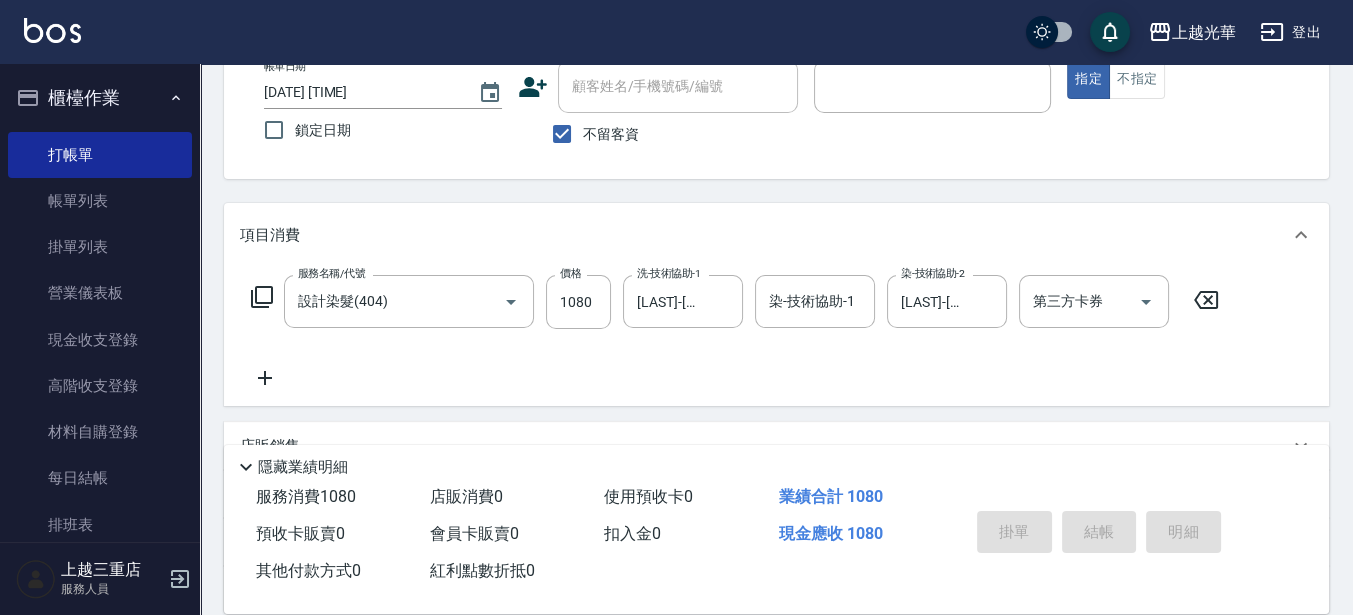 type 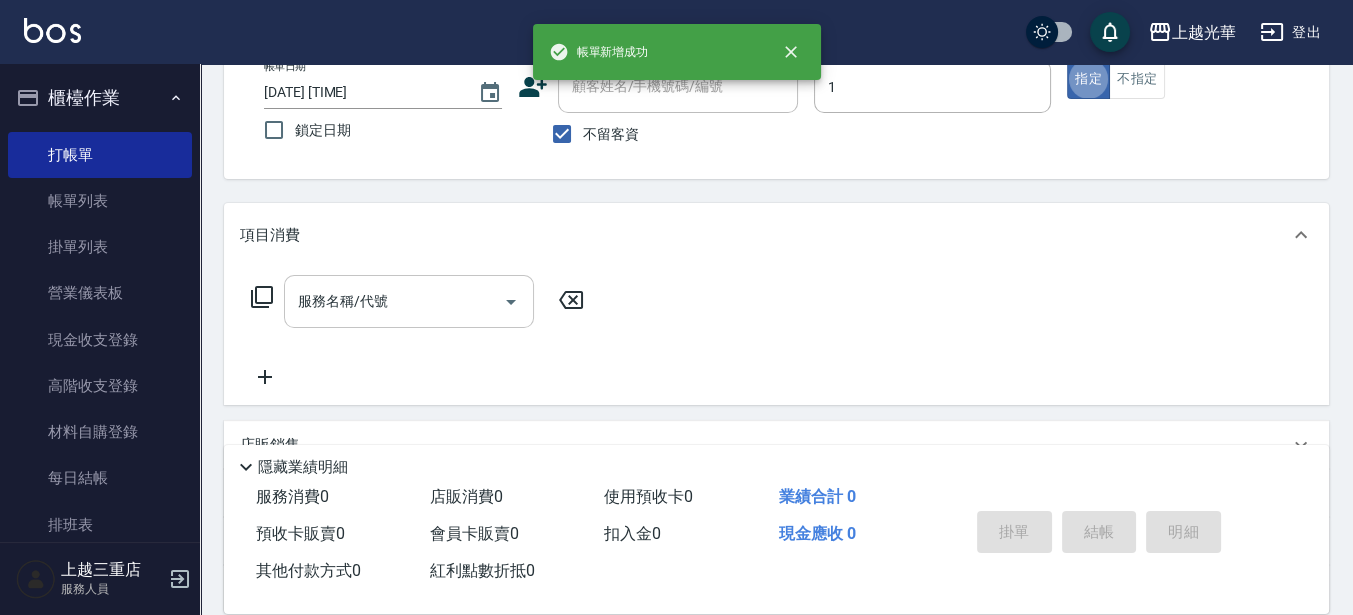 type on "小詹-1" 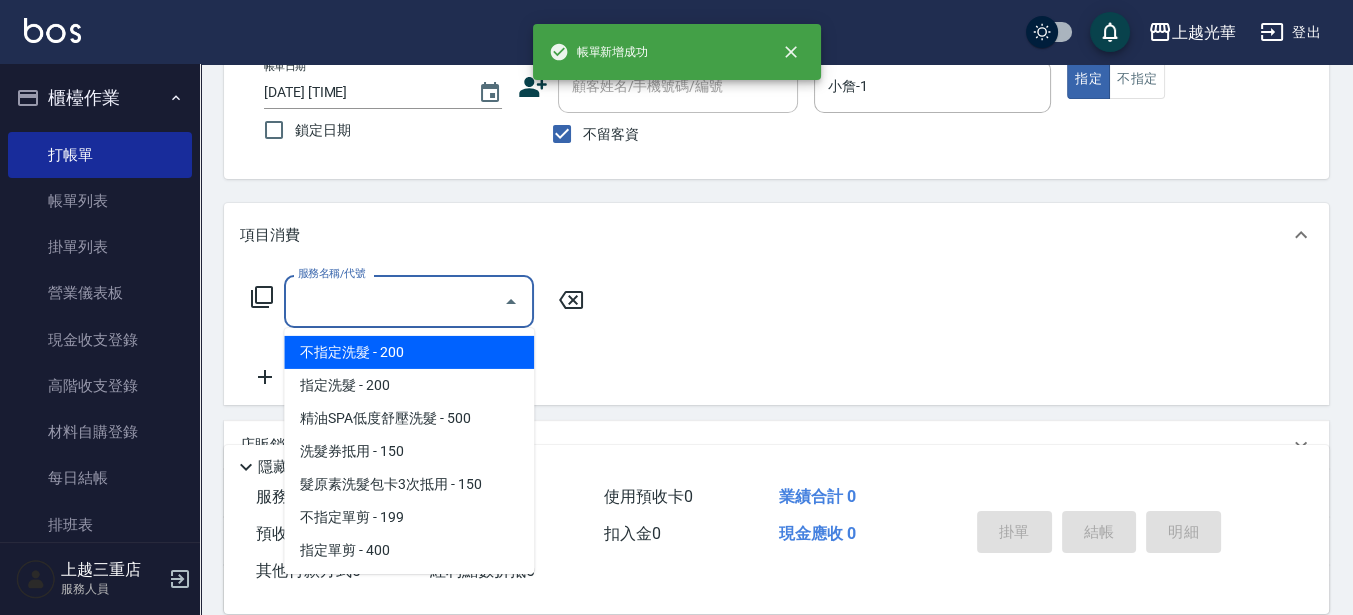 click on "服務名稱/代號" at bounding box center (394, 301) 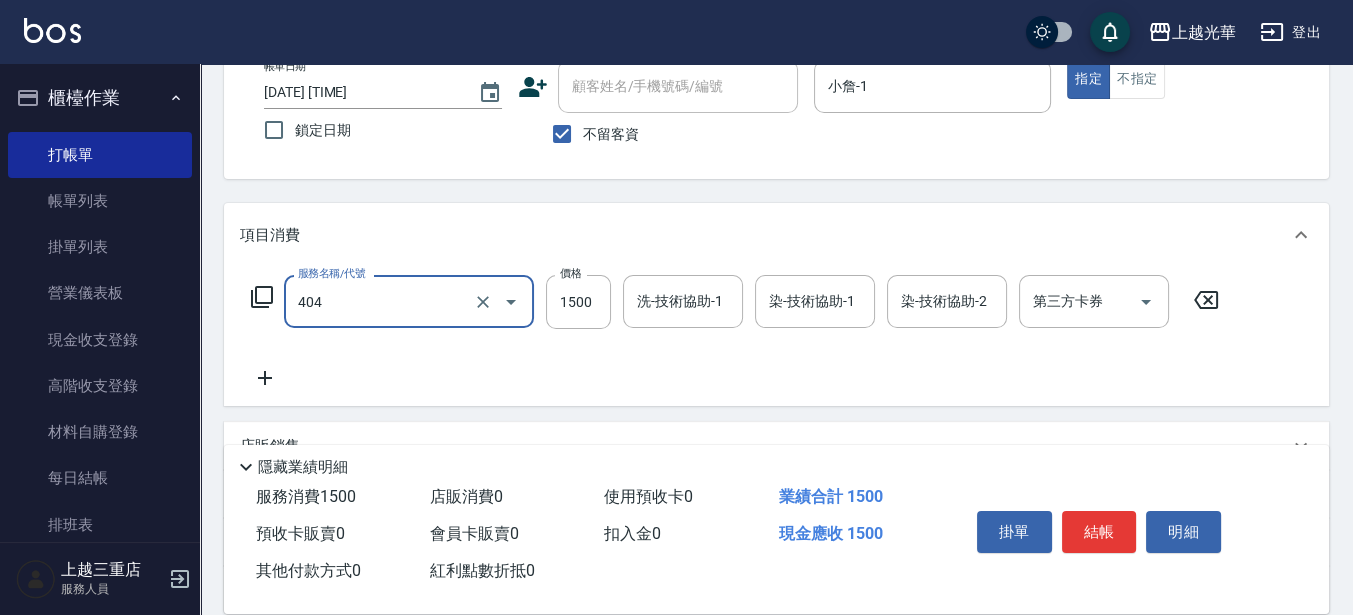 type on "設計染髮(404)" 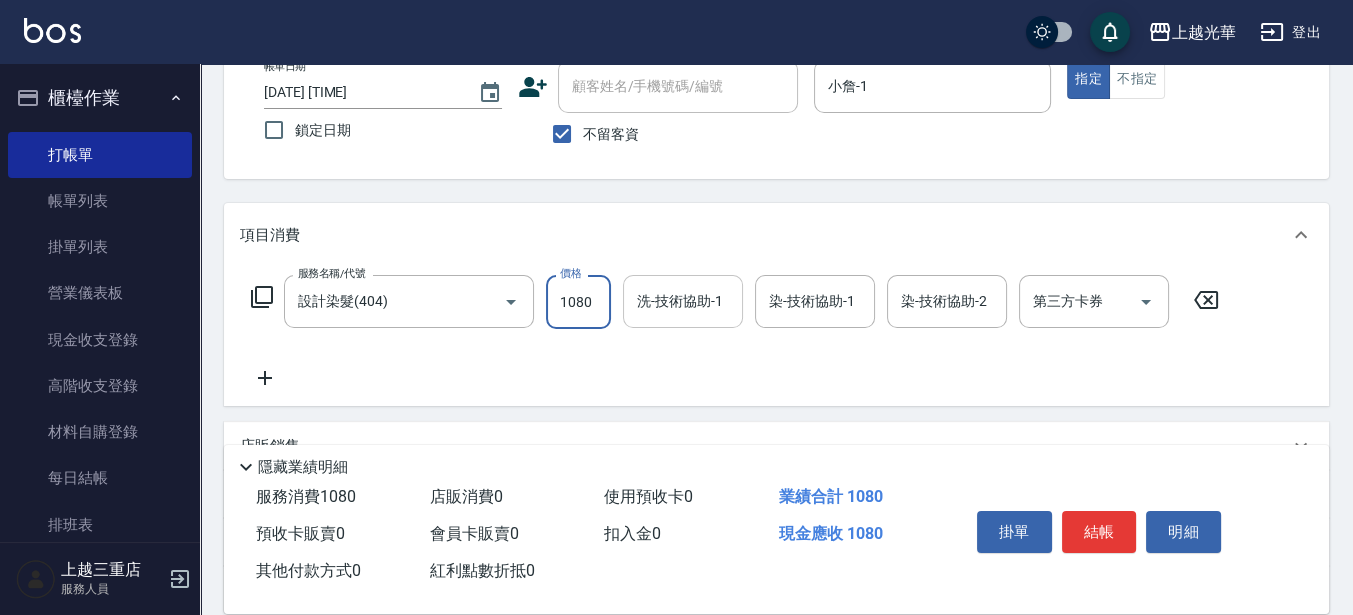 type on "1080" 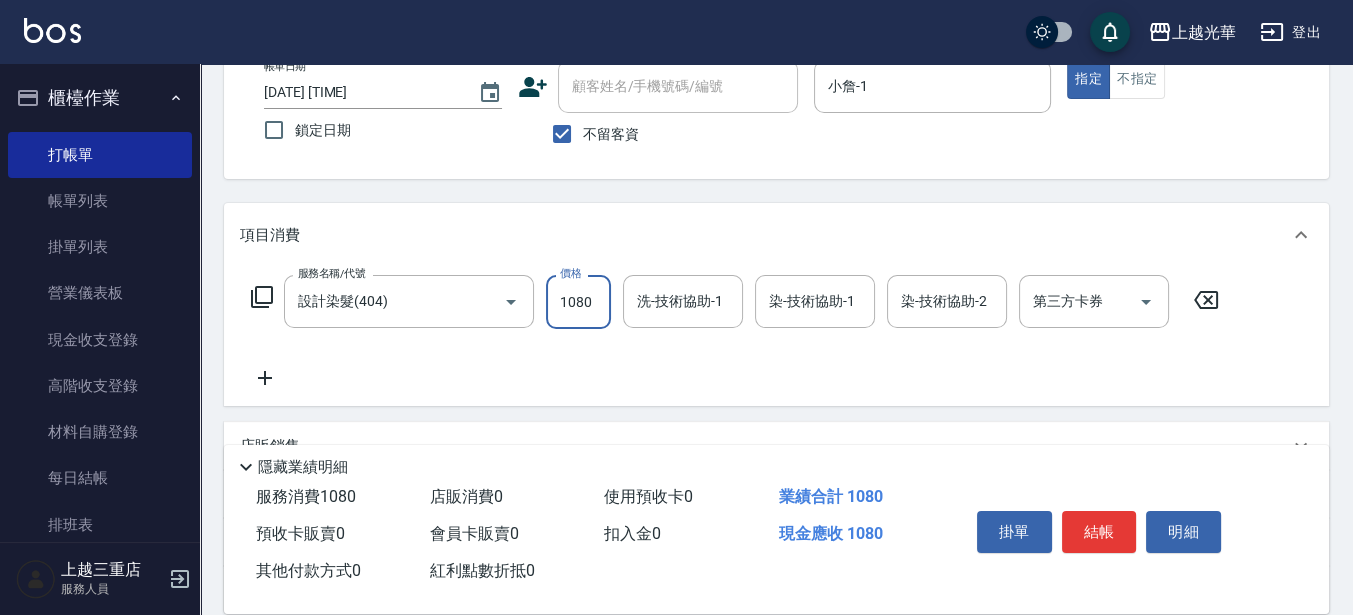 click on "洗-技術協助-1" at bounding box center [683, 301] 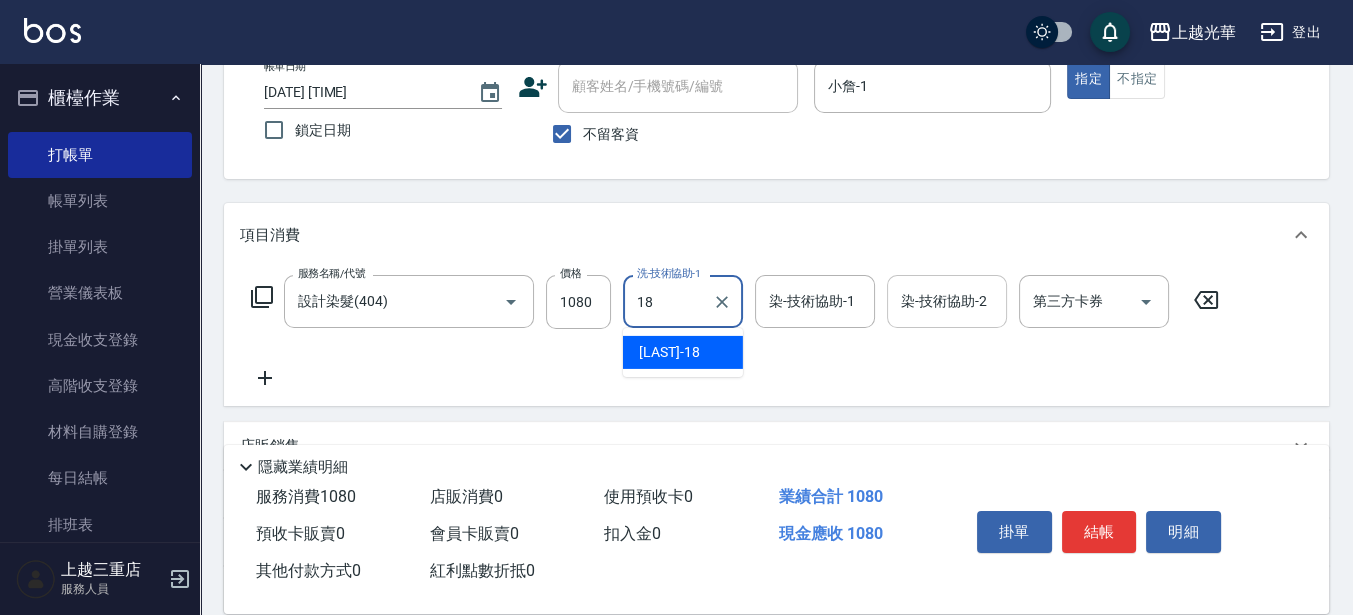 type on "[LAST]-18" 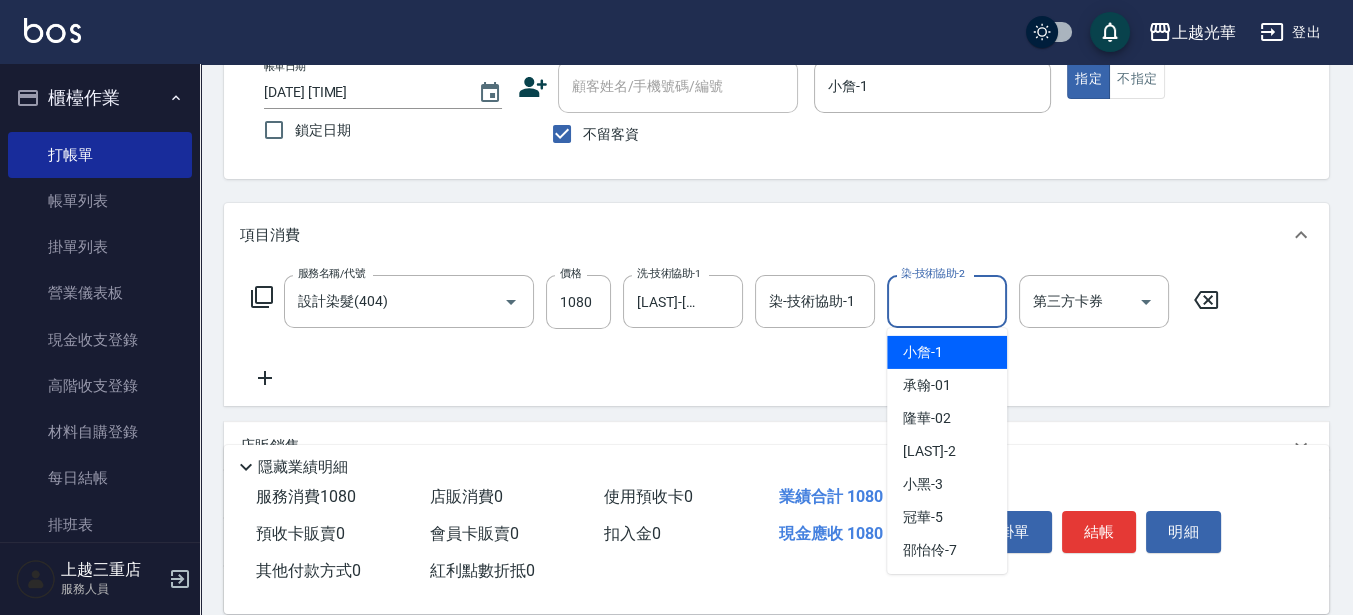 click on "染-技術協助-2" at bounding box center [947, 301] 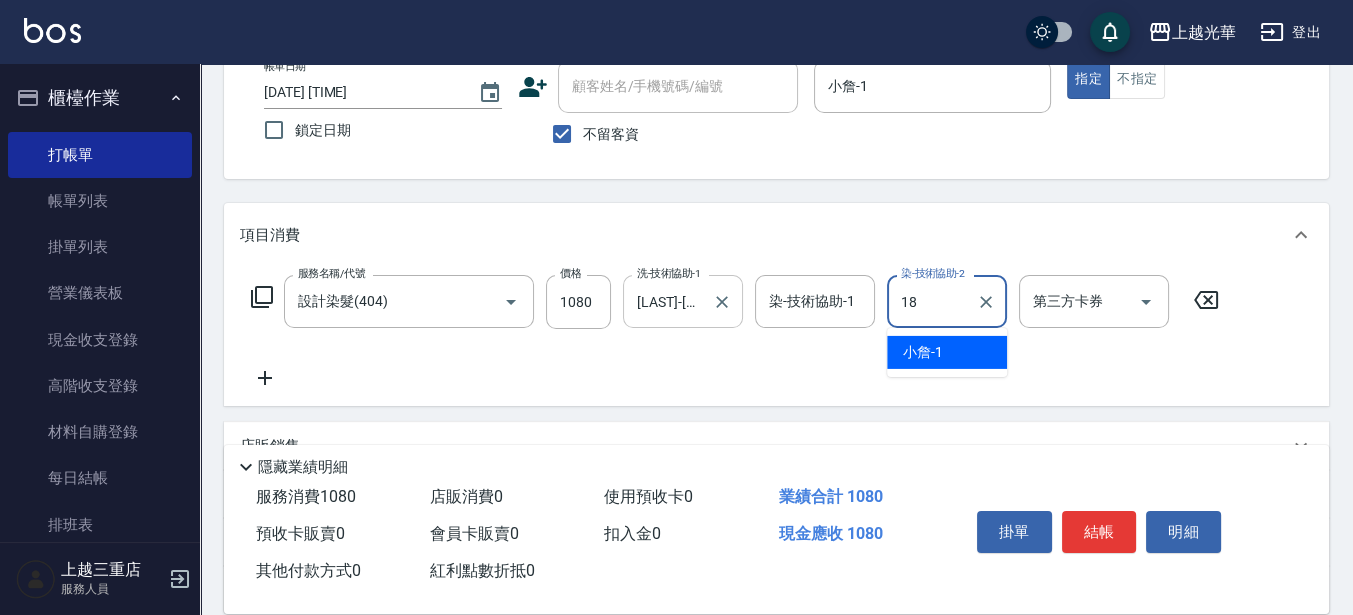type on "黃幼苓-18" 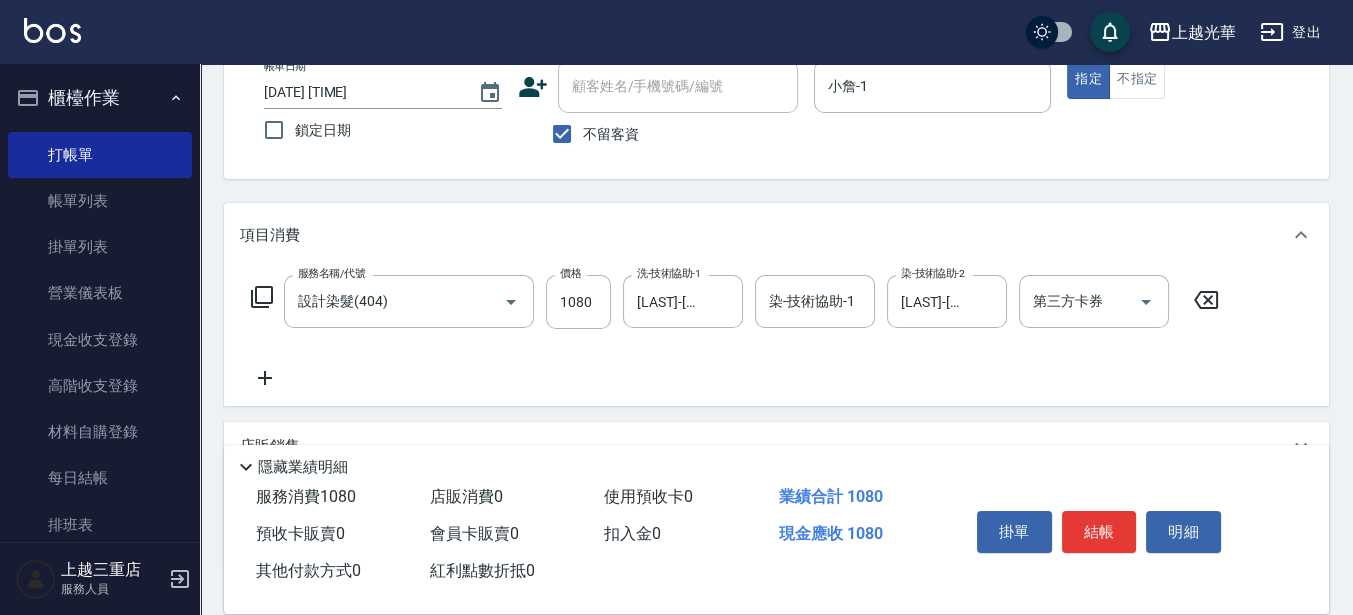 click 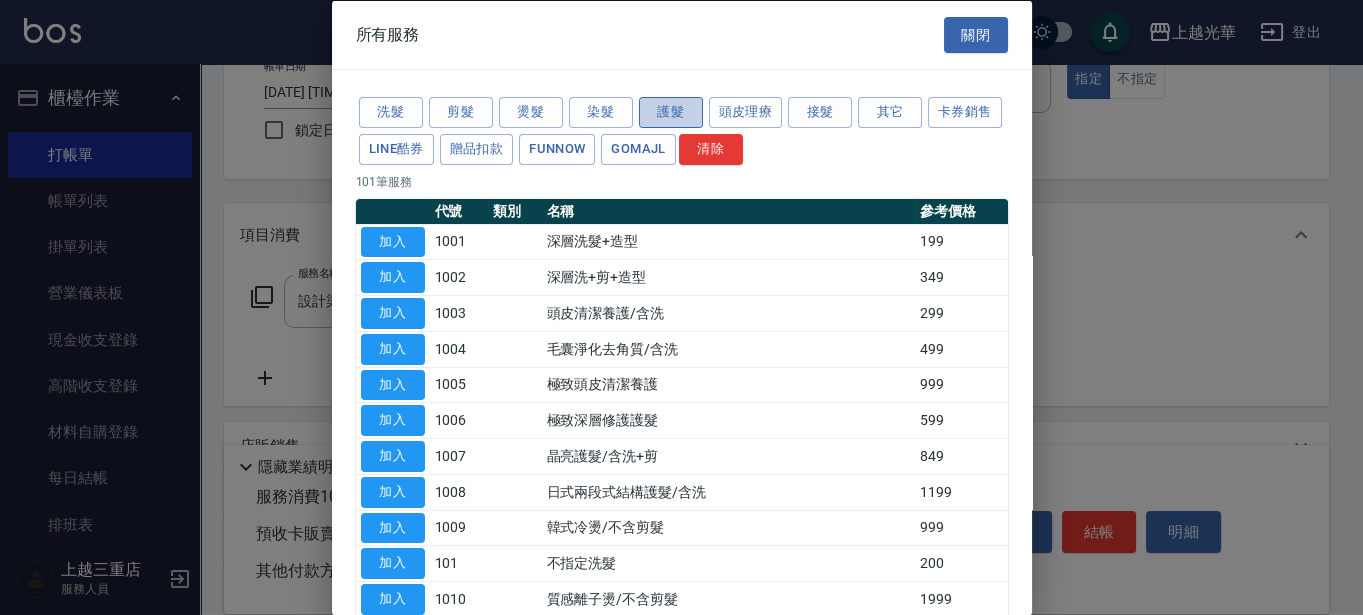 click on "護髮" at bounding box center [671, 112] 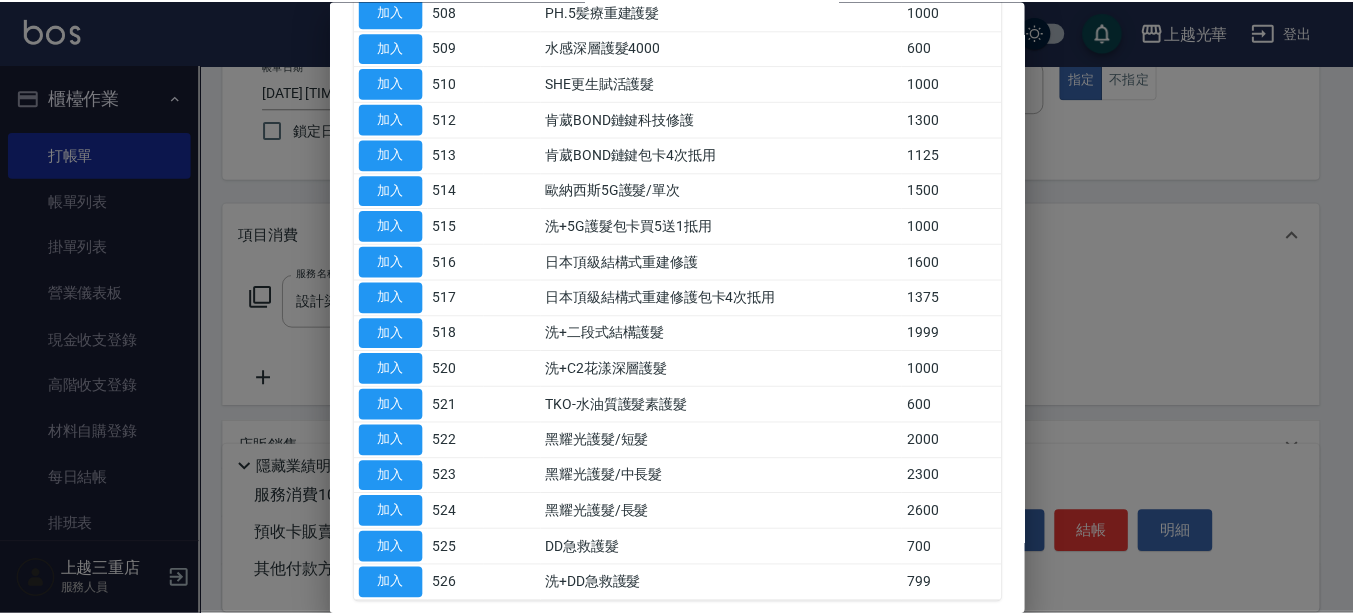 scroll, scrollTop: 500, scrollLeft: 0, axis: vertical 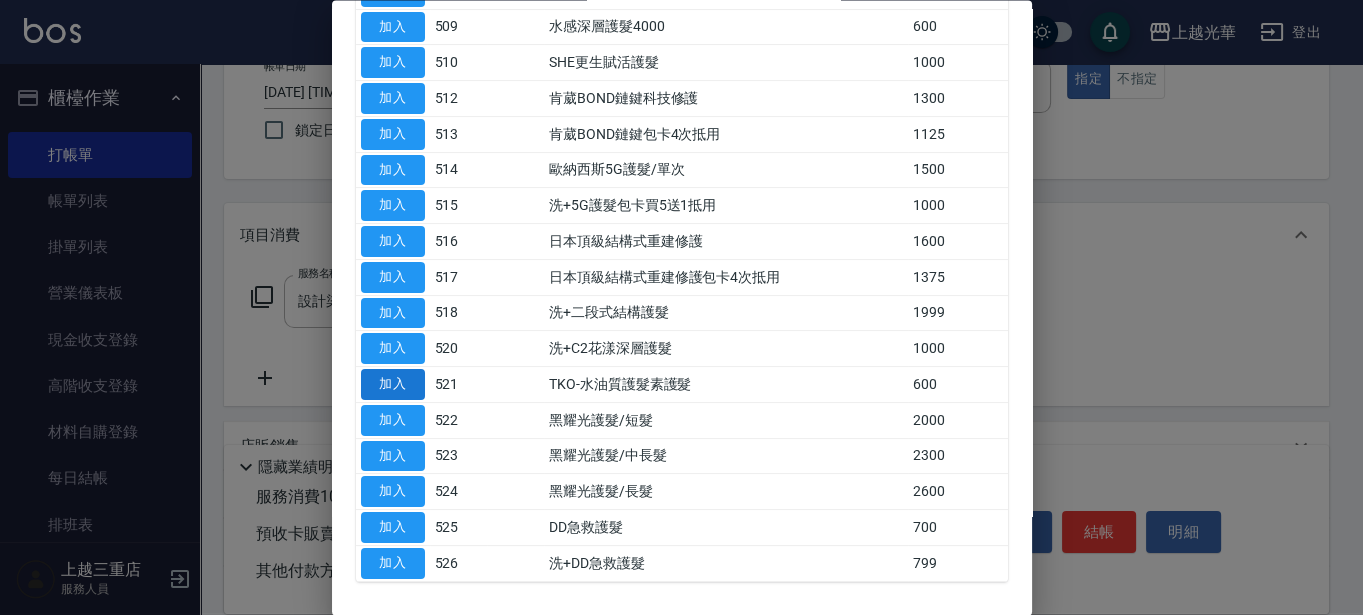 click on "加入" at bounding box center [393, 385] 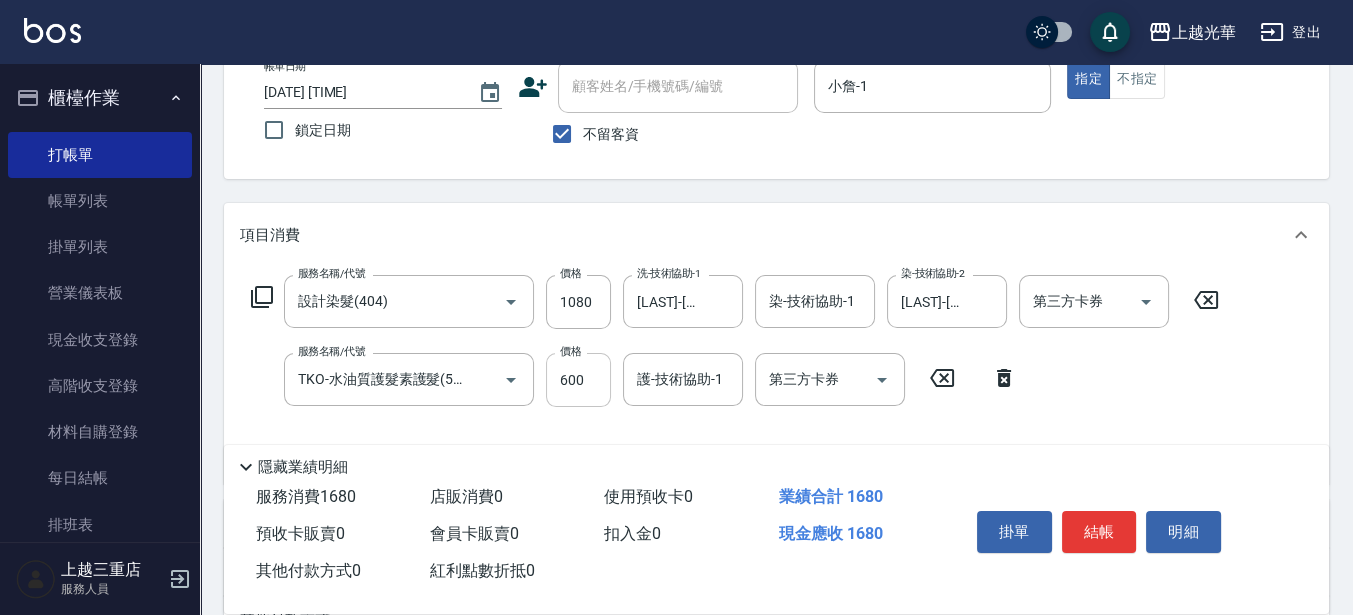 click on "600" at bounding box center (578, 380) 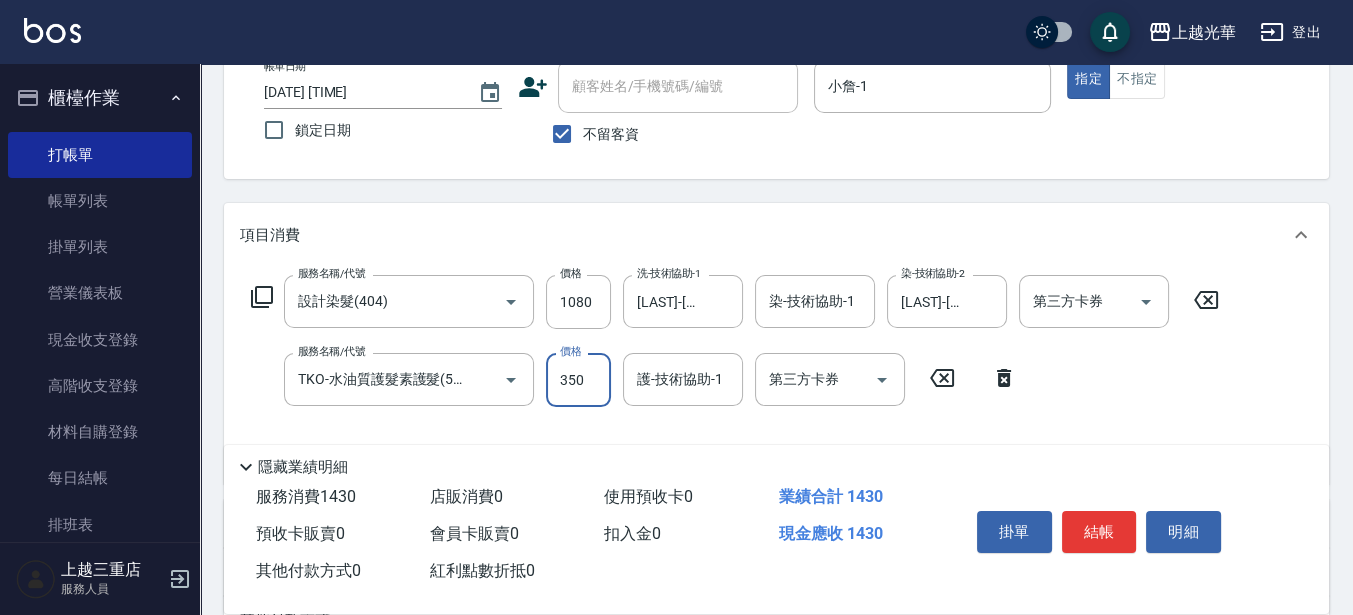 type on "350" 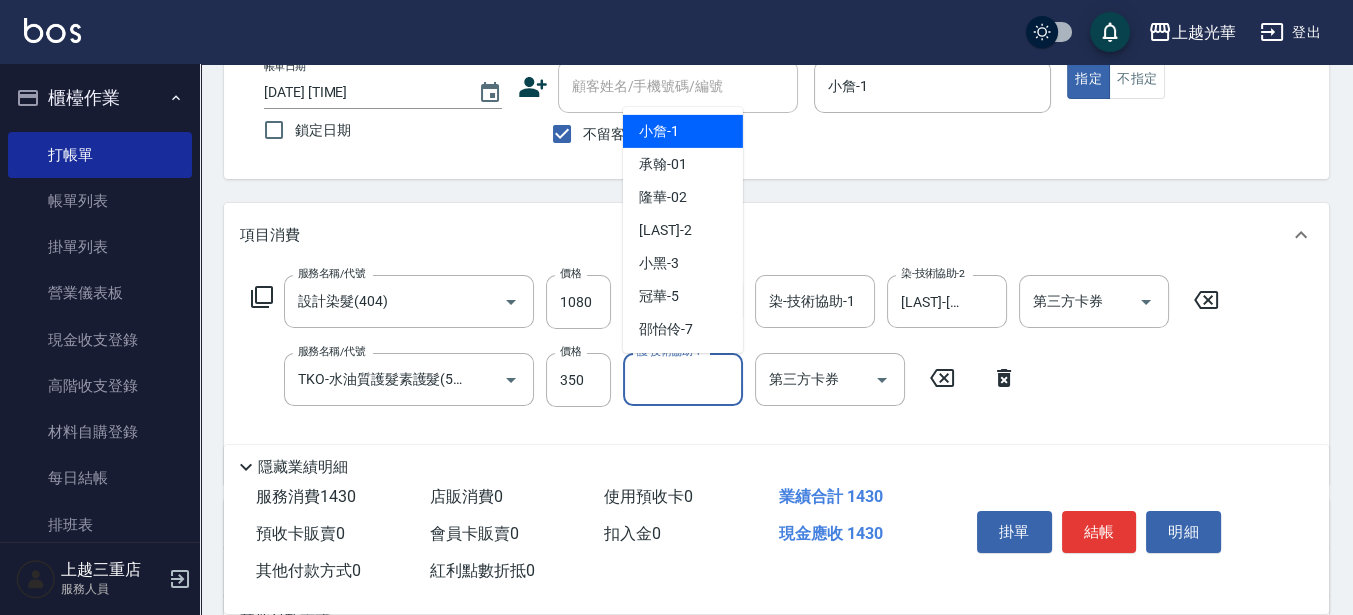 click on "護-技術協助-1" at bounding box center [683, 379] 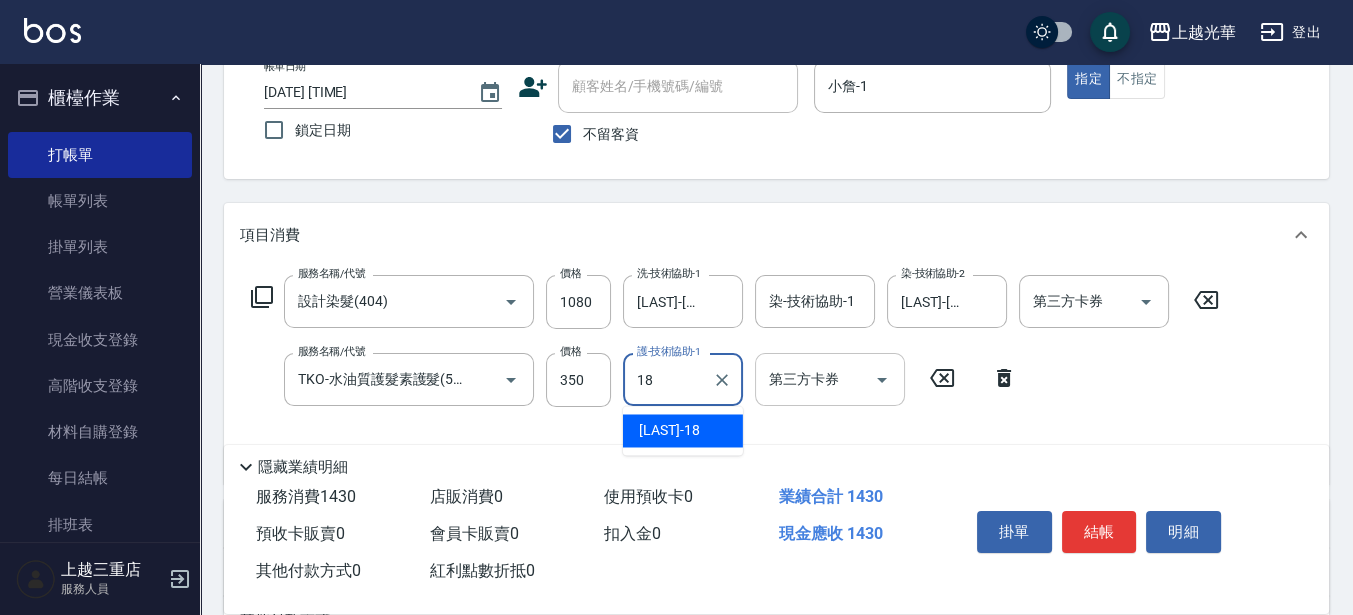 type on "黃幼苓-18" 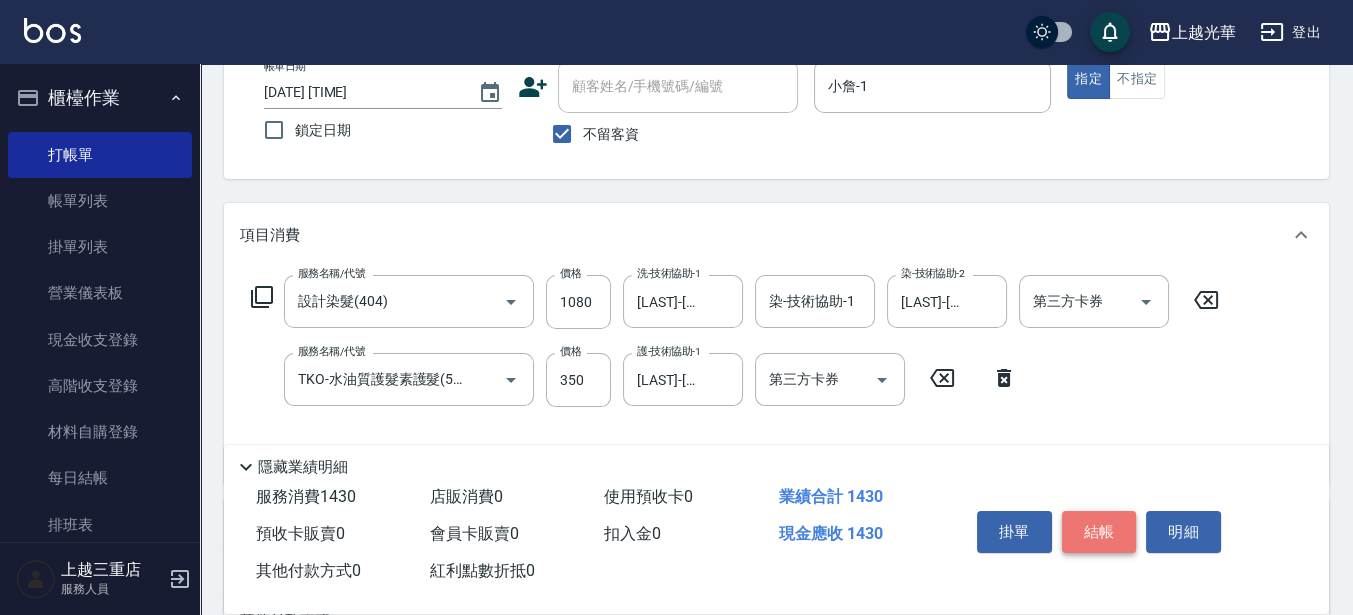 click on "結帳" at bounding box center (1099, 532) 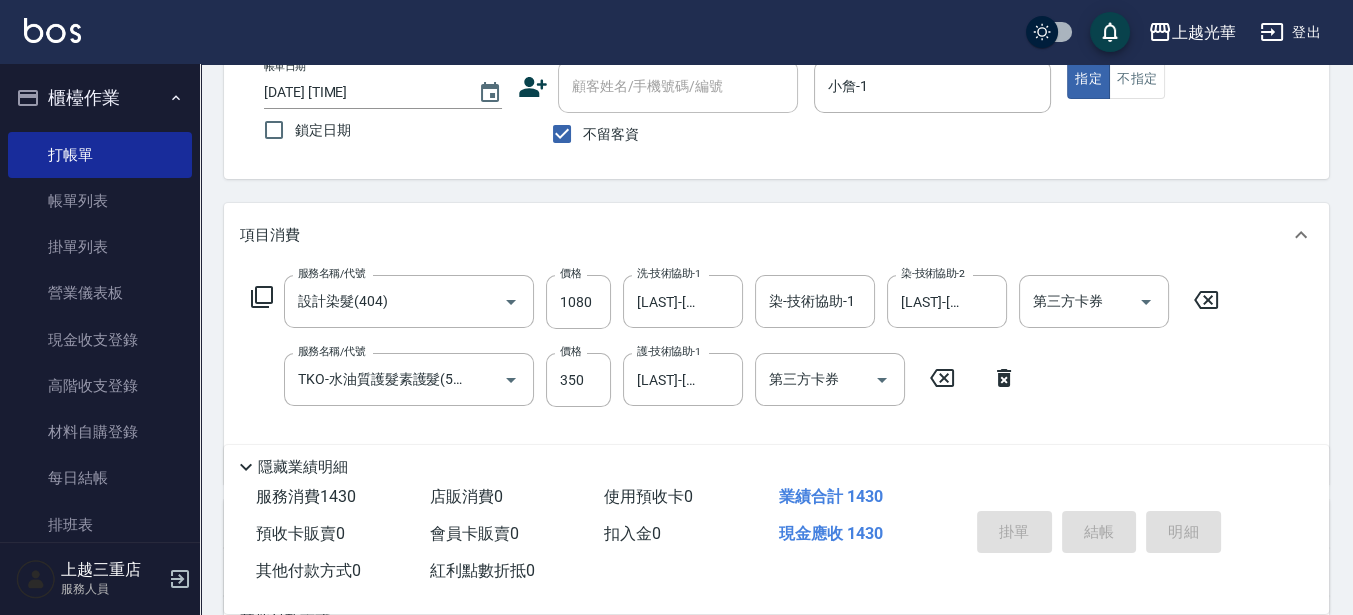 type on "2025/08/05 16:07" 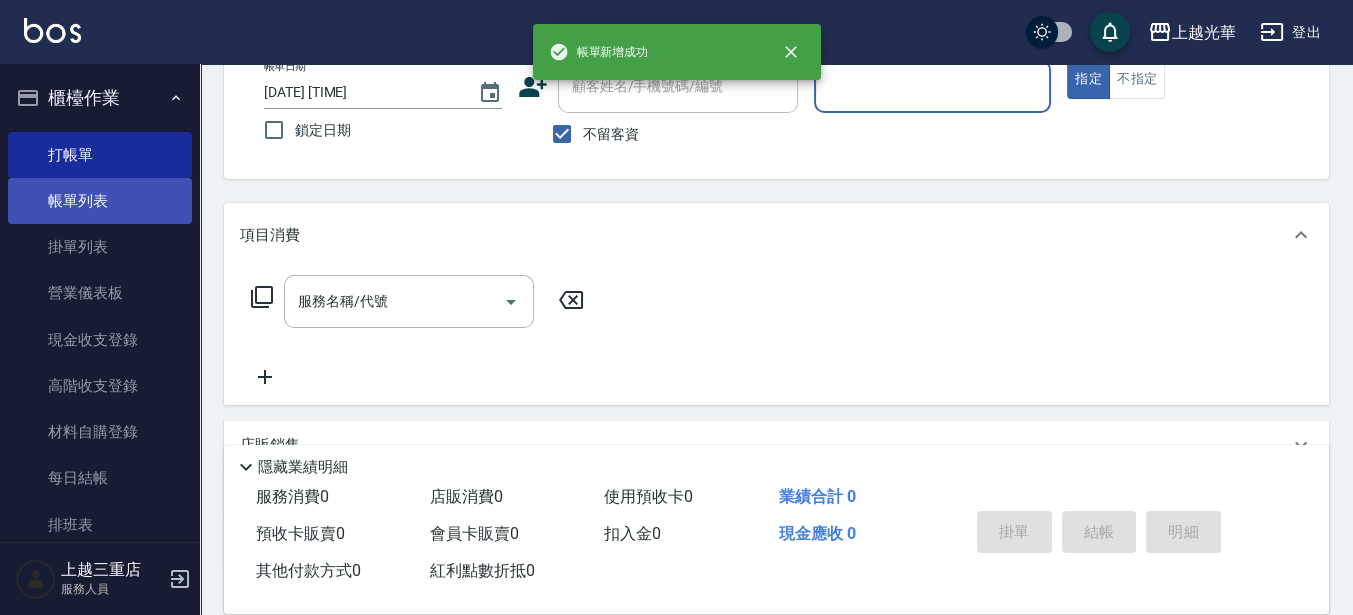 click on "帳單列表" at bounding box center [100, 201] 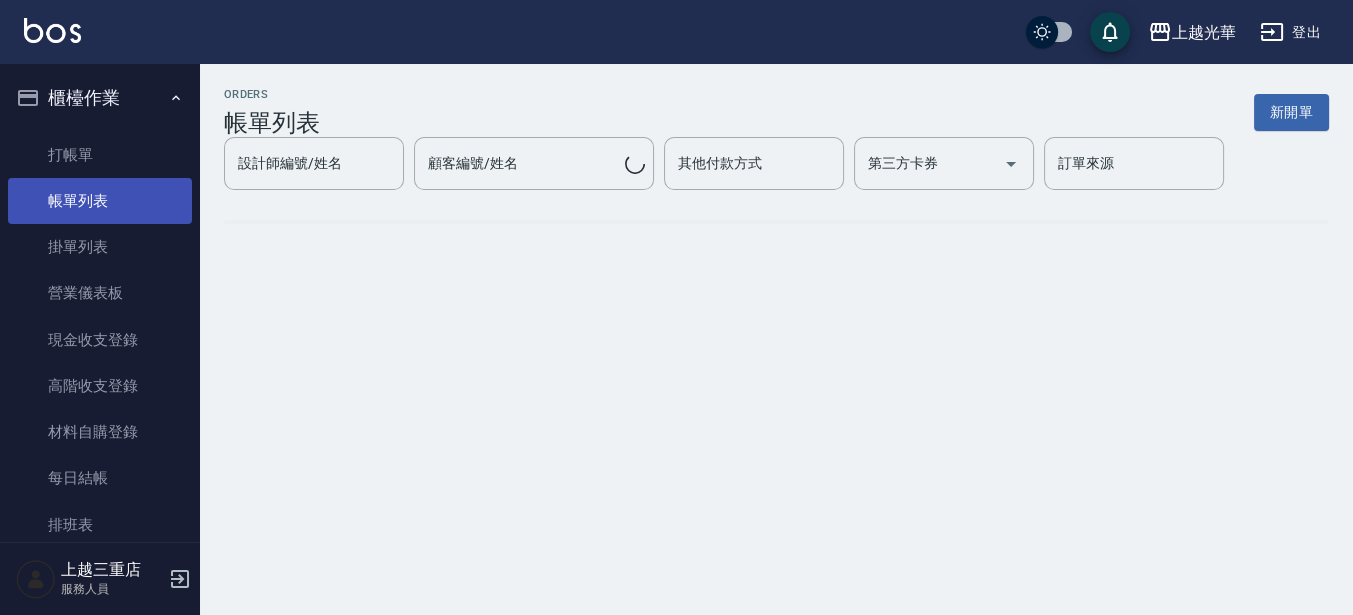 scroll, scrollTop: 0, scrollLeft: 0, axis: both 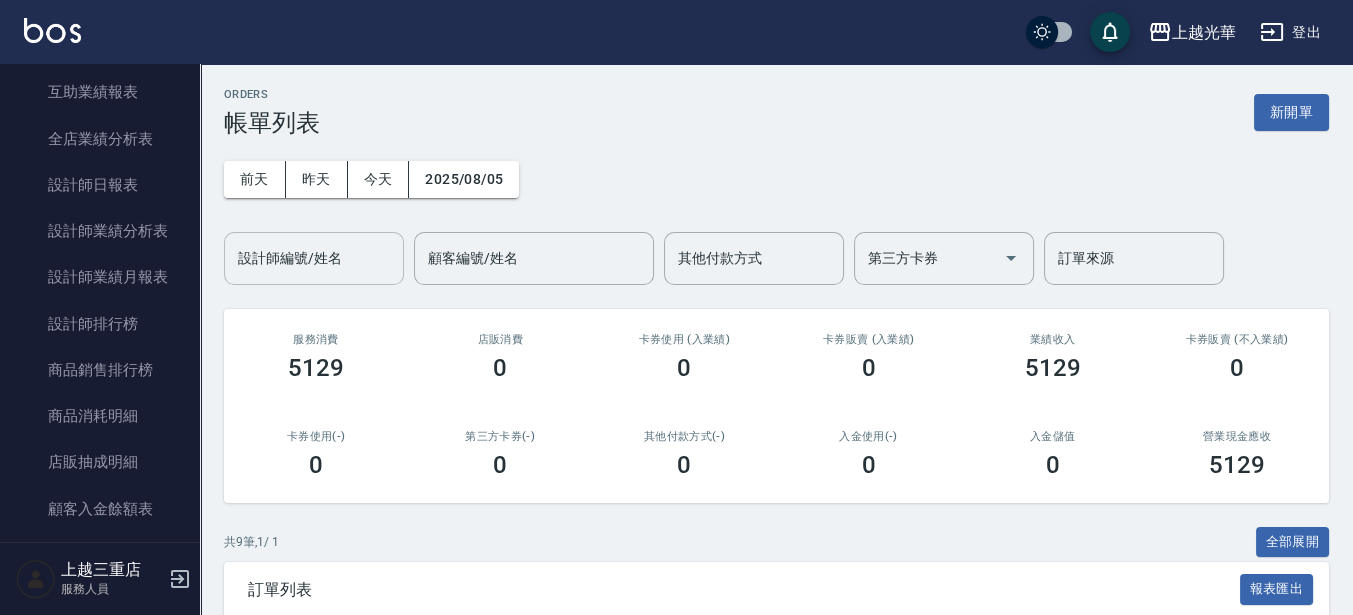 click on "設計師編號/姓名" at bounding box center [314, 258] 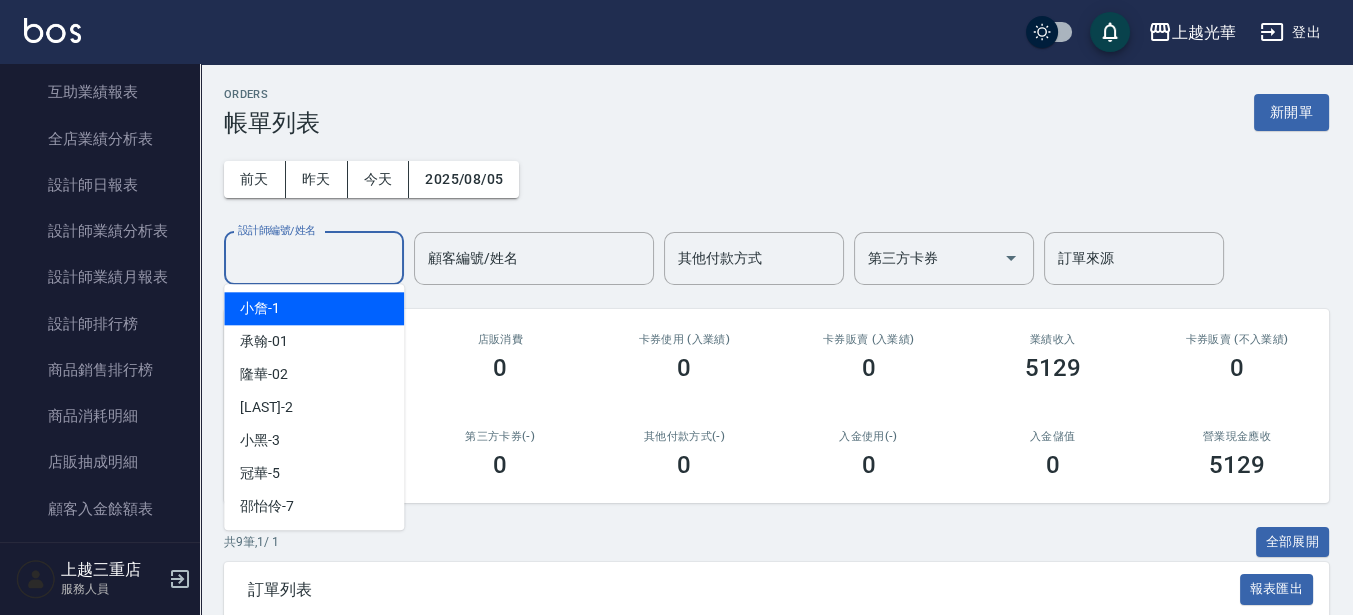 click on "小詹 -1" at bounding box center (314, 308) 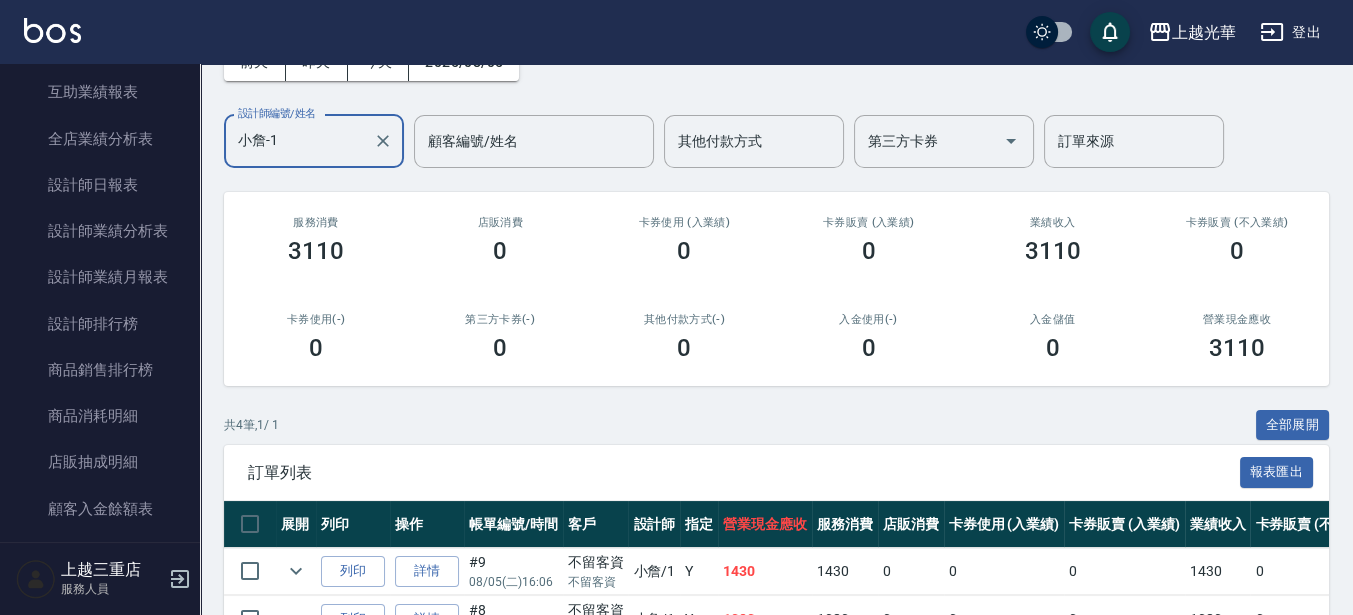 scroll, scrollTop: 250, scrollLeft: 0, axis: vertical 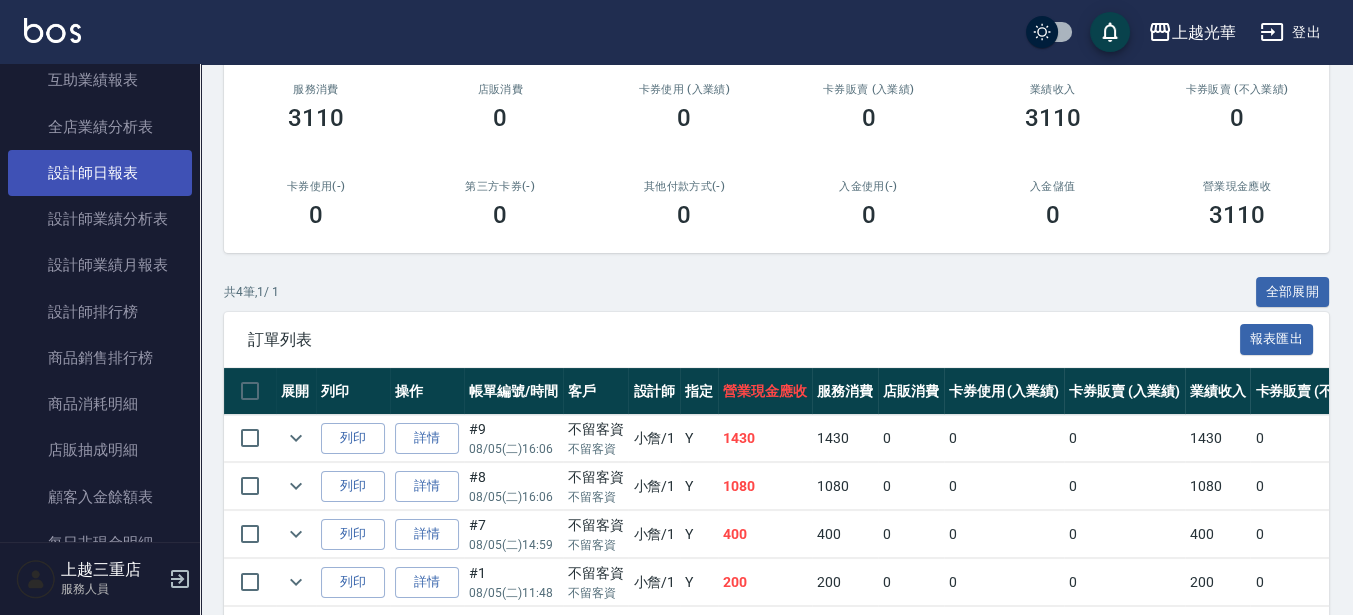 click on "設計師日報表" at bounding box center [100, 173] 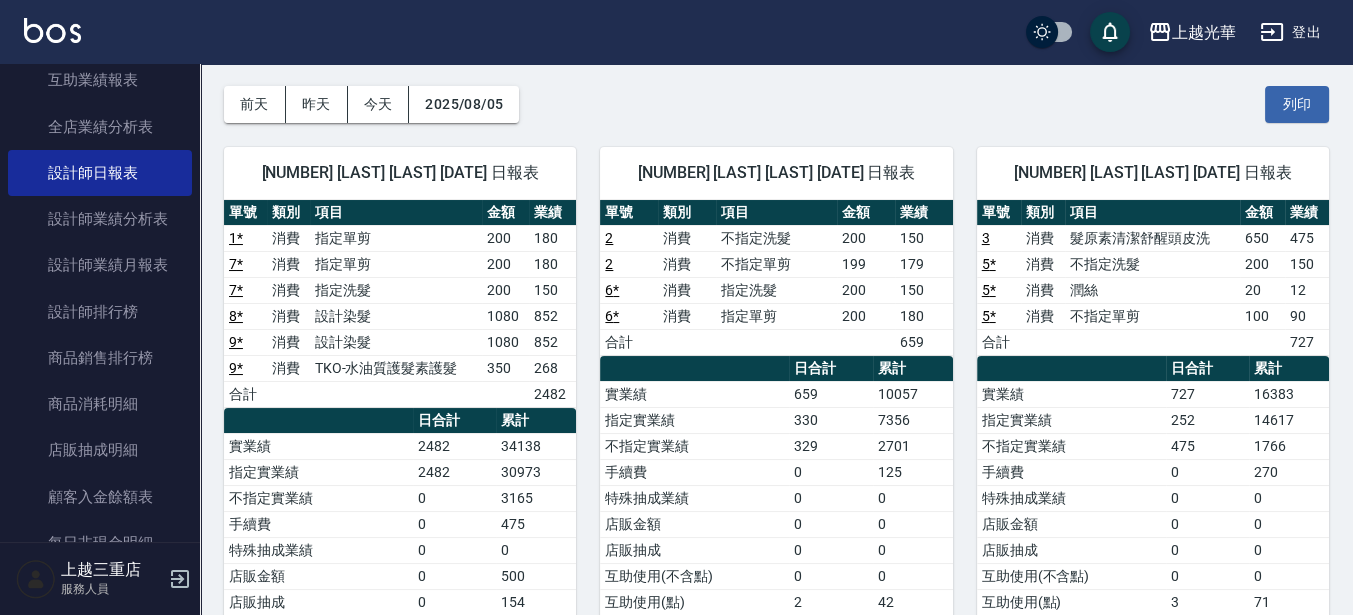 scroll, scrollTop: 125, scrollLeft: 0, axis: vertical 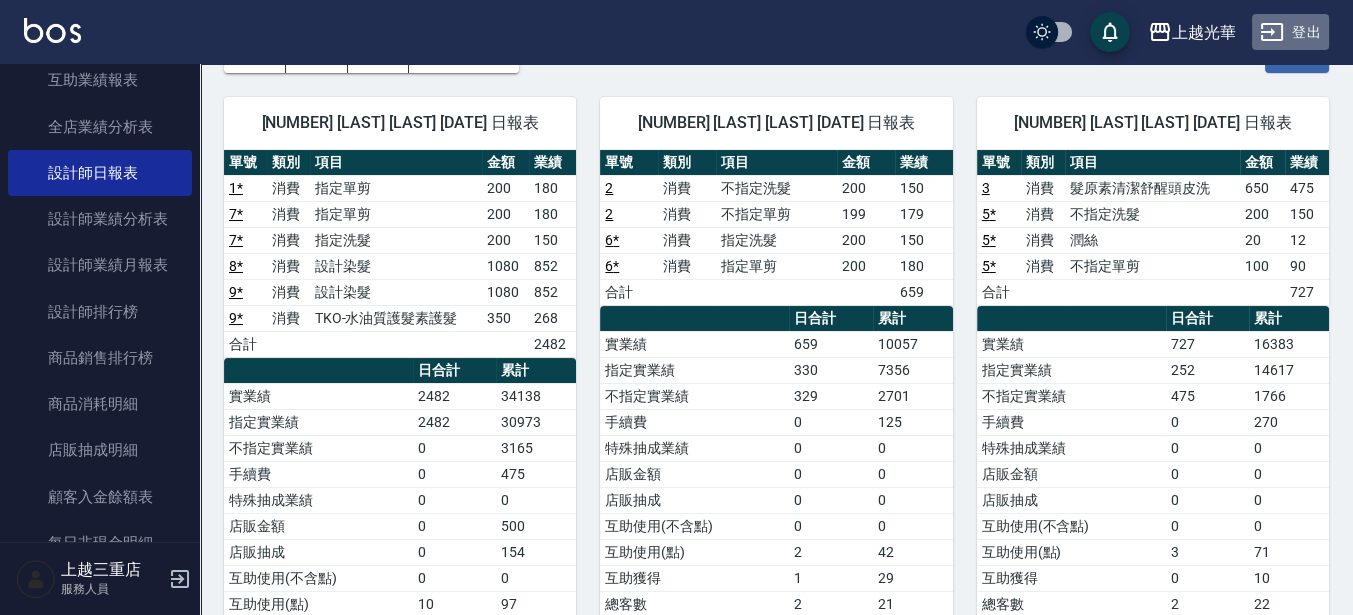 click on "登出" at bounding box center (1290, 32) 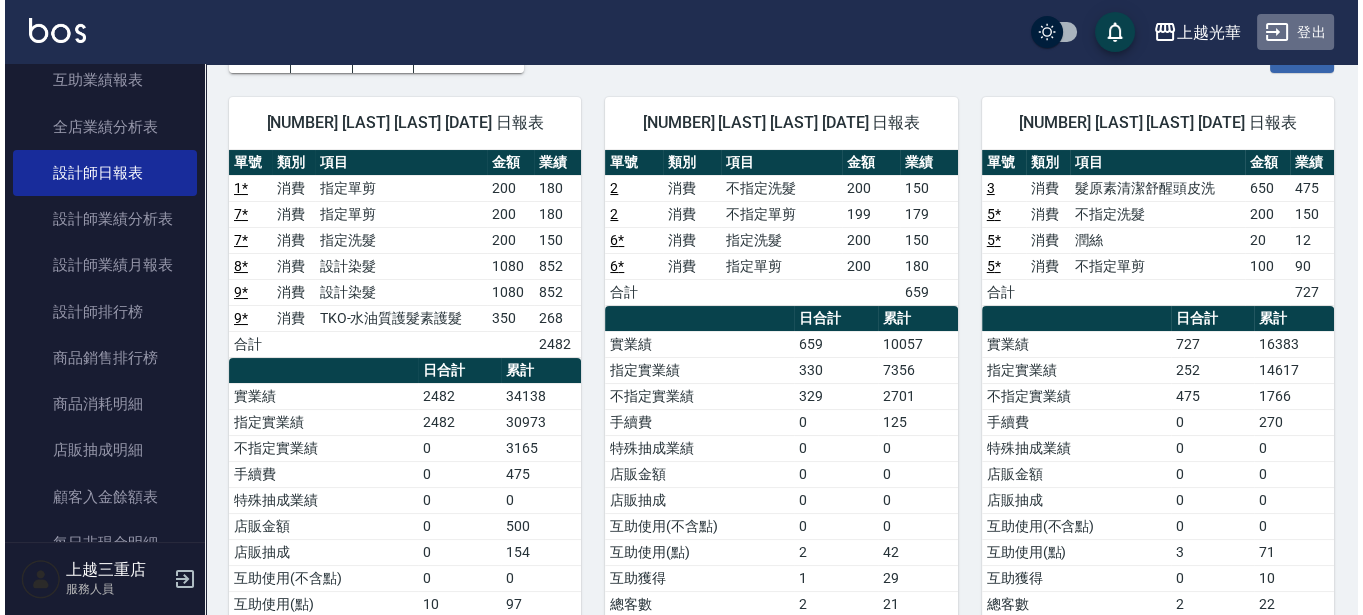 scroll, scrollTop: 0, scrollLeft: 0, axis: both 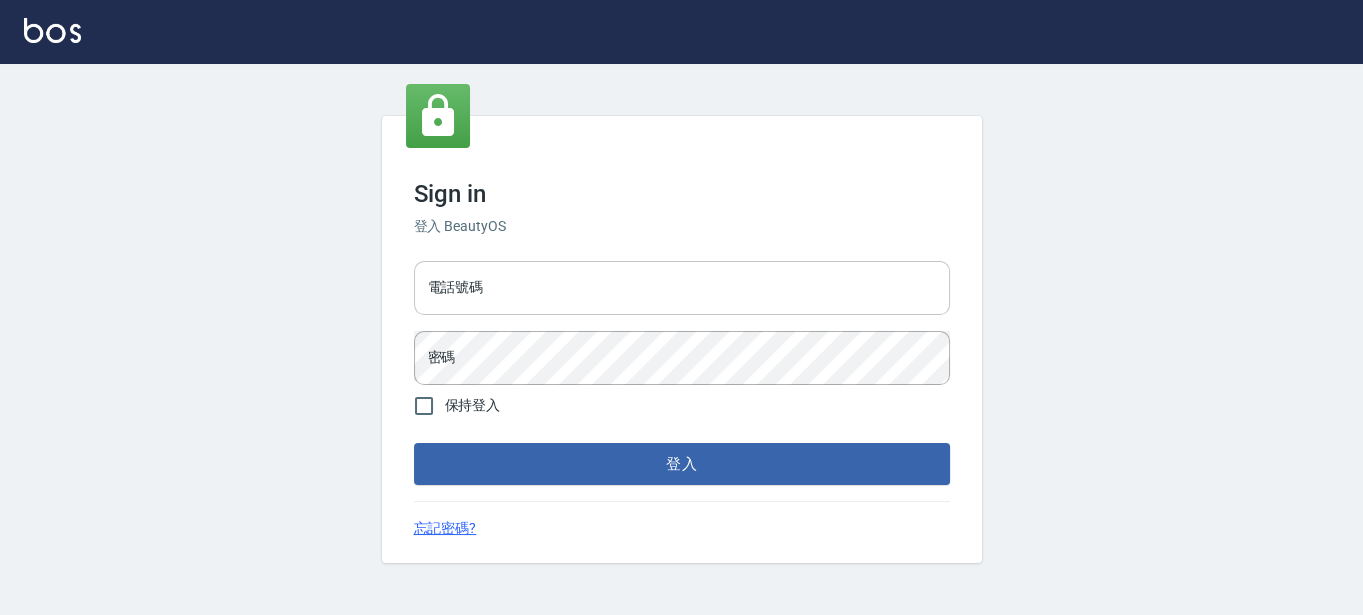 click on "電話號碼" at bounding box center [682, 288] 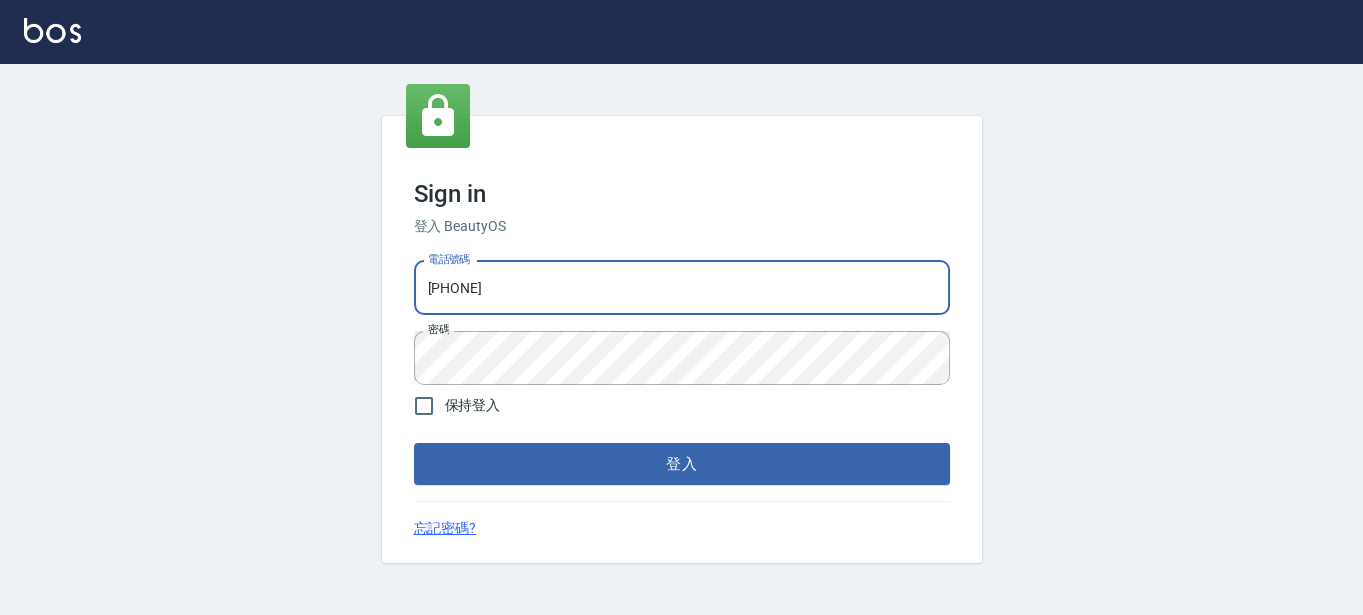 drag, startPoint x: 691, startPoint y: 291, endPoint x: 45, endPoint y: 238, distance: 648.17053 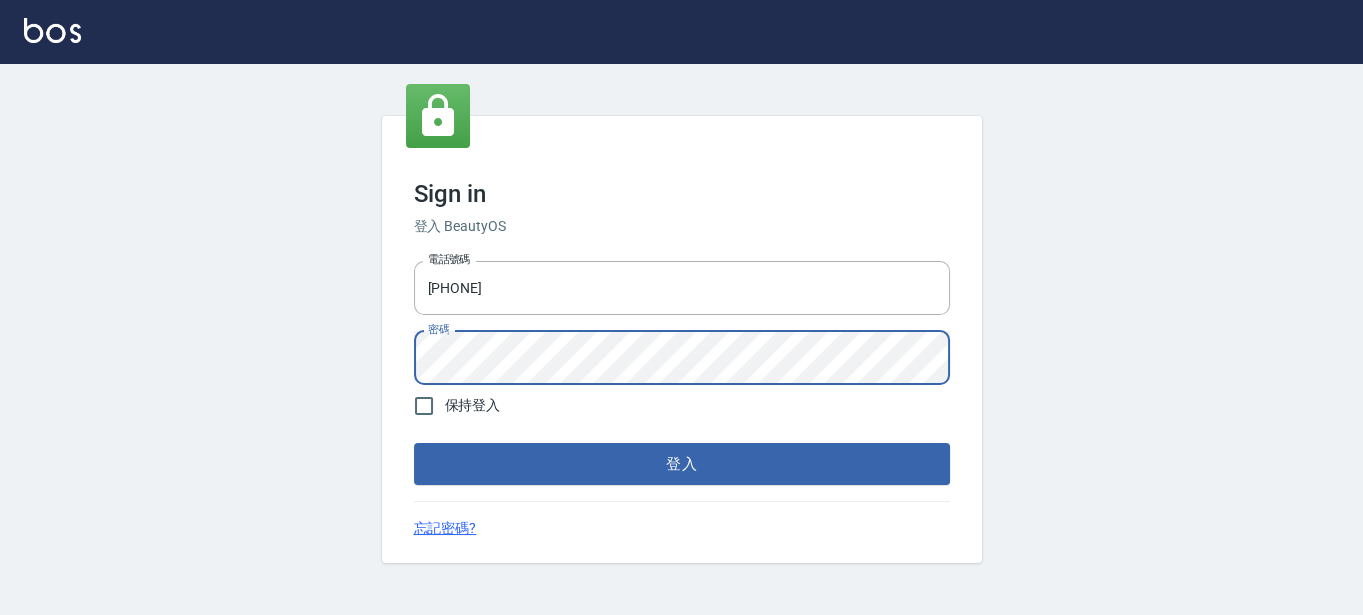 click on "Sign in 登入 BeautyOS 電話號碼 0955332100 電話號碼 密碼 密碼 保持登入 登入 忘記密碼?" at bounding box center (681, 339) 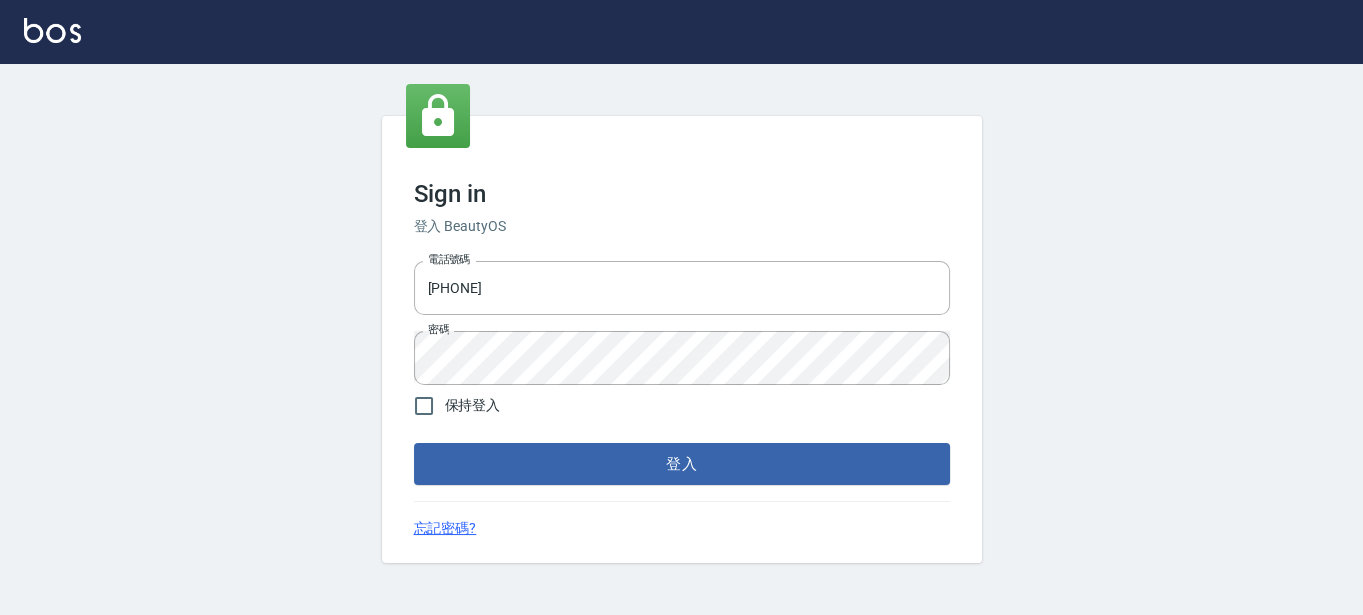 click on "電話號碼 0955332100 電話號碼 密碼 密碼 保持登入 登入" at bounding box center (682, 369) 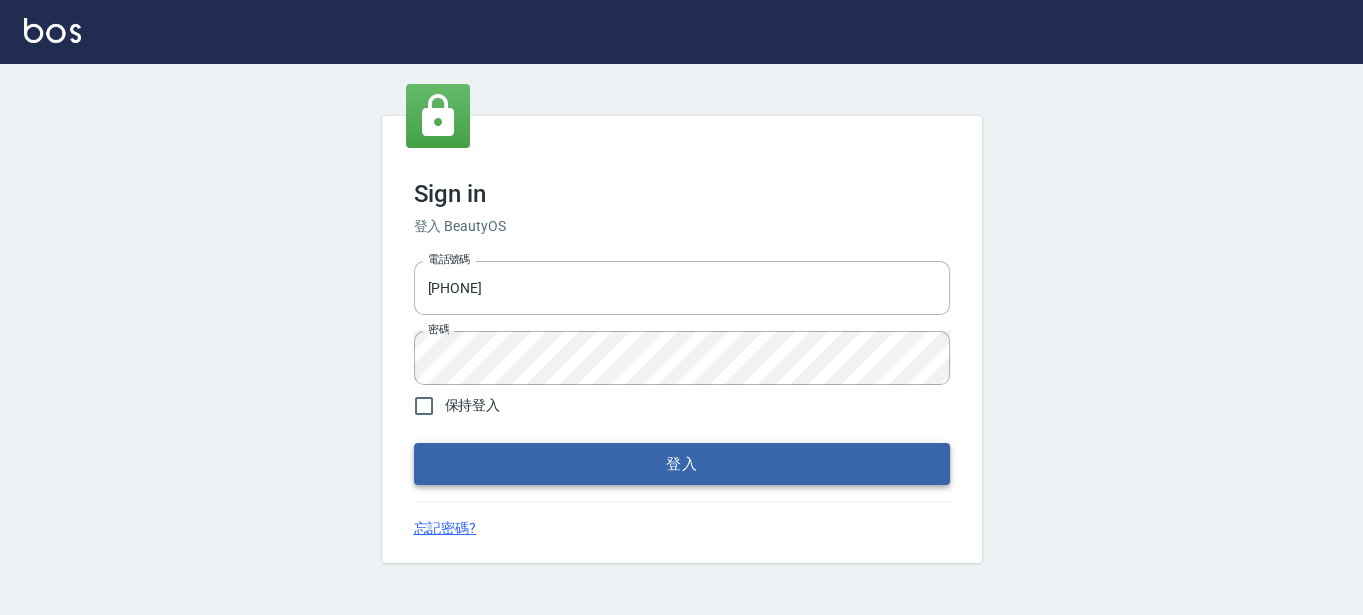 click on "登入" at bounding box center [682, 464] 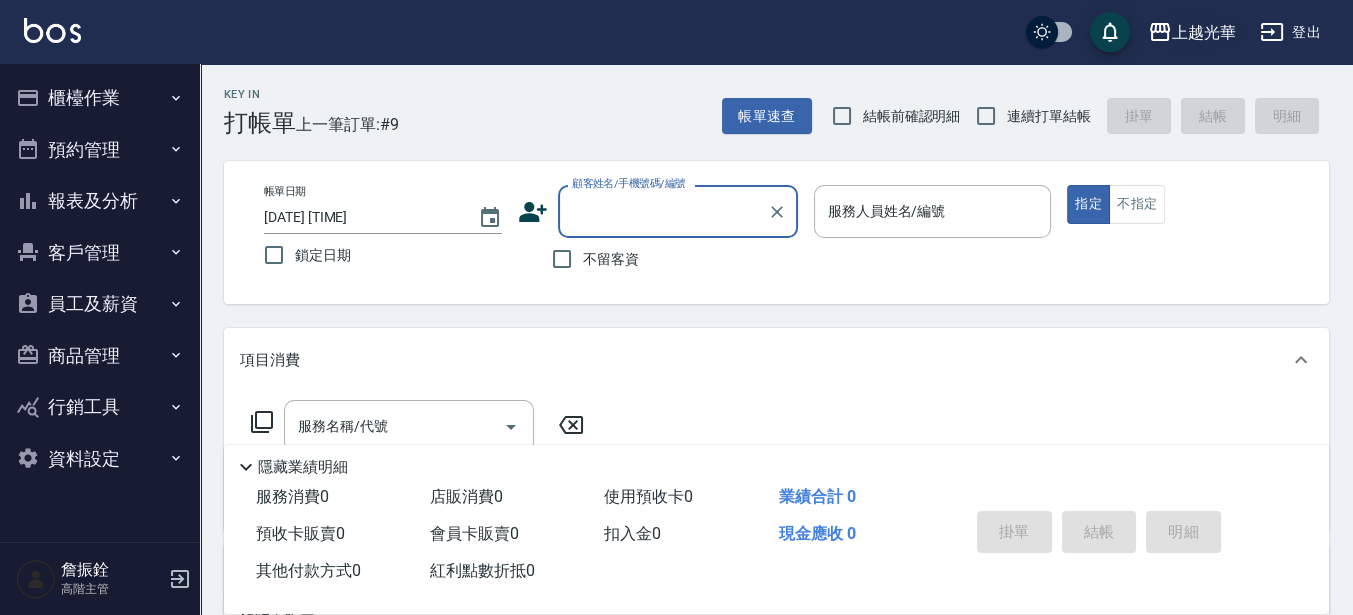 click on "上越光華" at bounding box center (1192, 32) 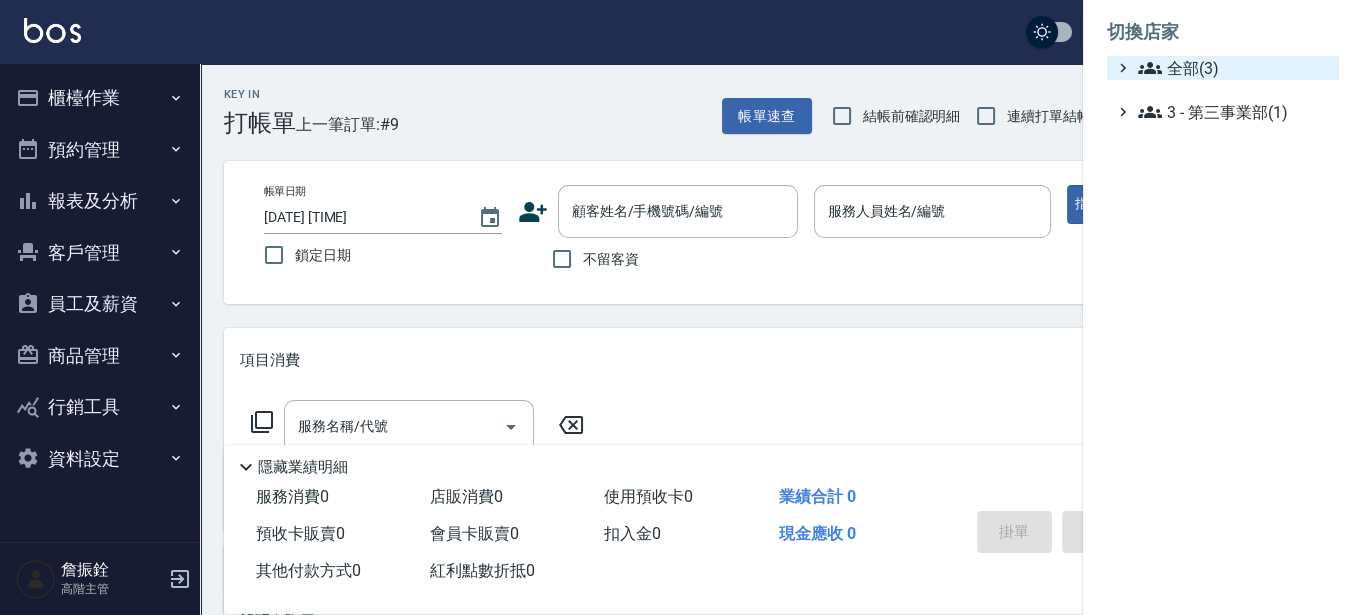 click on "全部(3)" at bounding box center [1234, 68] 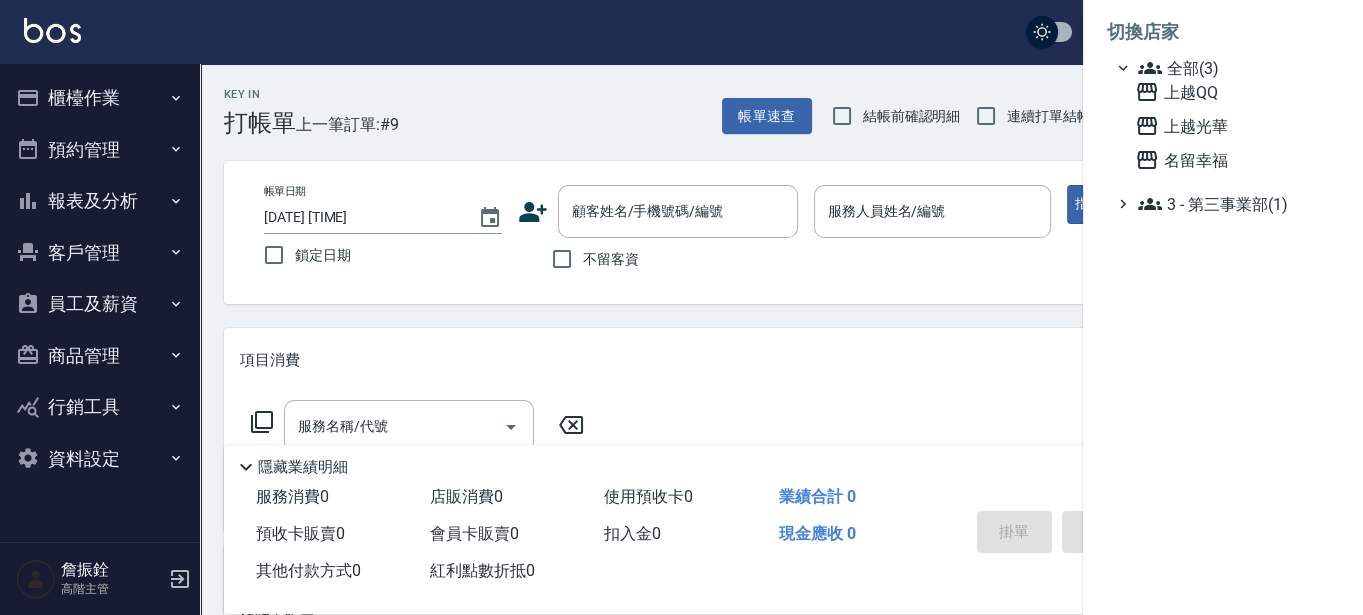 click at bounding box center (681, 307) 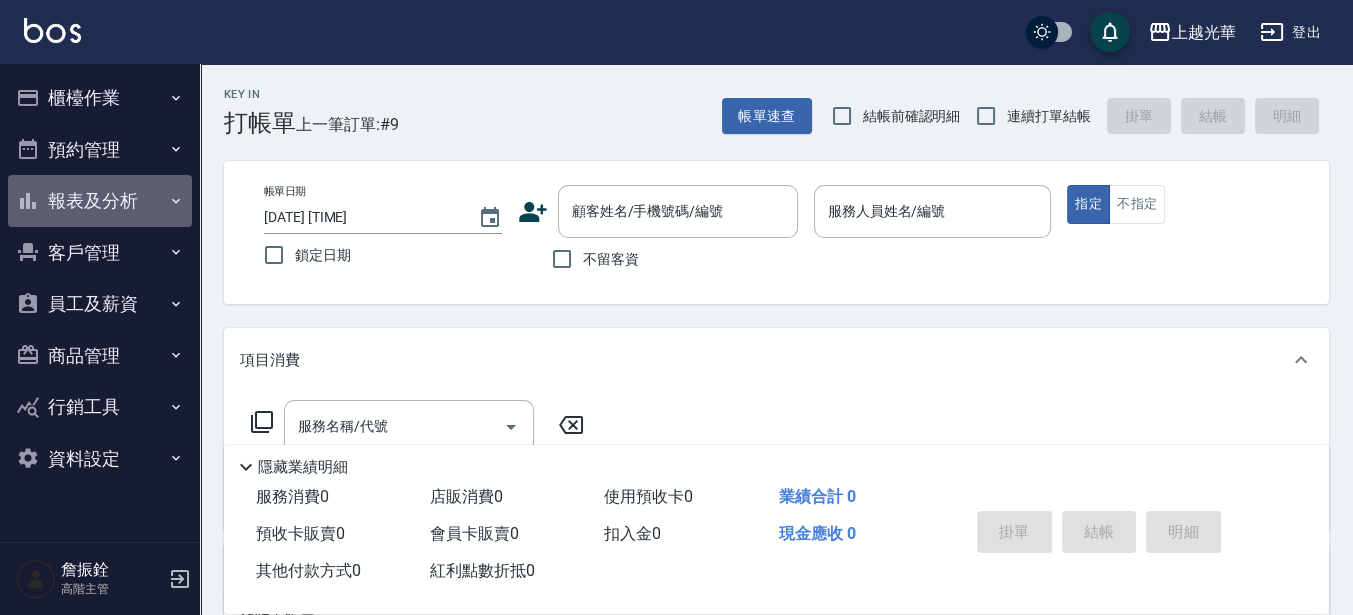 drag, startPoint x: 102, startPoint y: 192, endPoint x: 106, endPoint y: 231, distance: 39.20459 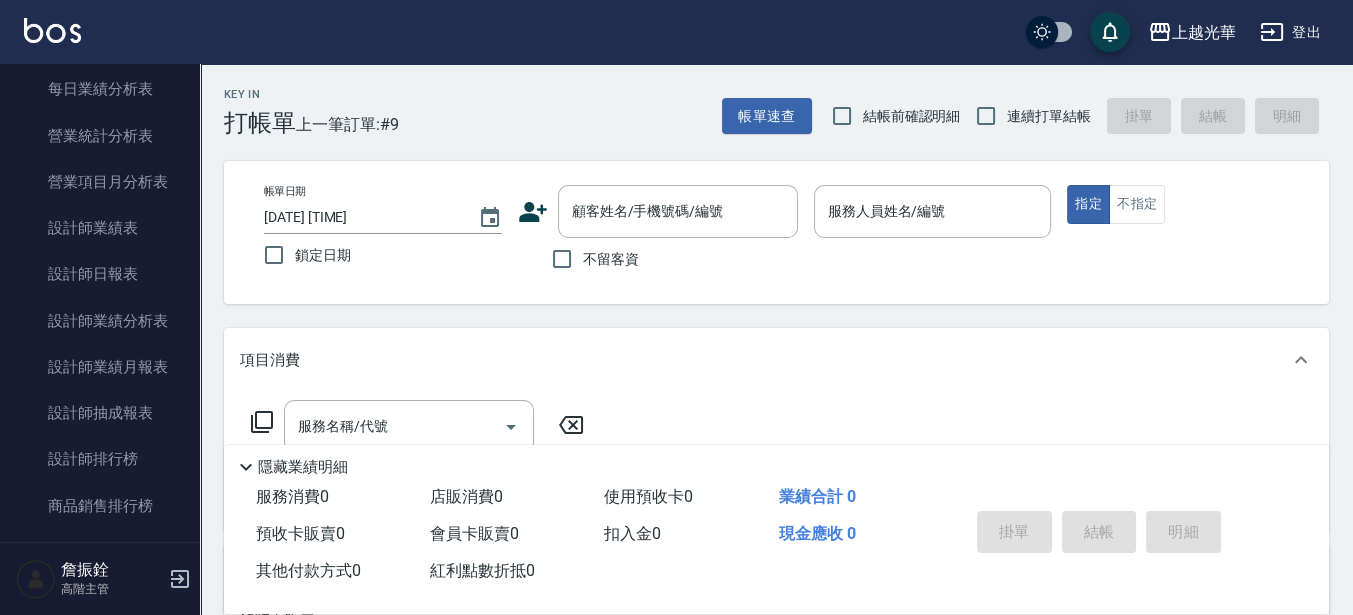 scroll, scrollTop: 750, scrollLeft: 0, axis: vertical 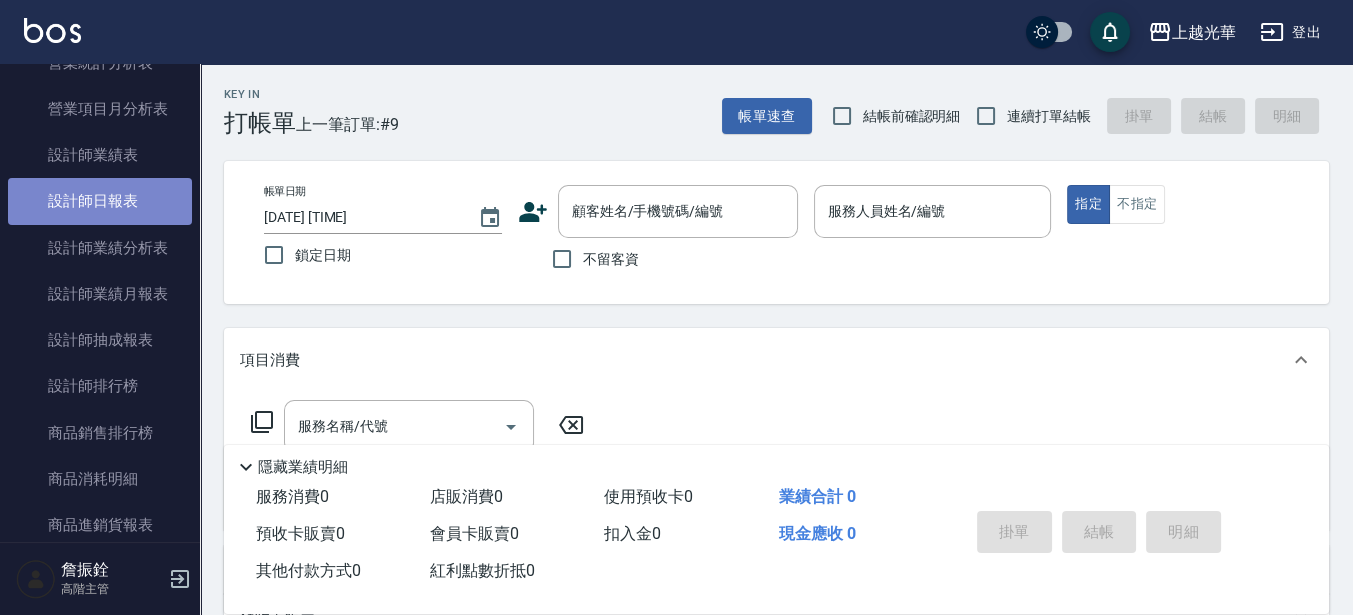 click on "設計師日報表" at bounding box center (100, 201) 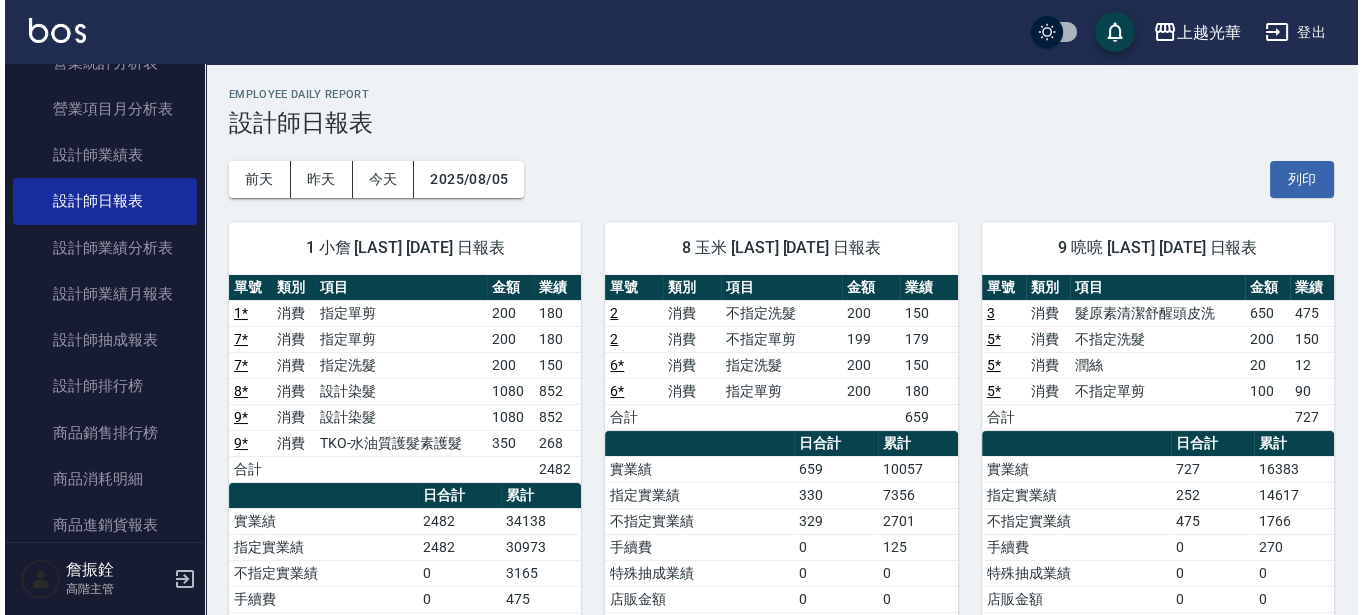 scroll, scrollTop: 125, scrollLeft: 0, axis: vertical 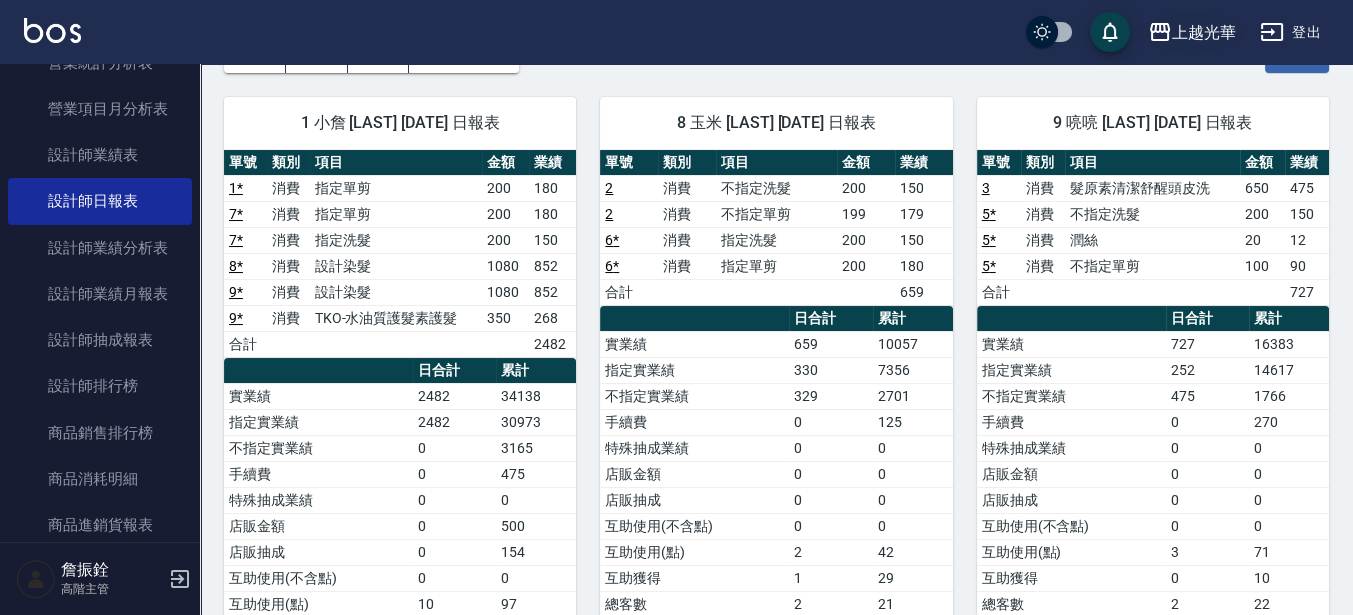 click on "上越光華" at bounding box center (1204, 32) 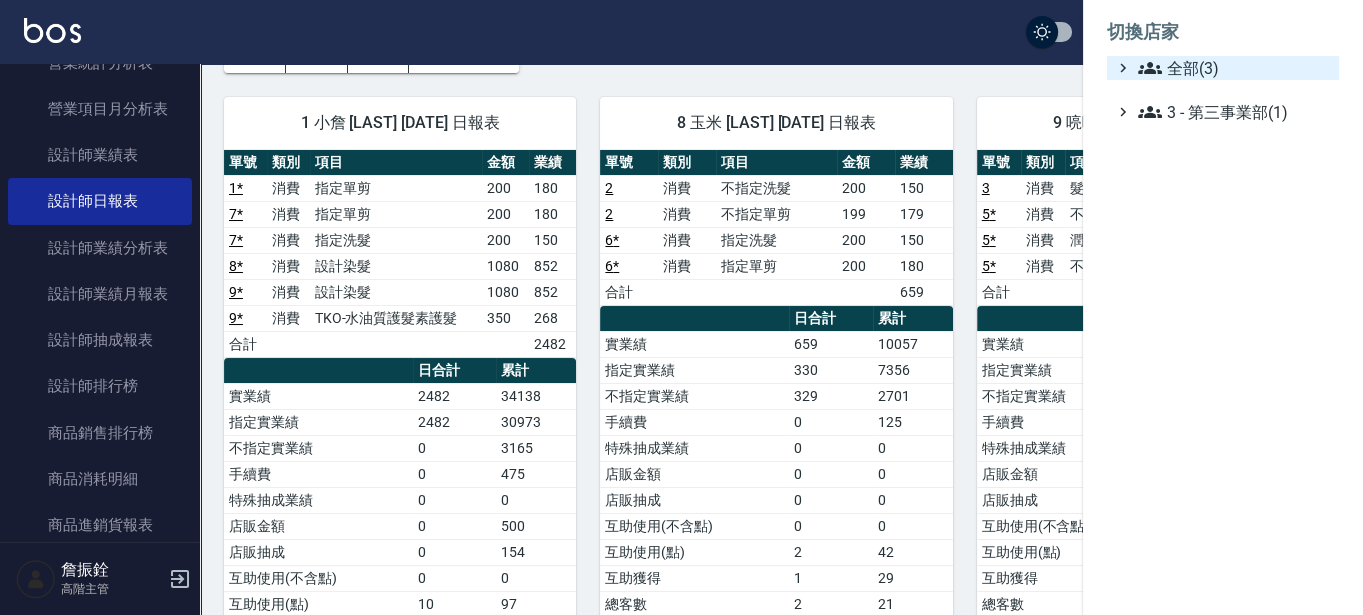 click on "全部(3)" at bounding box center [1234, 68] 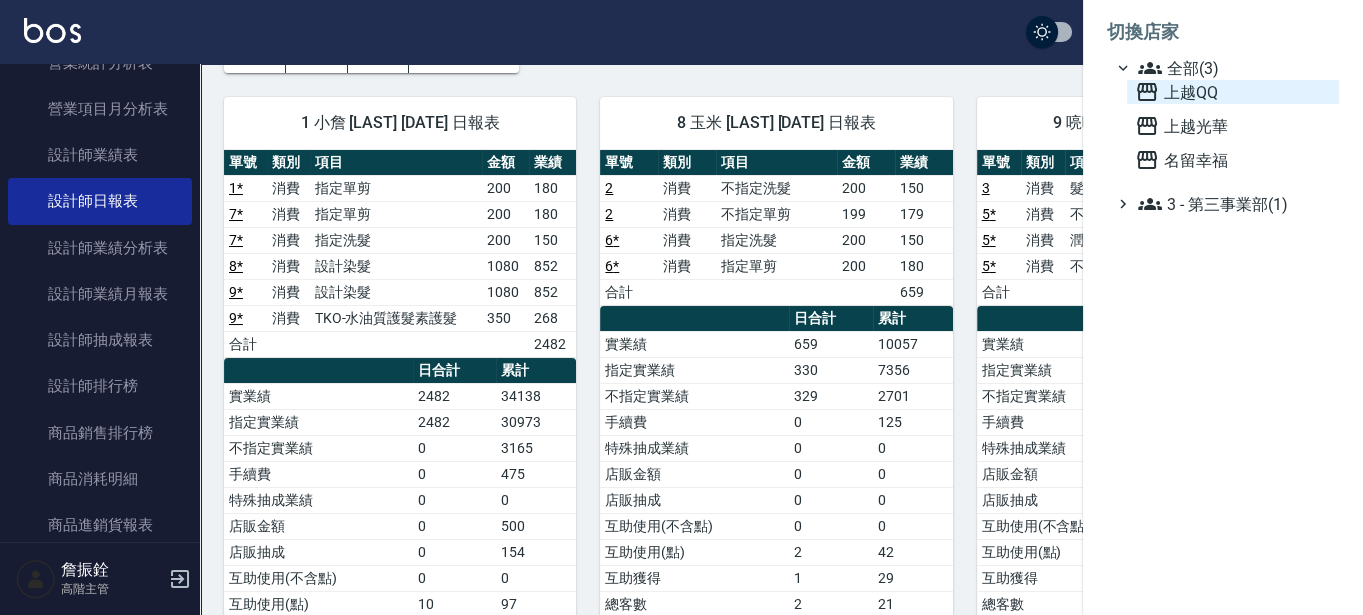 click on "上越QQ" at bounding box center (1233, 92) 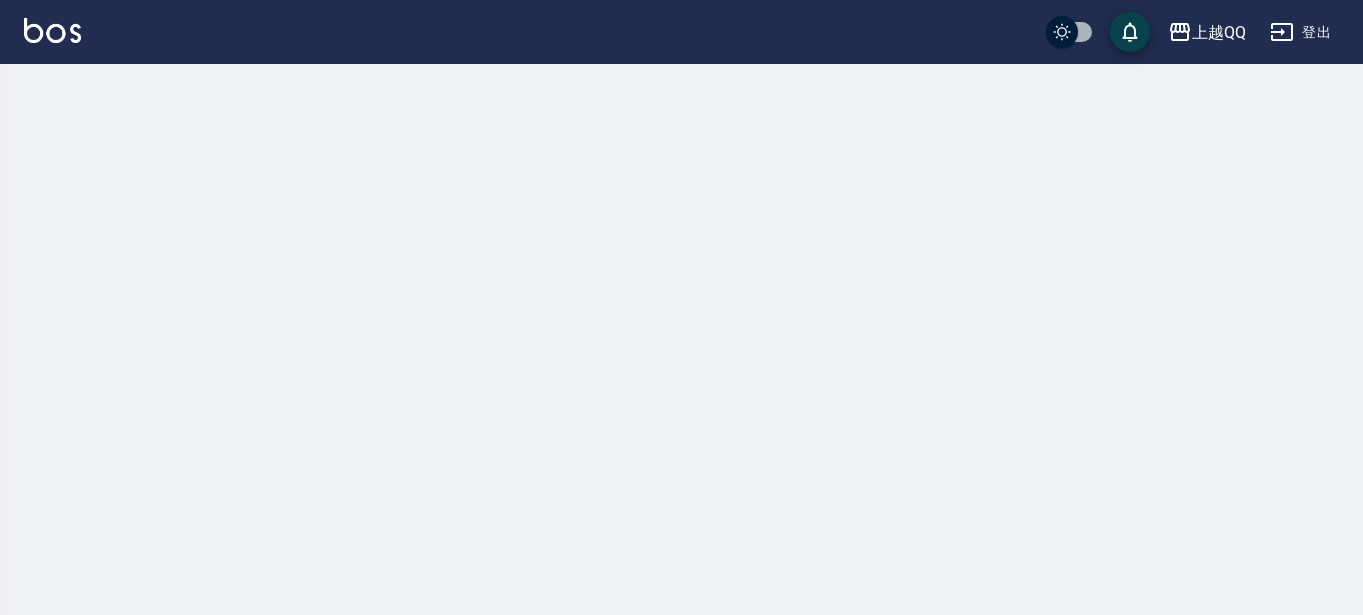 click at bounding box center (681, 307) 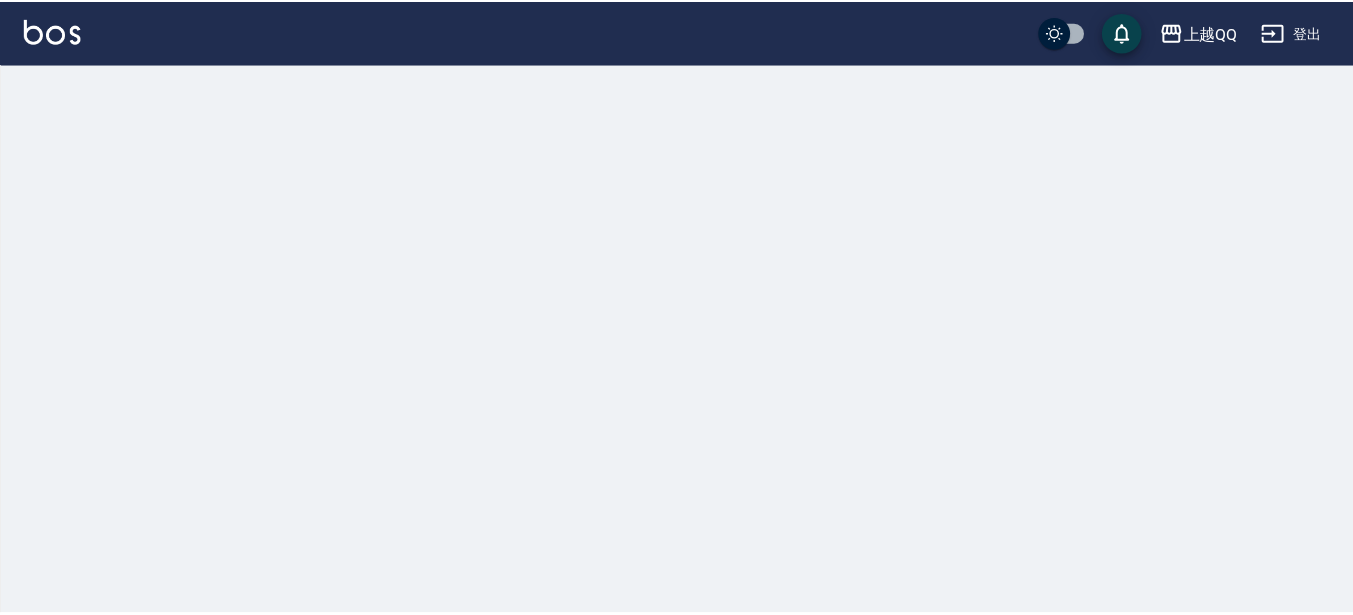 scroll, scrollTop: 0, scrollLeft: 0, axis: both 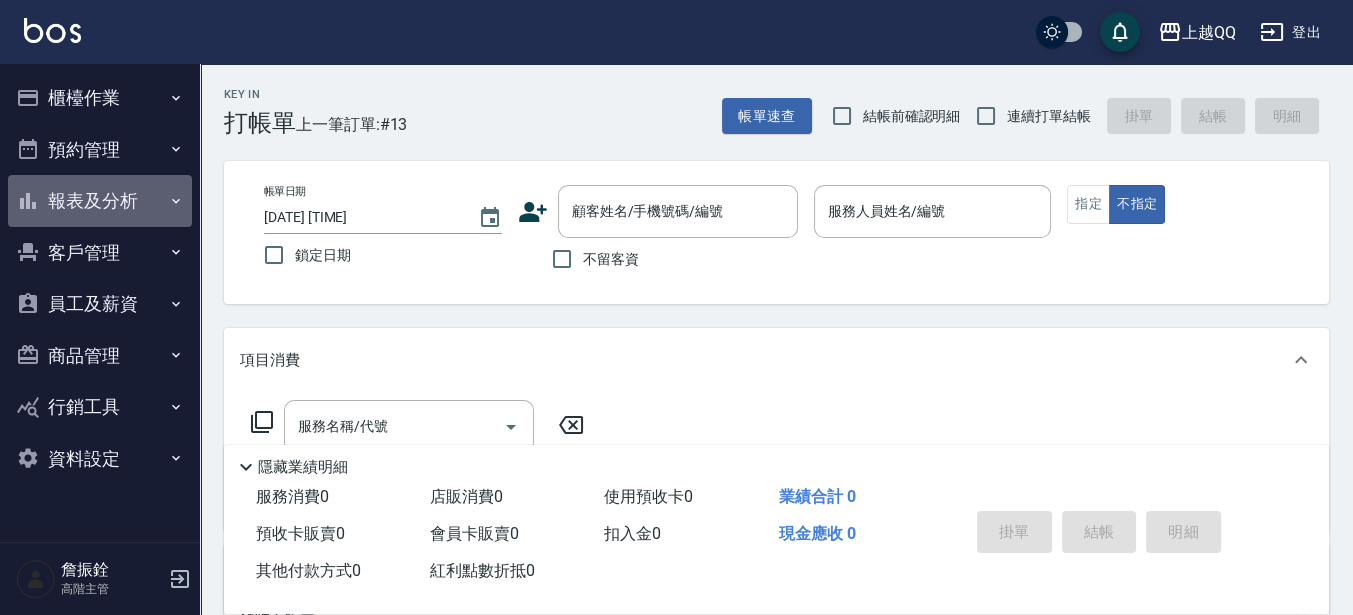 click on "報表及分析" at bounding box center [100, 201] 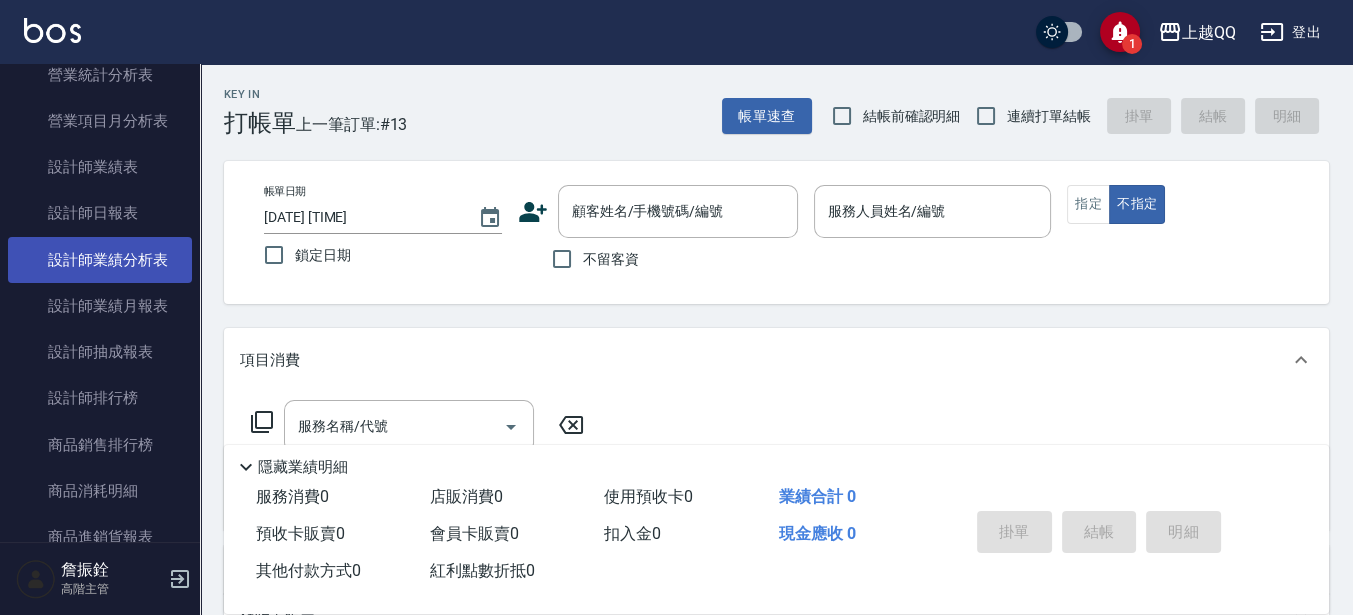 scroll, scrollTop: 750, scrollLeft: 0, axis: vertical 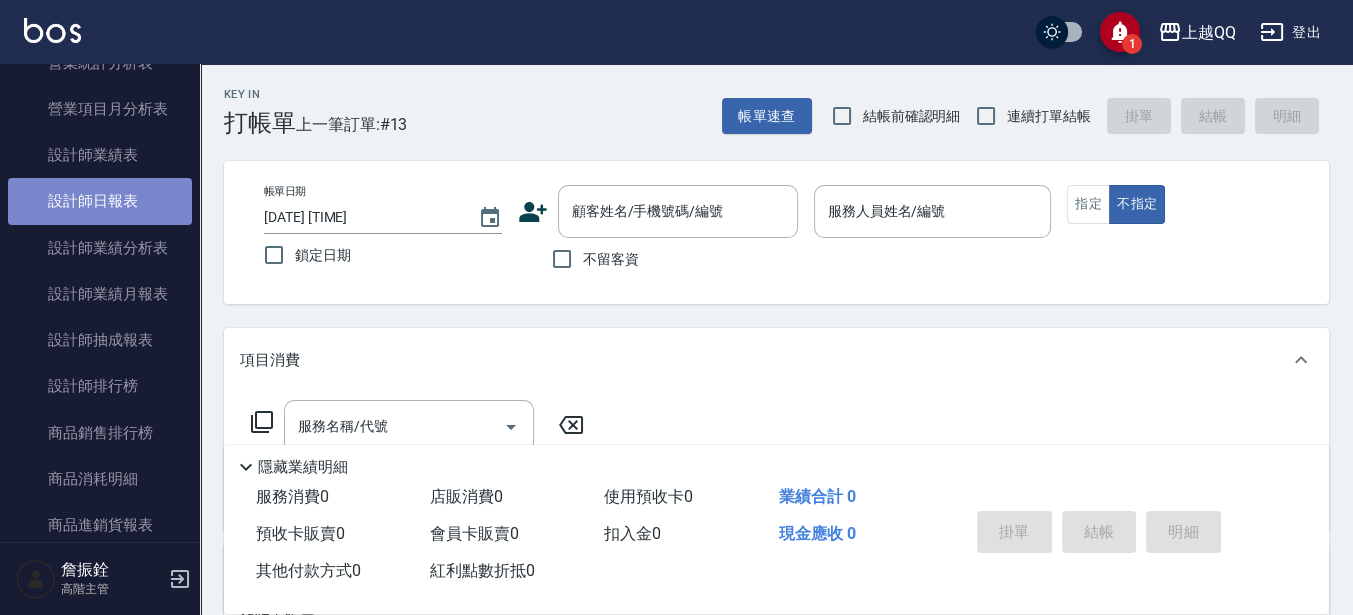 click on "設計師日報表" at bounding box center (100, 201) 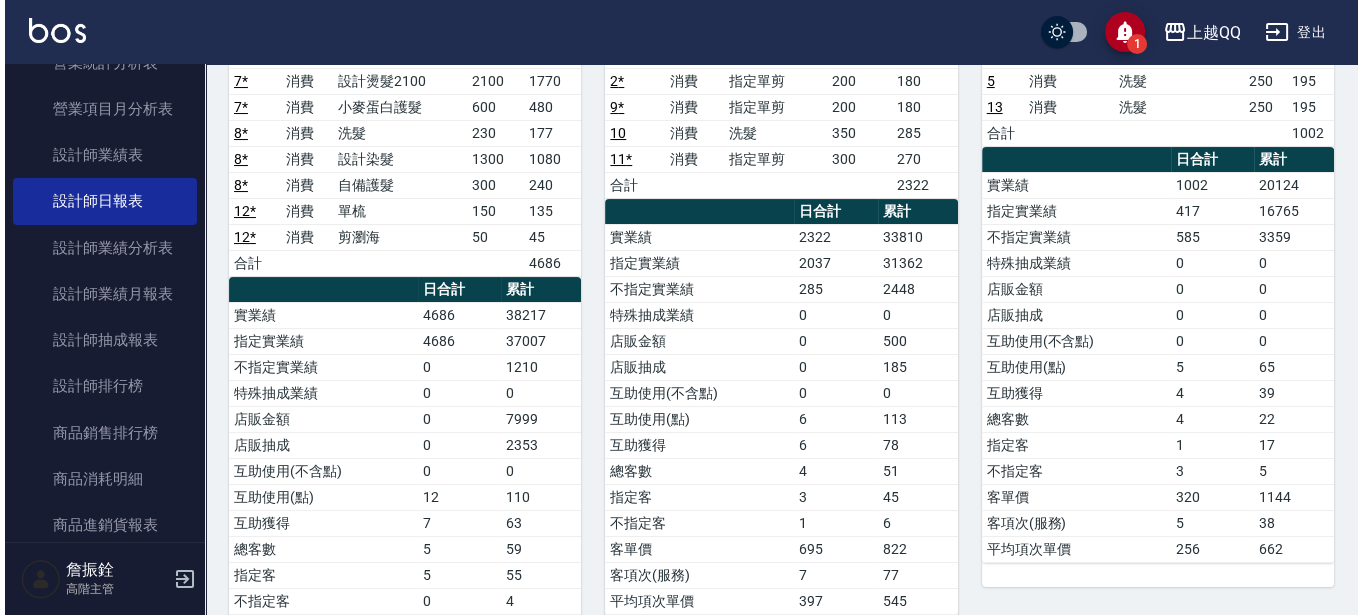 scroll, scrollTop: 375, scrollLeft: 0, axis: vertical 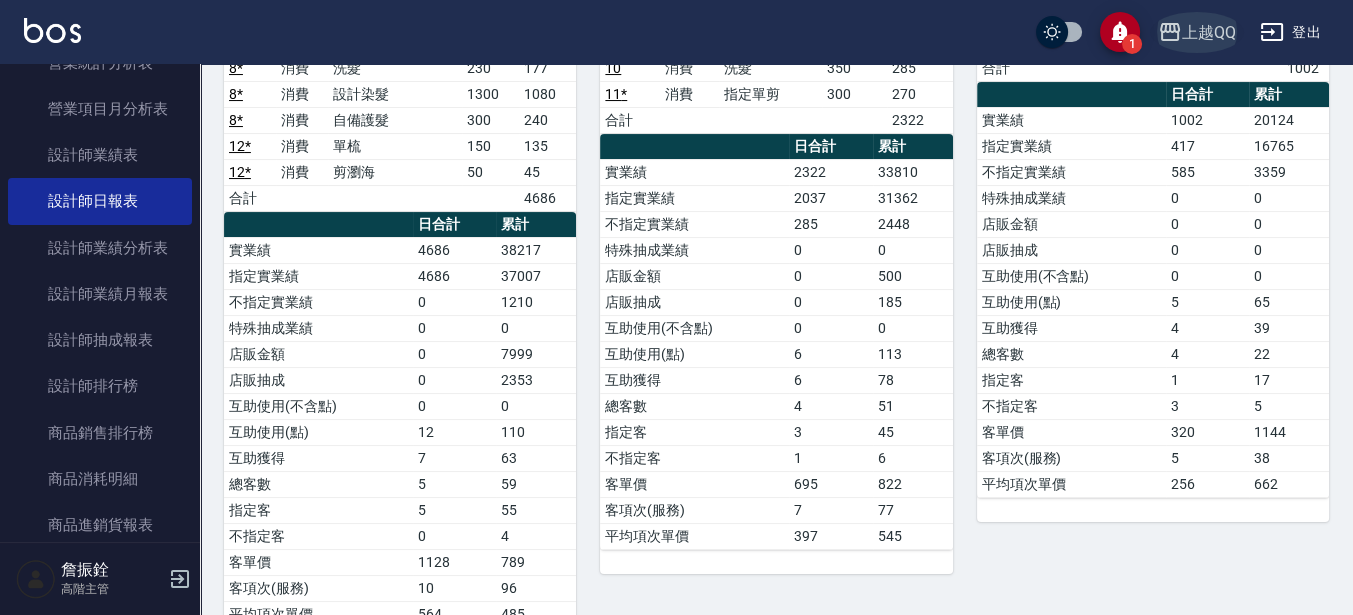 click on "上越QQ" at bounding box center [1197, 32] 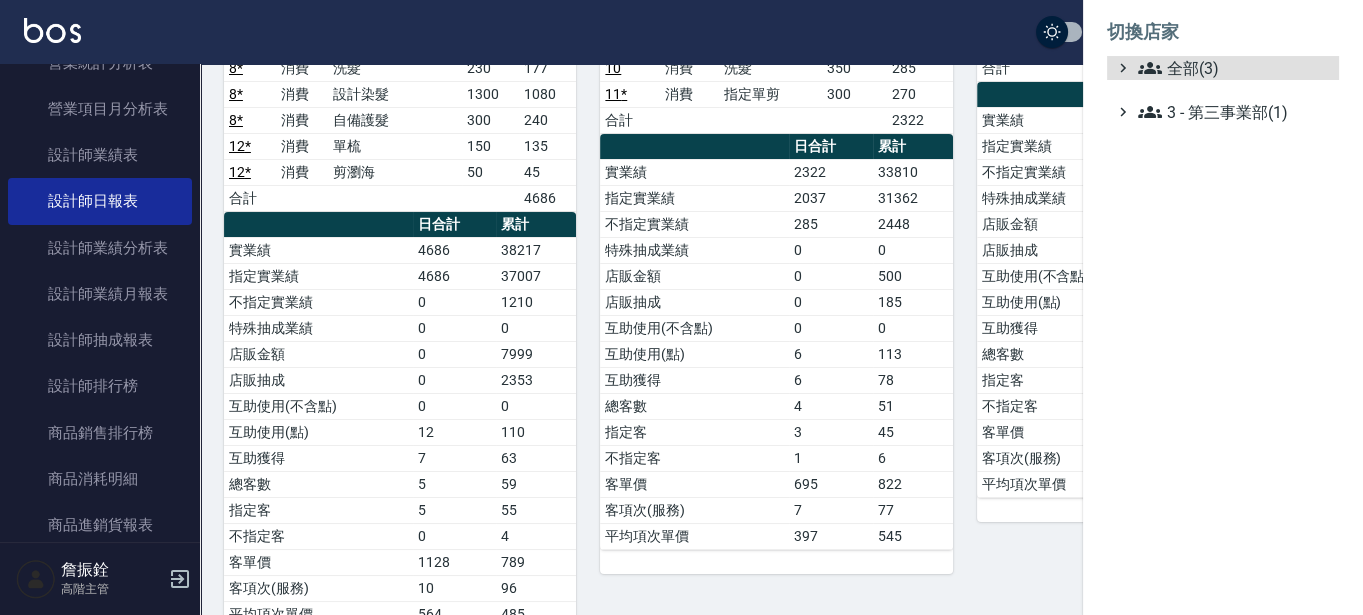 click on "全部(3)" at bounding box center [1234, 68] 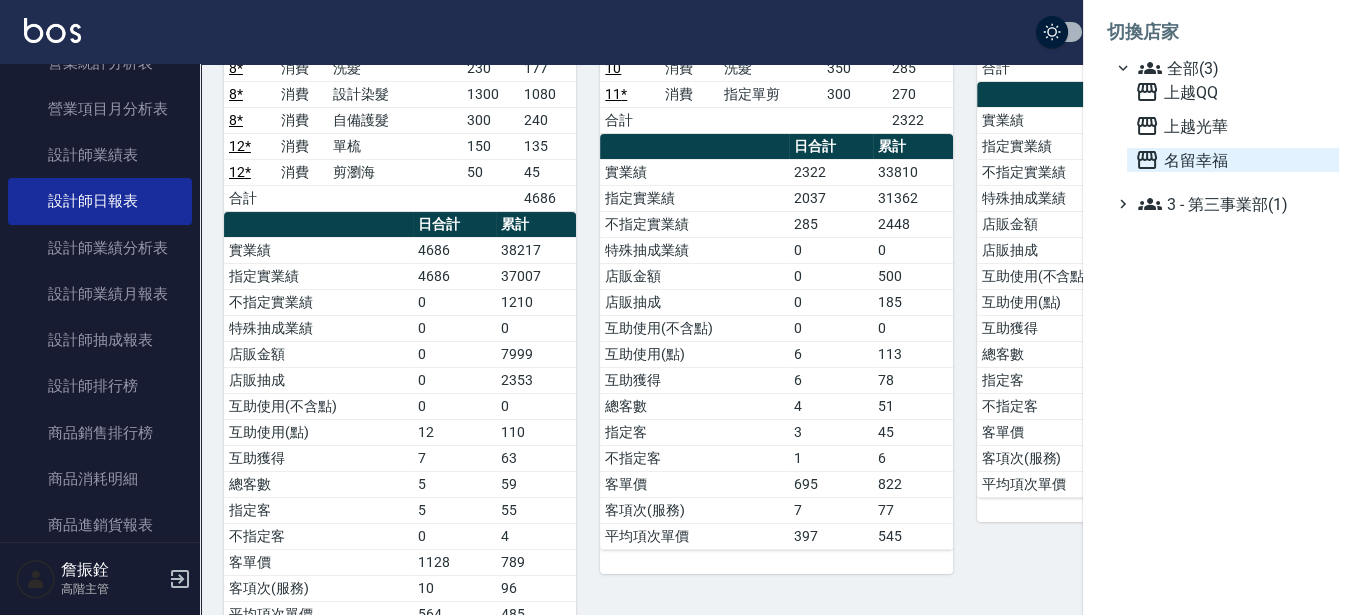 click on "名留幸福" at bounding box center [1233, 160] 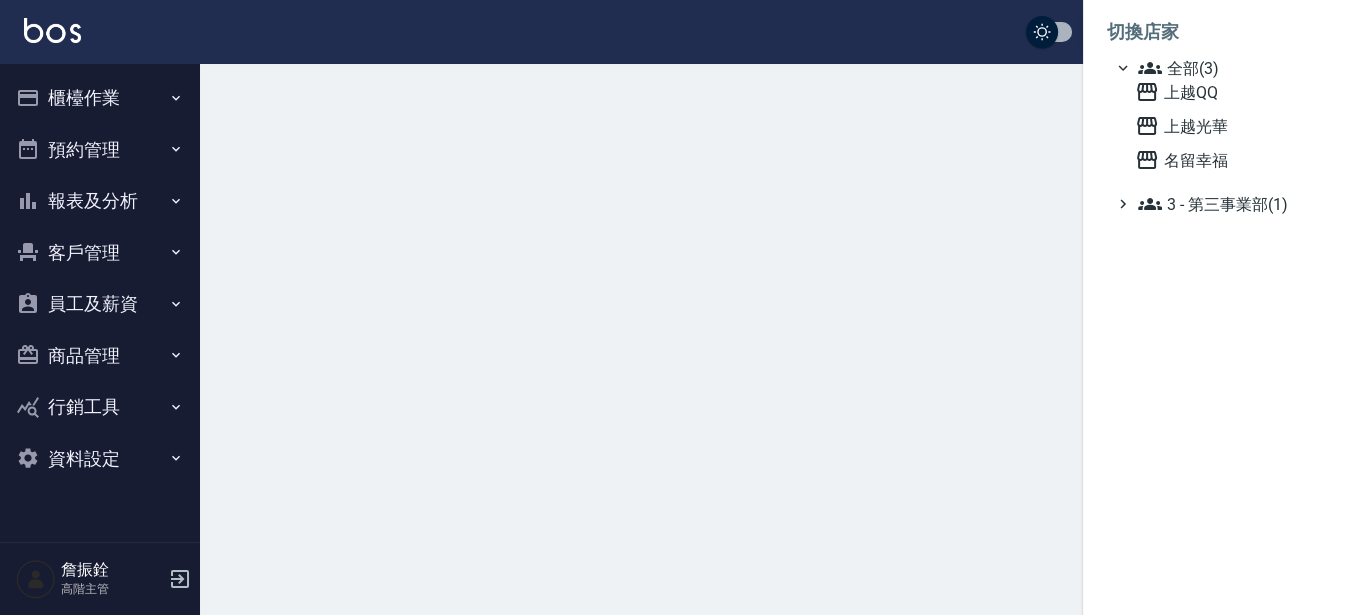 scroll, scrollTop: 0, scrollLeft: 0, axis: both 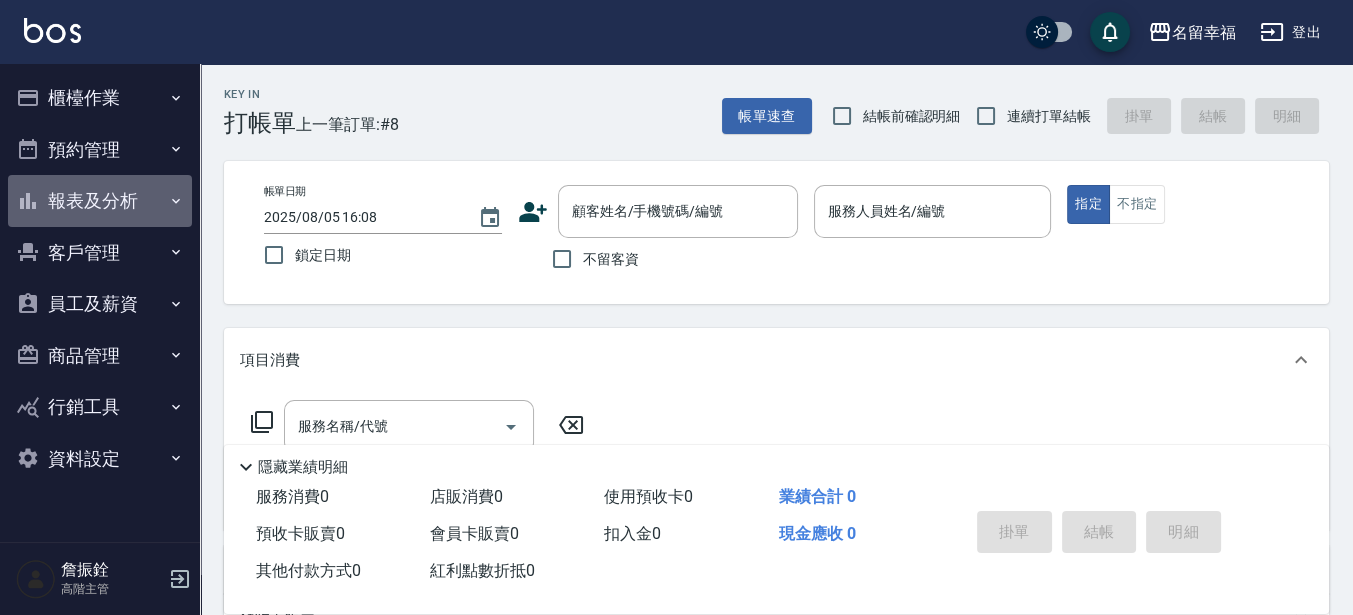 click on "報表及分析" at bounding box center (100, 201) 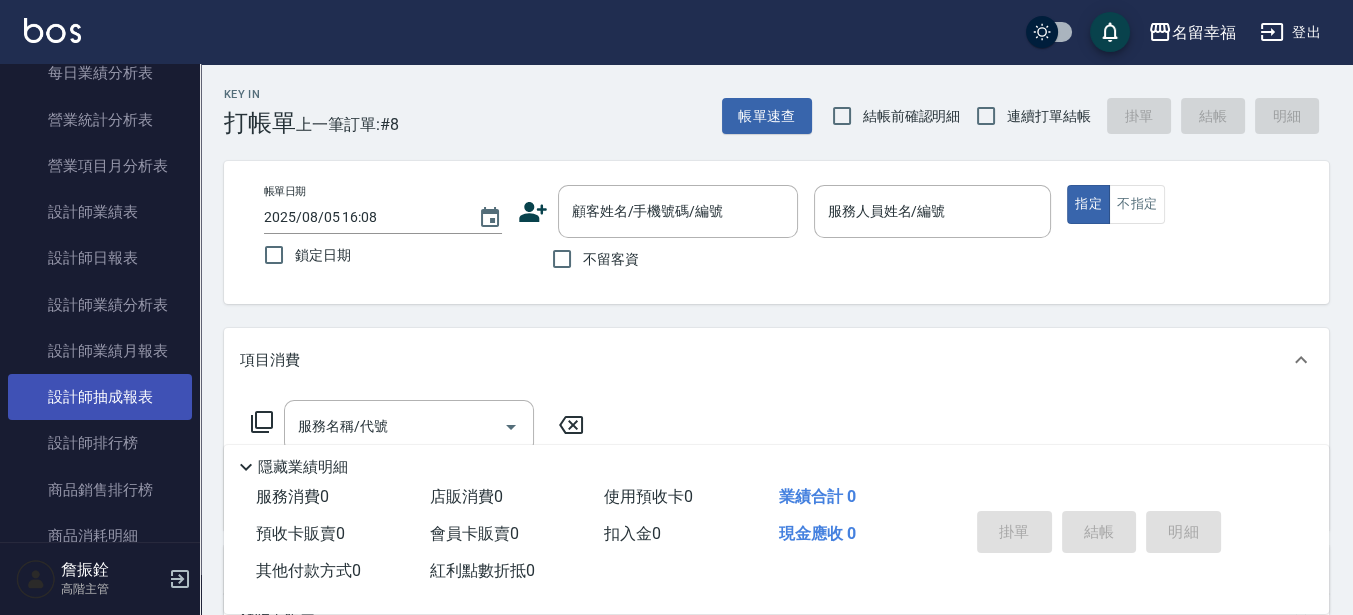 scroll, scrollTop: 625, scrollLeft: 0, axis: vertical 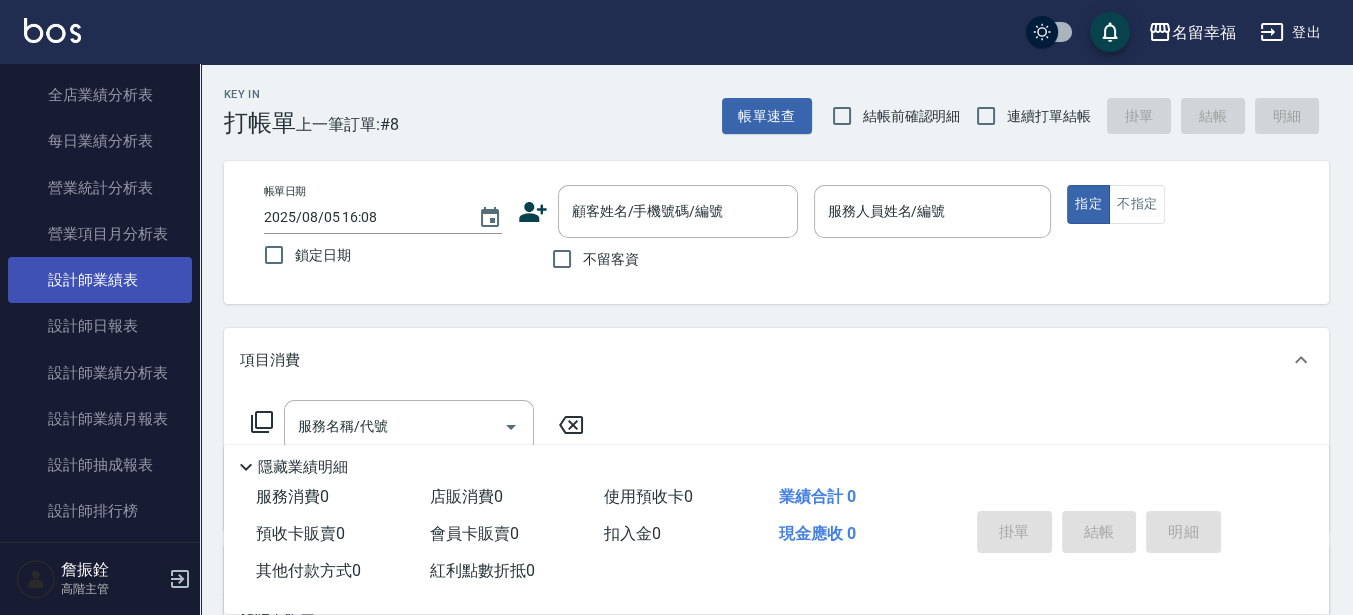 click on "設計師業績表" at bounding box center (100, 280) 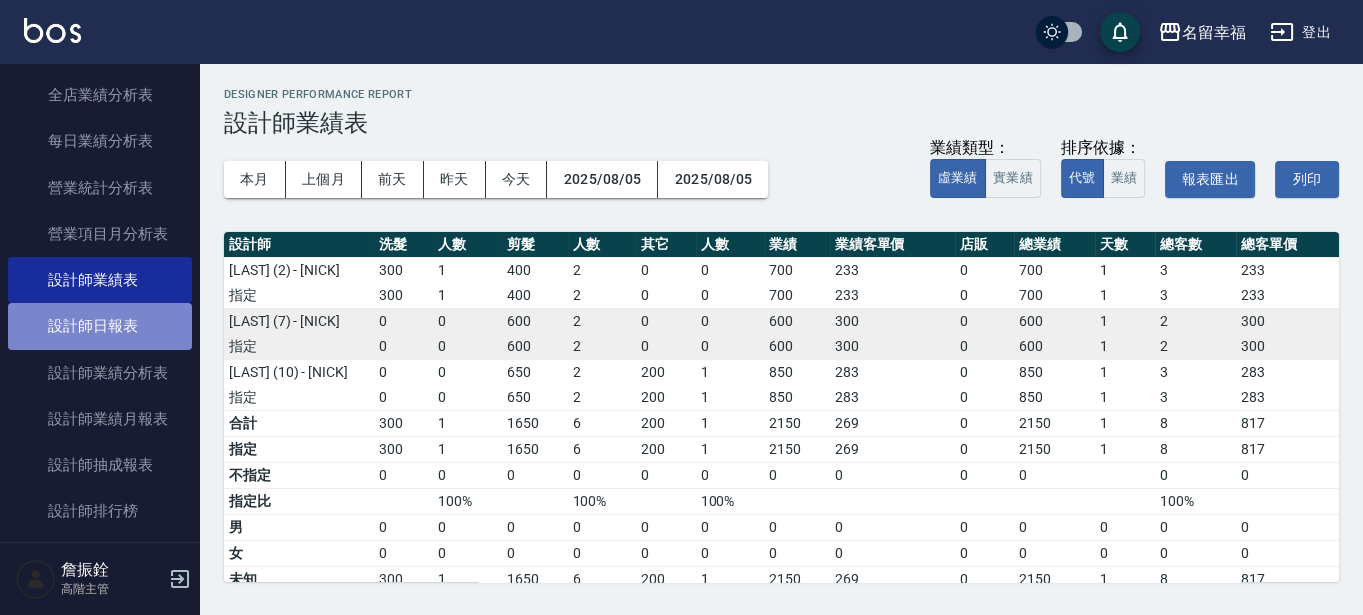 click on "設計師日報表" at bounding box center [100, 326] 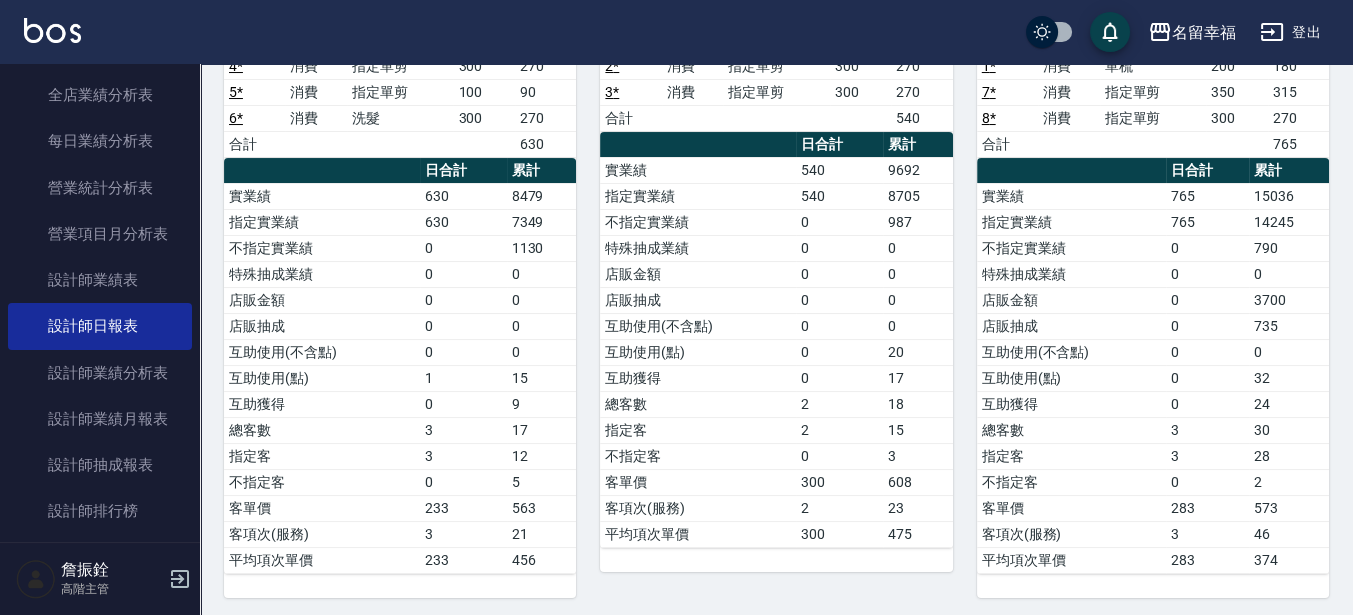 scroll, scrollTop: 0, scrollLeft: 0, axis: both 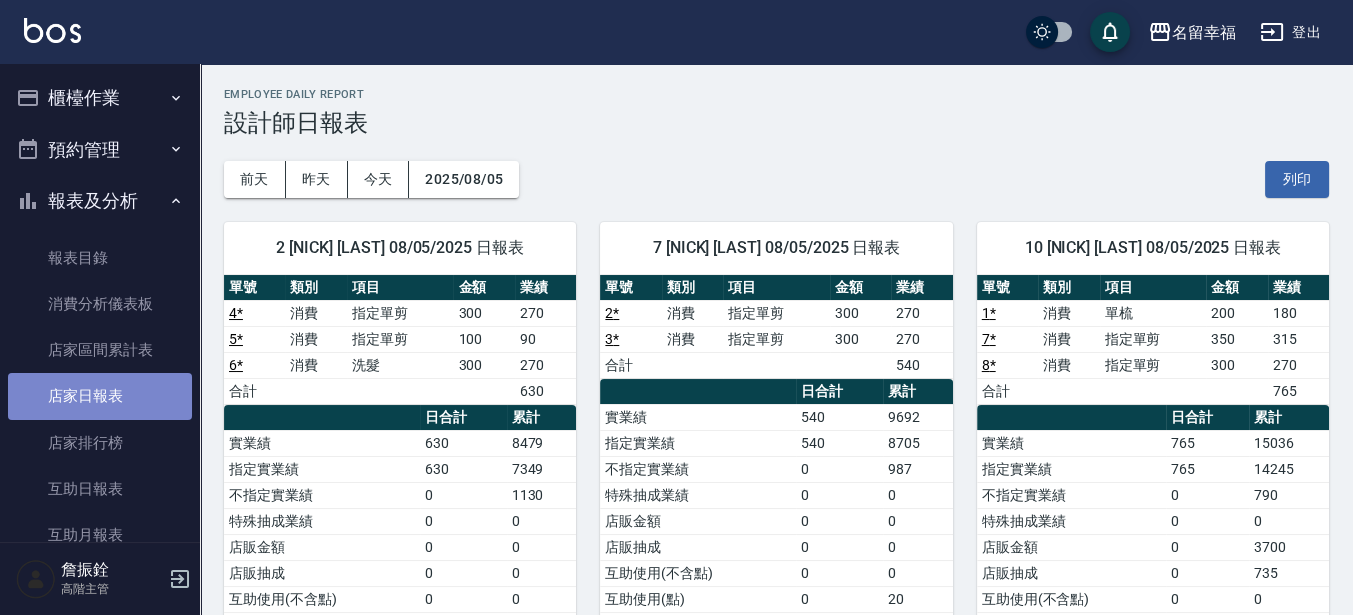 click on "店家日報表" at bounding box center (100, 396) 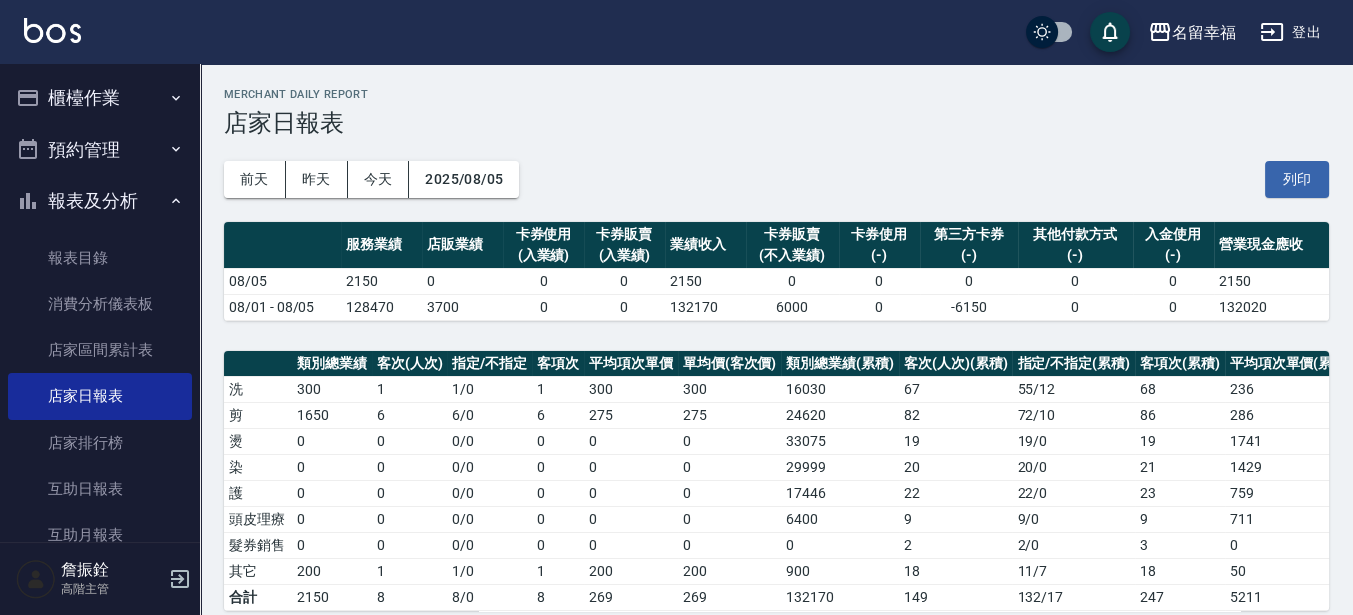 click 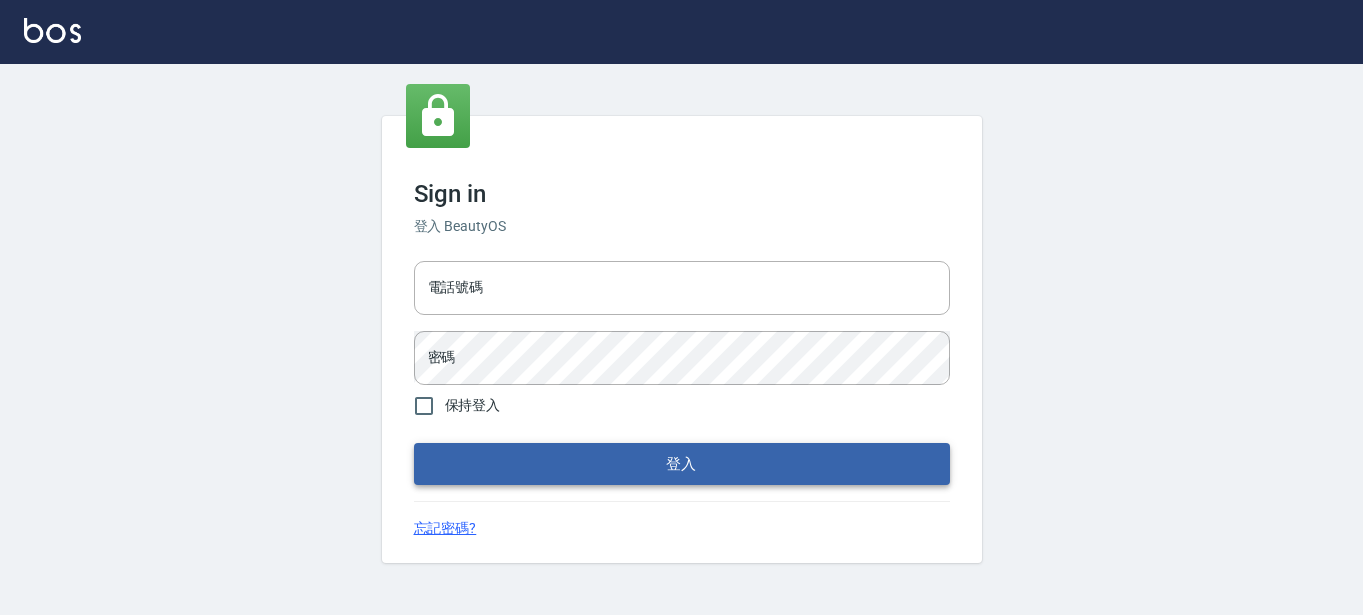 scroll, scrollTop: 0, scrollLeft: 0, axis: both 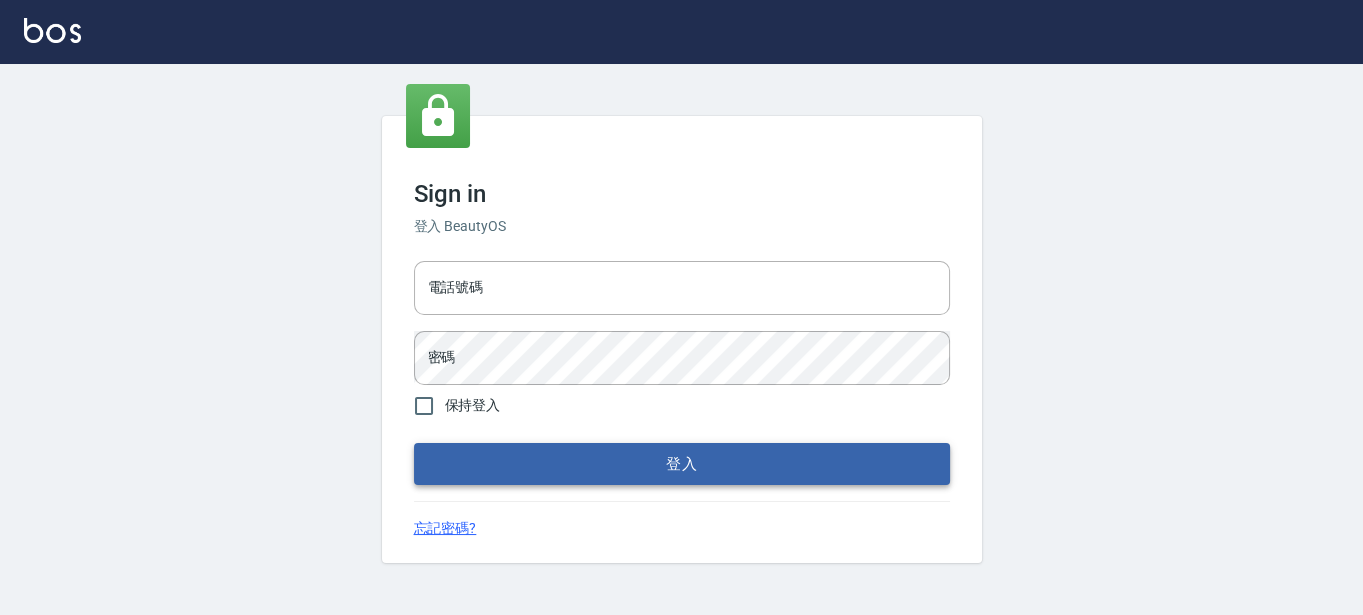 type on "[PHONE]" 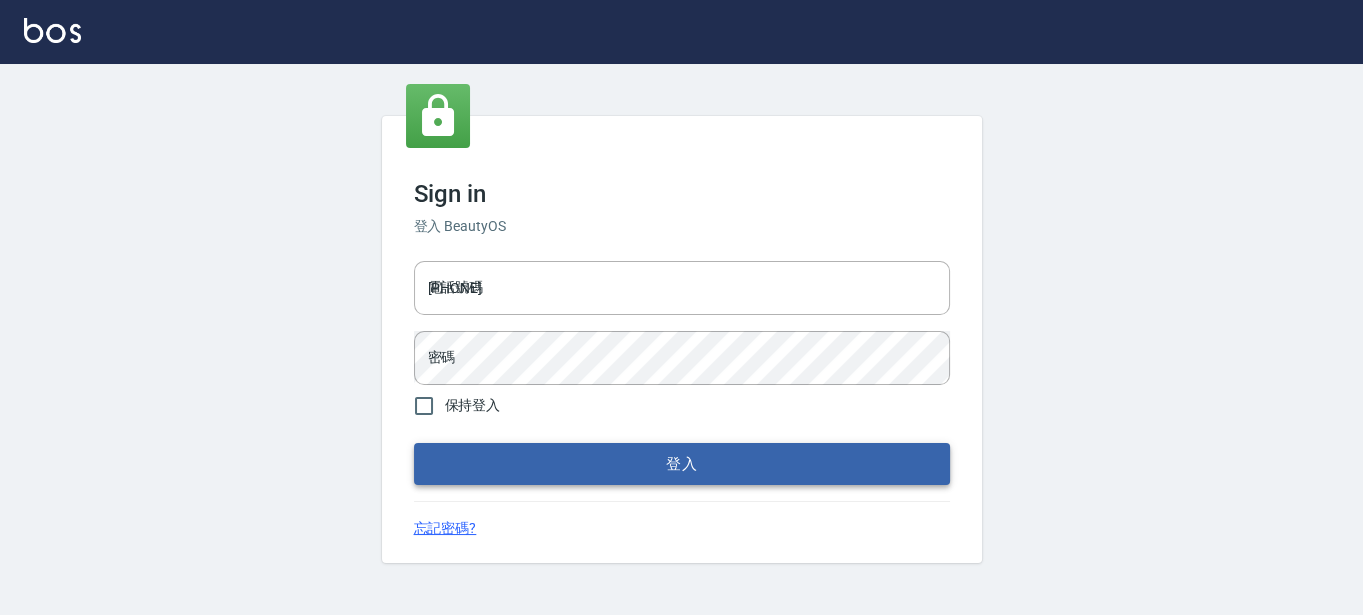 click on "登入" at bounding box center [682, 464] 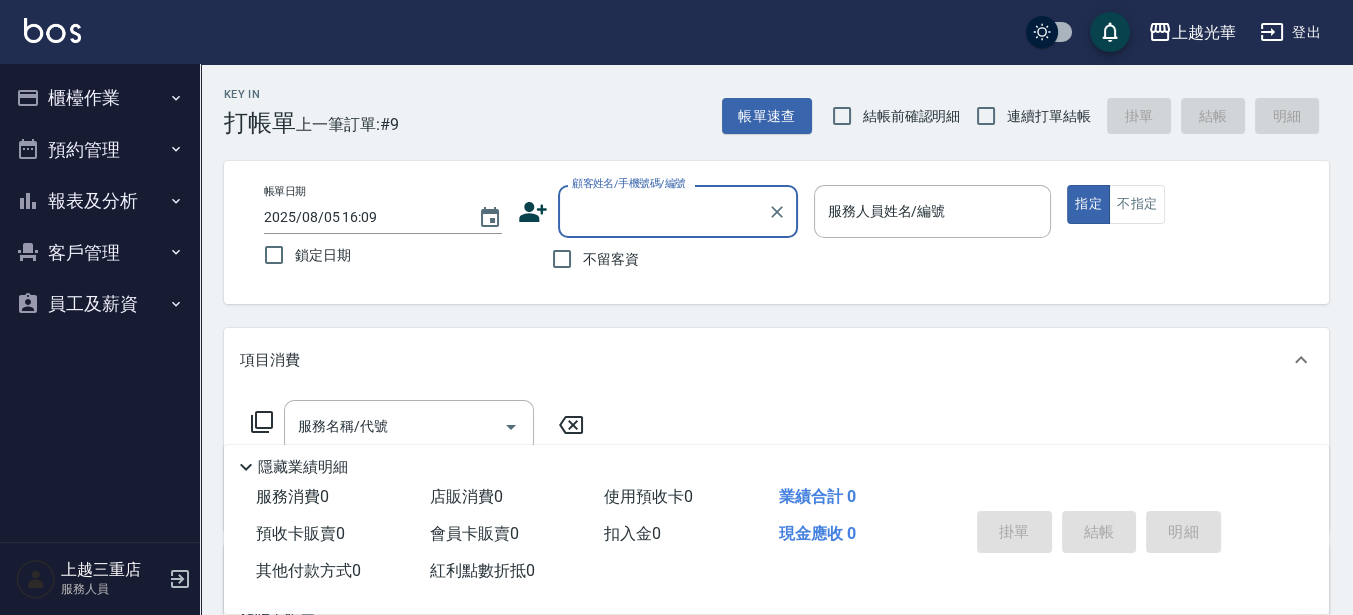 click on "登出" at bounding box center (1290, 32) 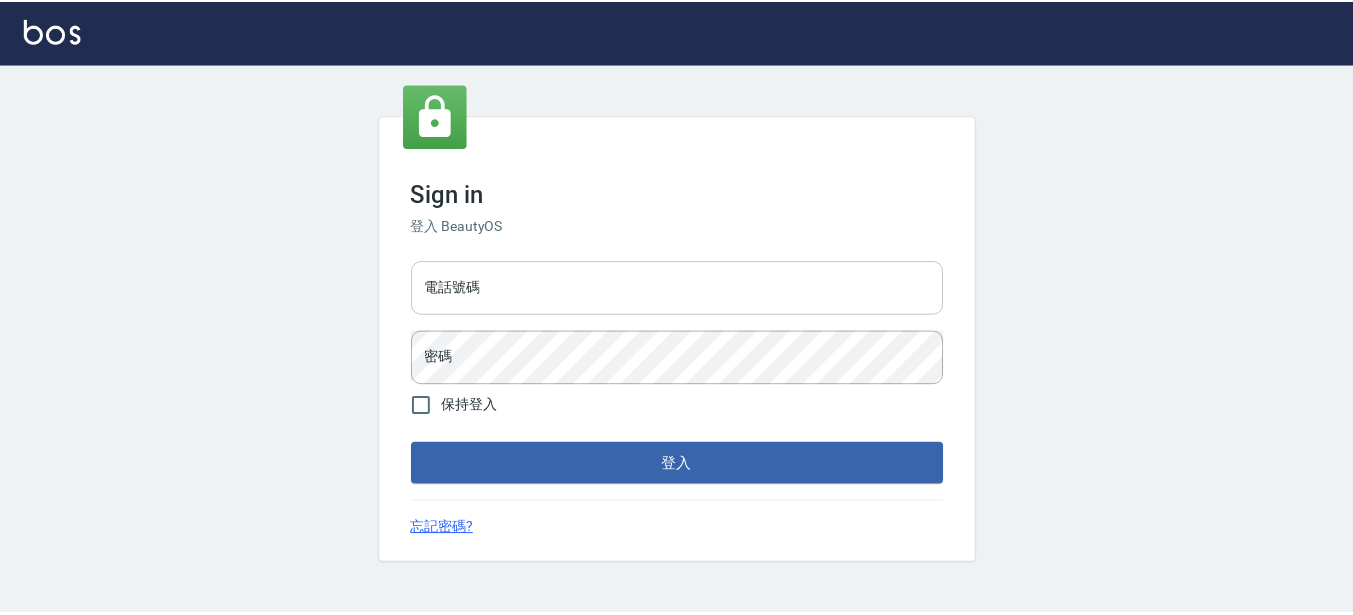scroll, scrollTop: 0, scrollLeft: 0, axis: both 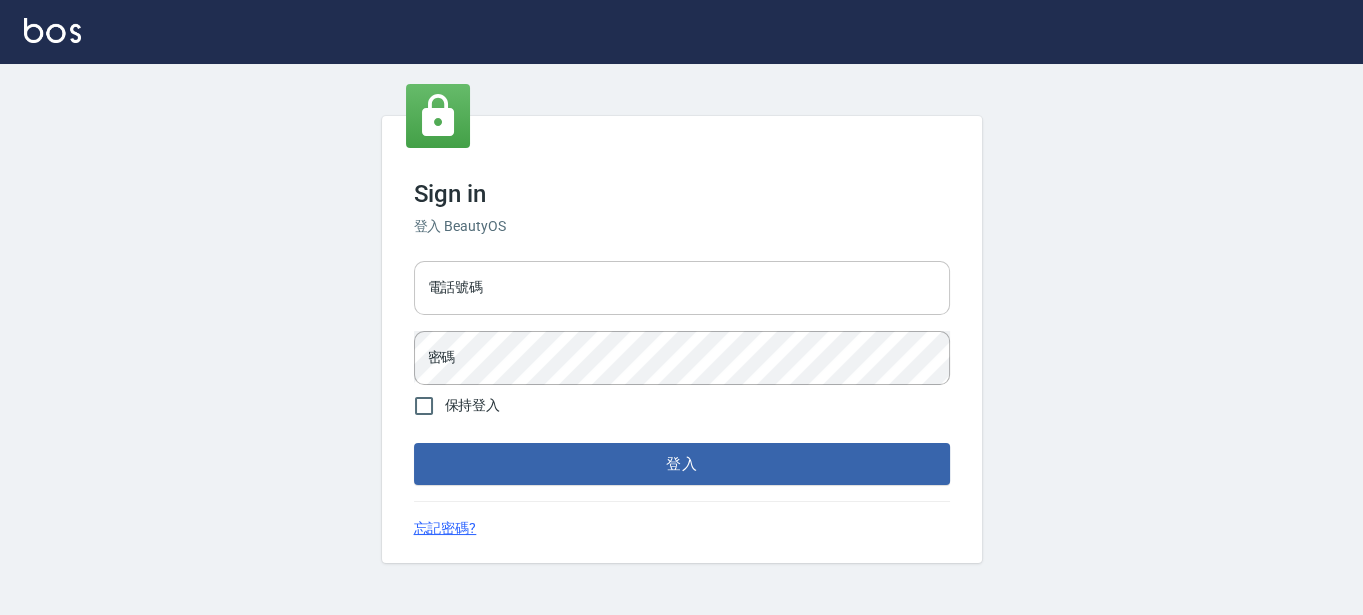 click on "電話號碼" at bounding box center (682, 288) 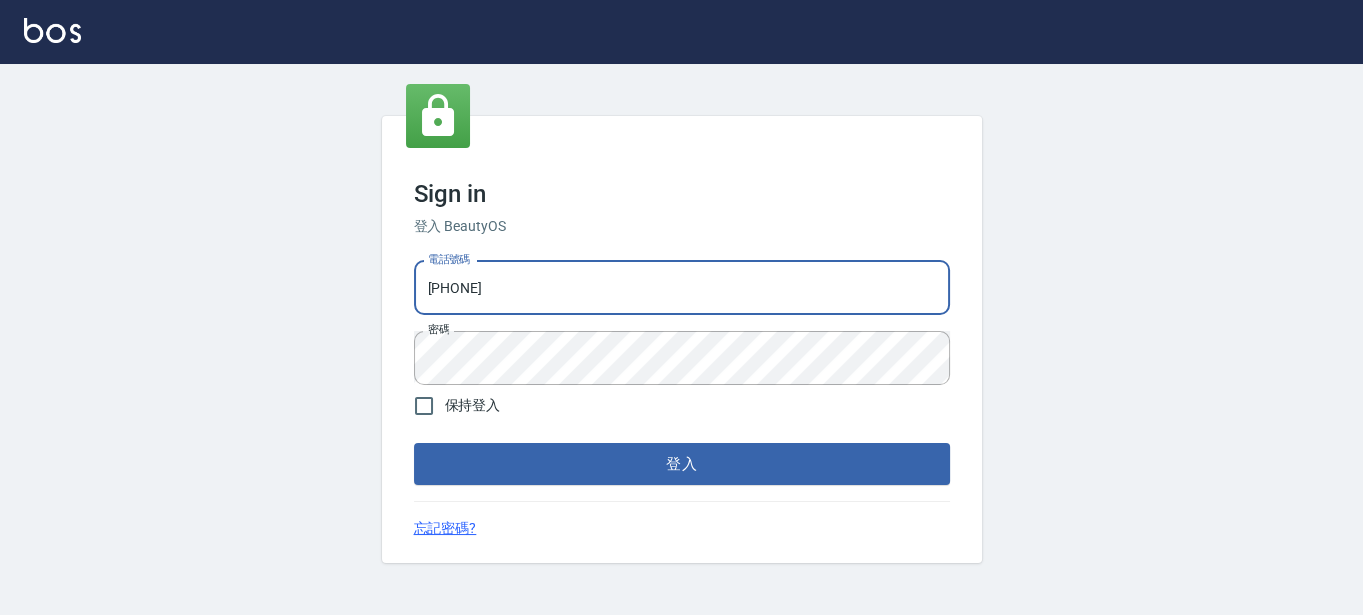 drag, startPoint x: 740, startPoint y: 288, endPoint x: 95, endPoint y: 293, distance: 645.0194 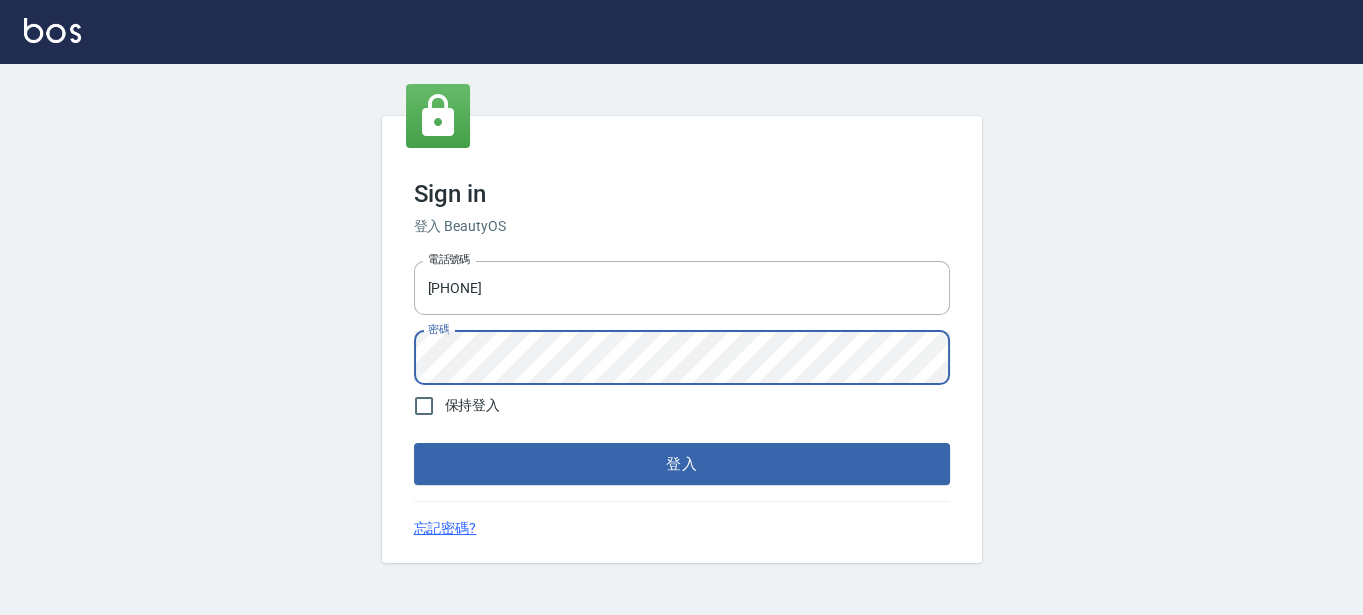 click on "Sign in 登入 BeautyOS 電話號碼 [PHONE] 電話號碼 密碼 密碼 保持登入 登入 忘記密碼?" at bounding box center (681, 339) 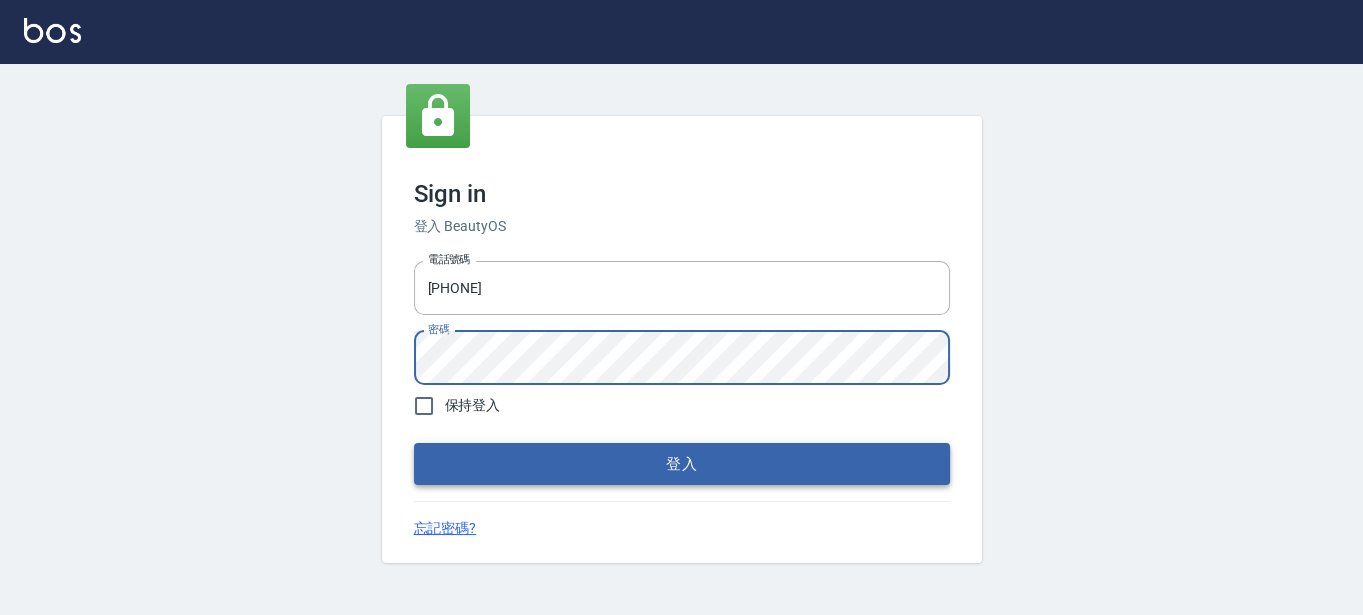 click on "登入" at bounding box center [682, 464] 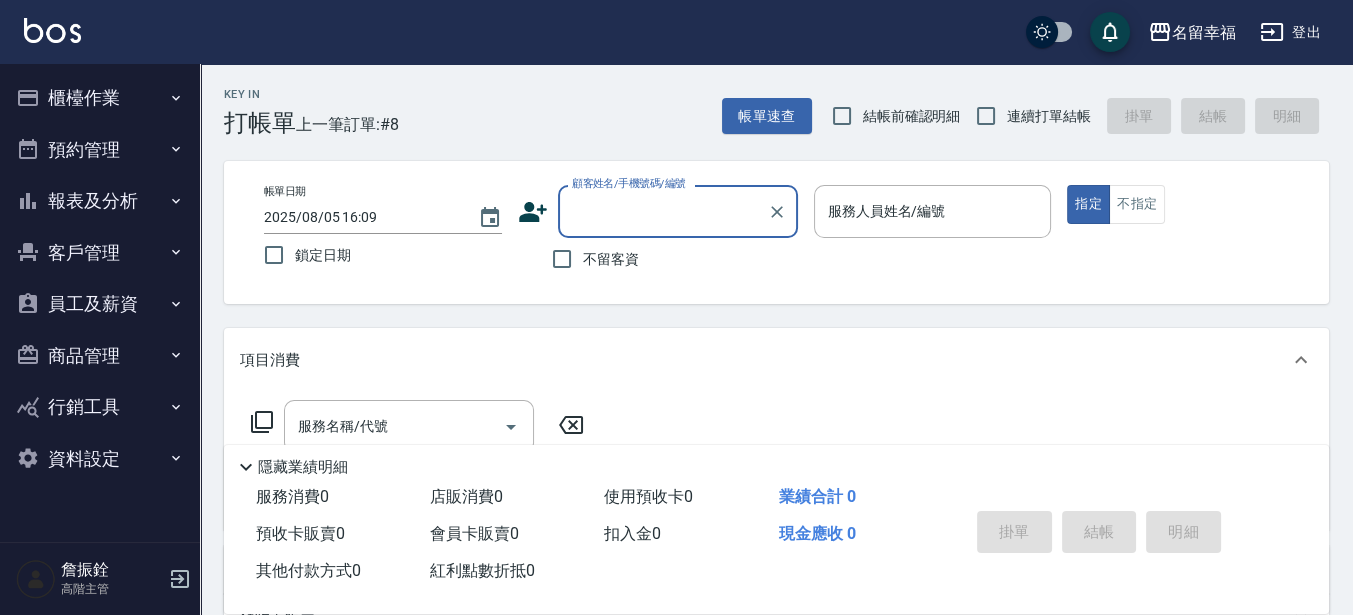 click on "報表及分析" at bounding box center (100, 201) 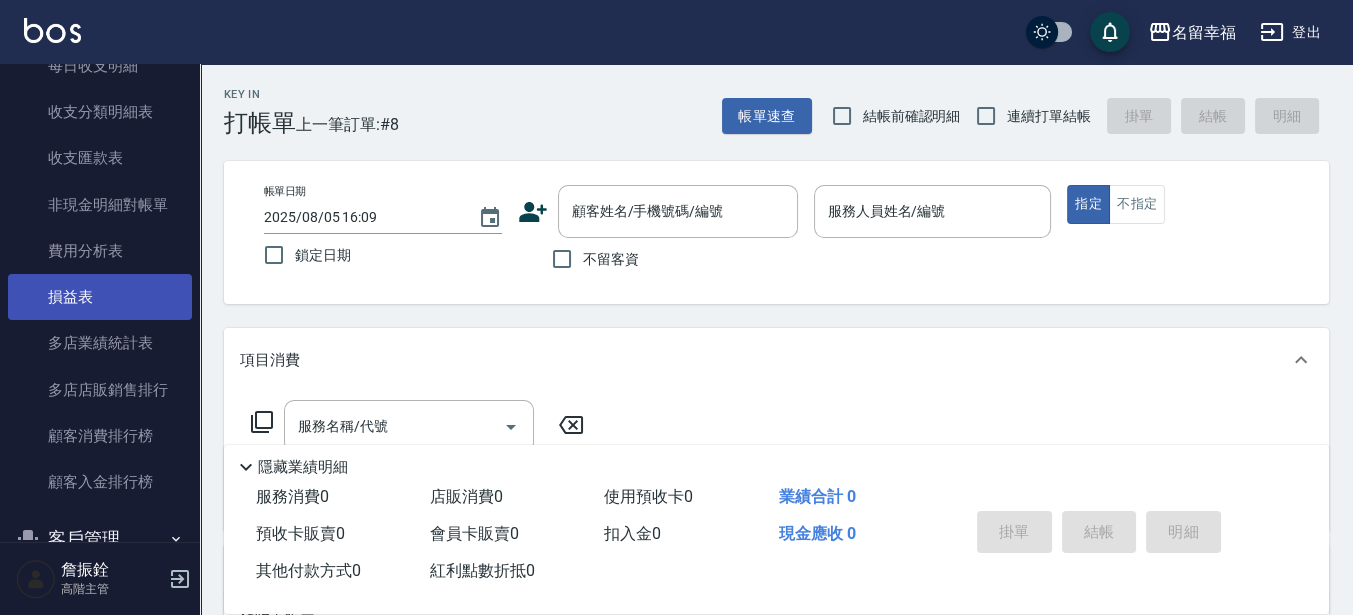 scroll, scrollTop: 1750, scrollLeft: 0, axis: vertical 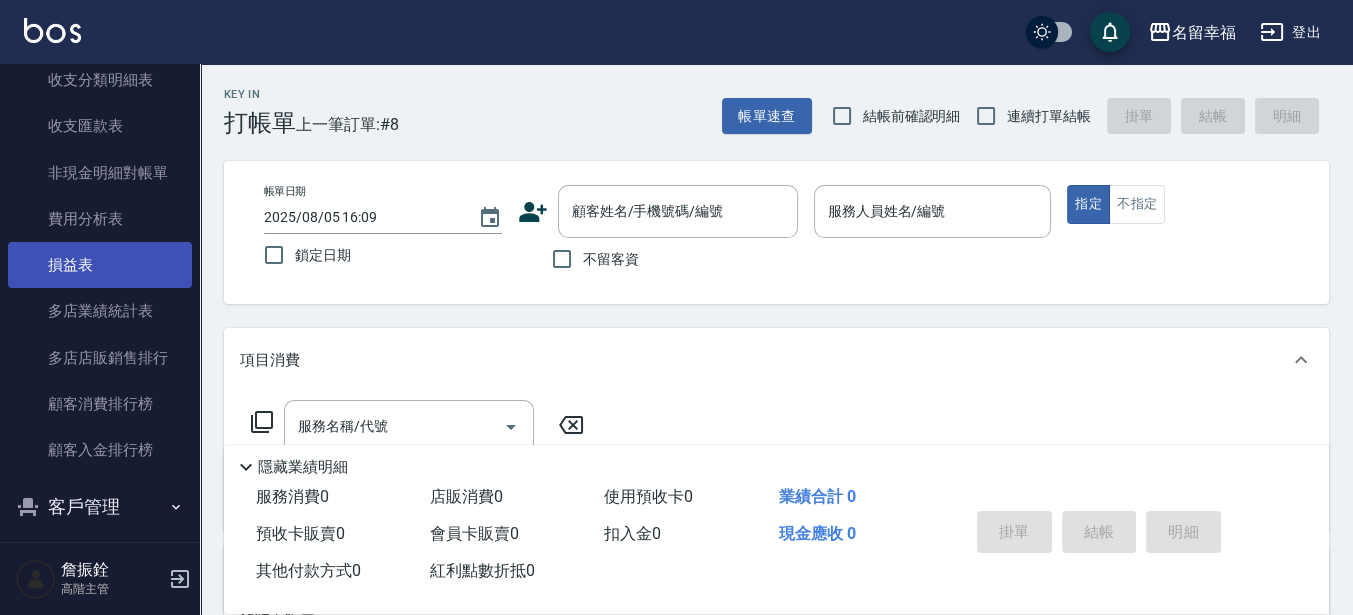 click on "損益表" at bounding box center [100, 265] 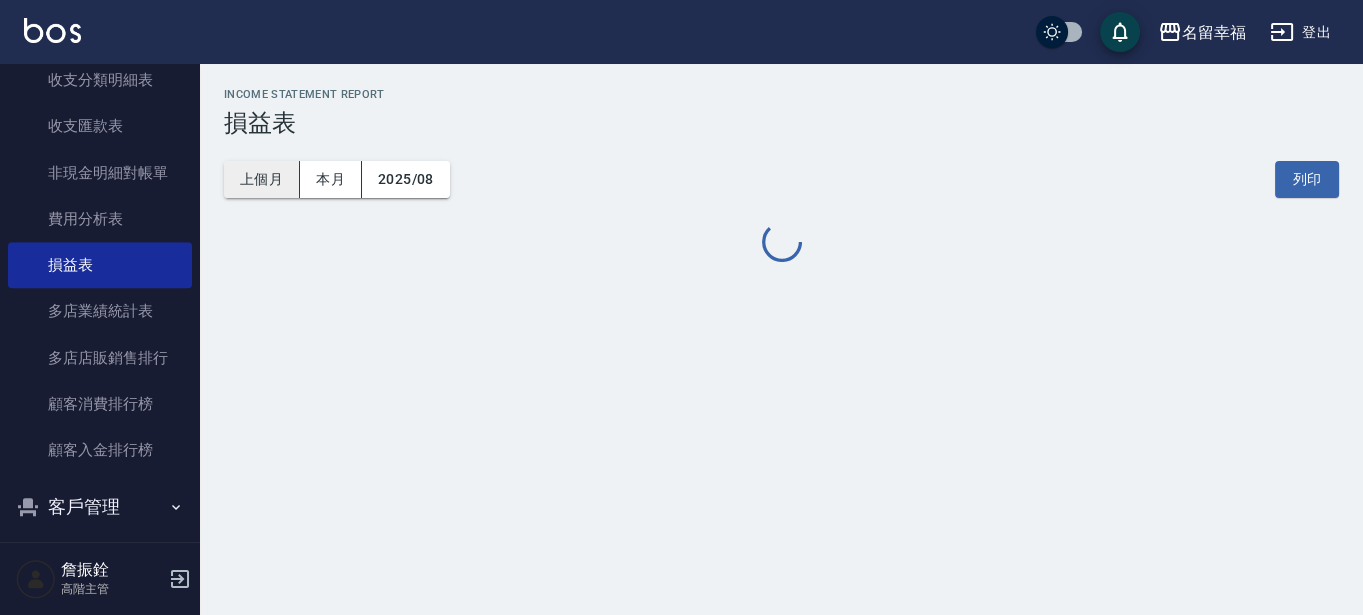 click on "上個月" at bounding box center (262, 179) 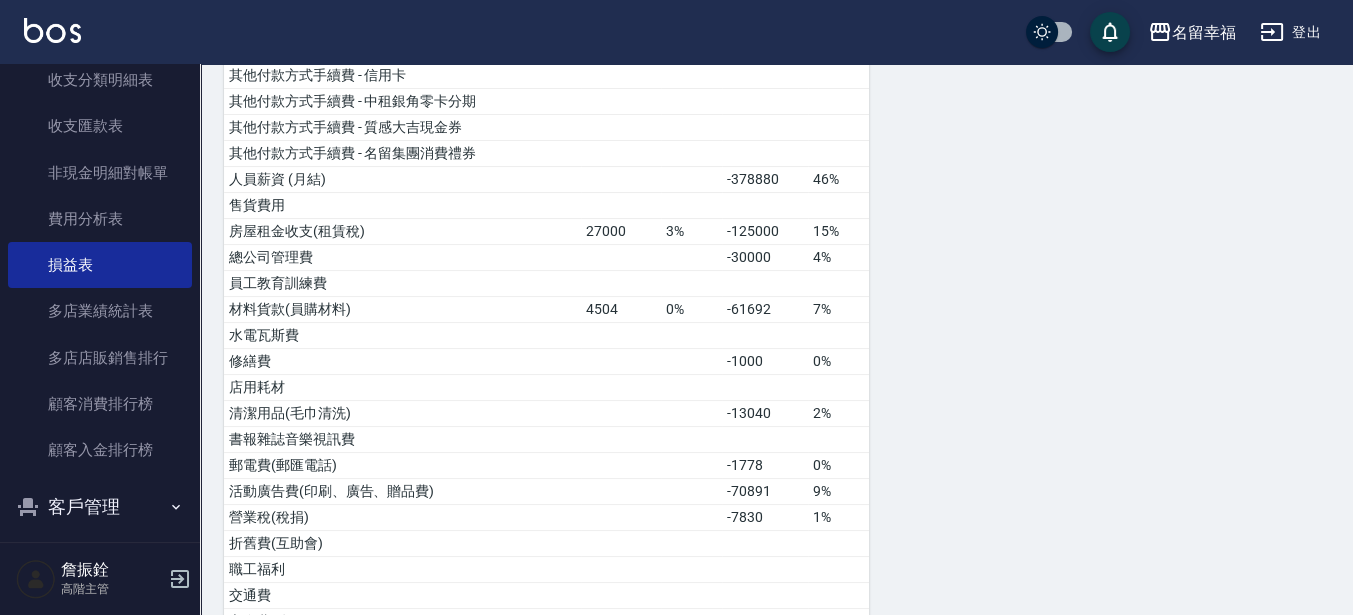 scroll, scrollTop: 375, scrollLeft: 0, axis: vertical 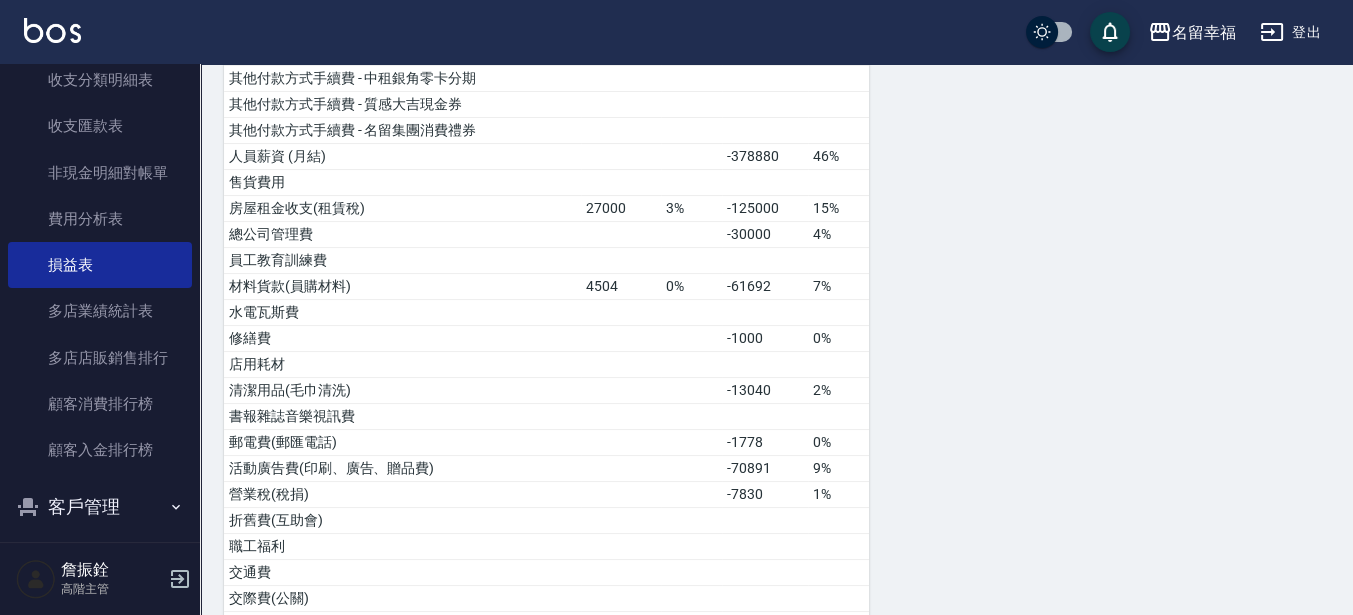 click on "登出" at bounding box center (1290, 32) 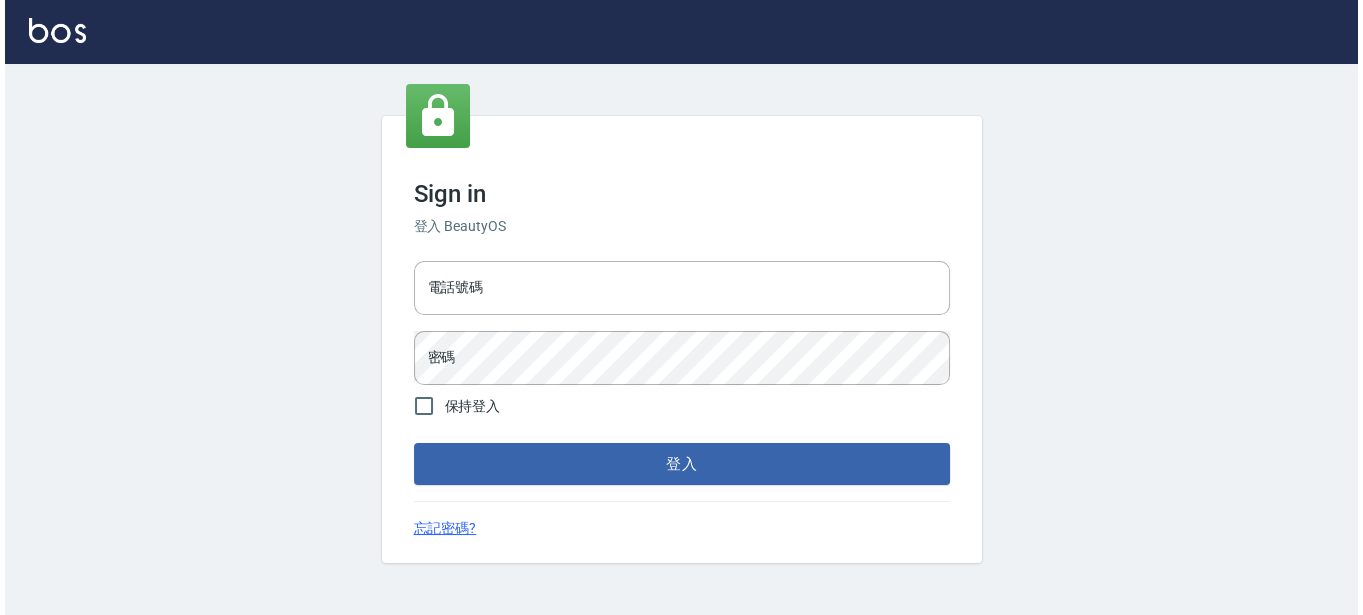 scroll, scrollTop: 0, scrollLeft: 0, axis: both 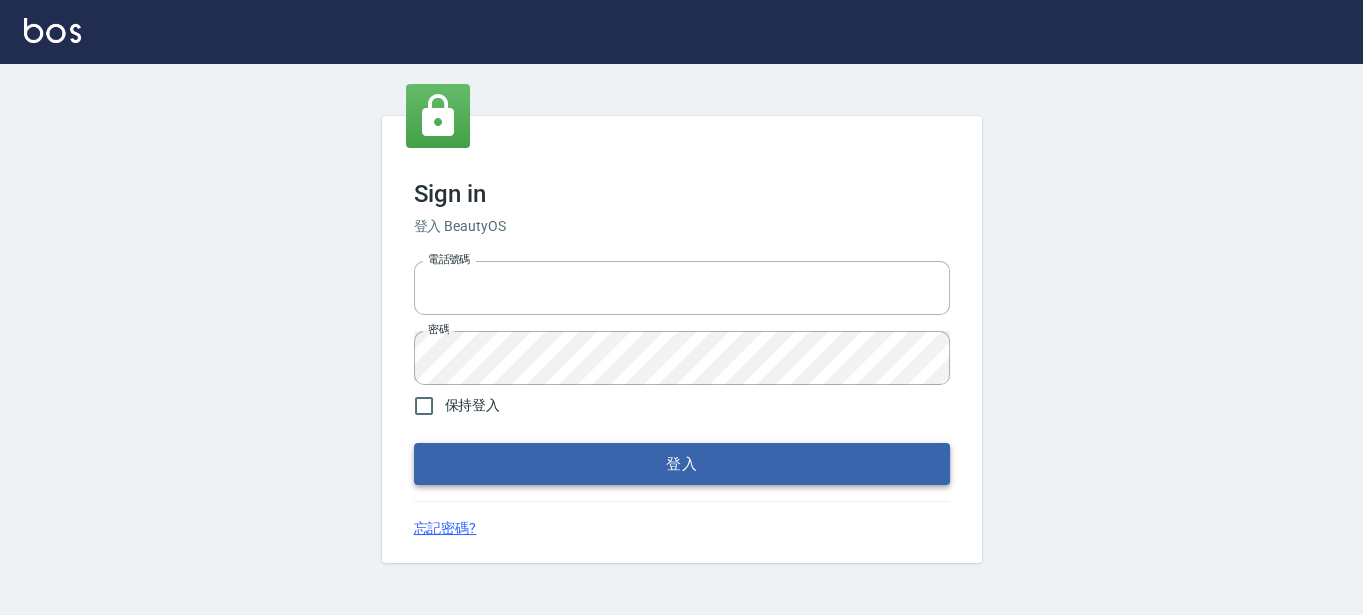 type on "[PHONE]" 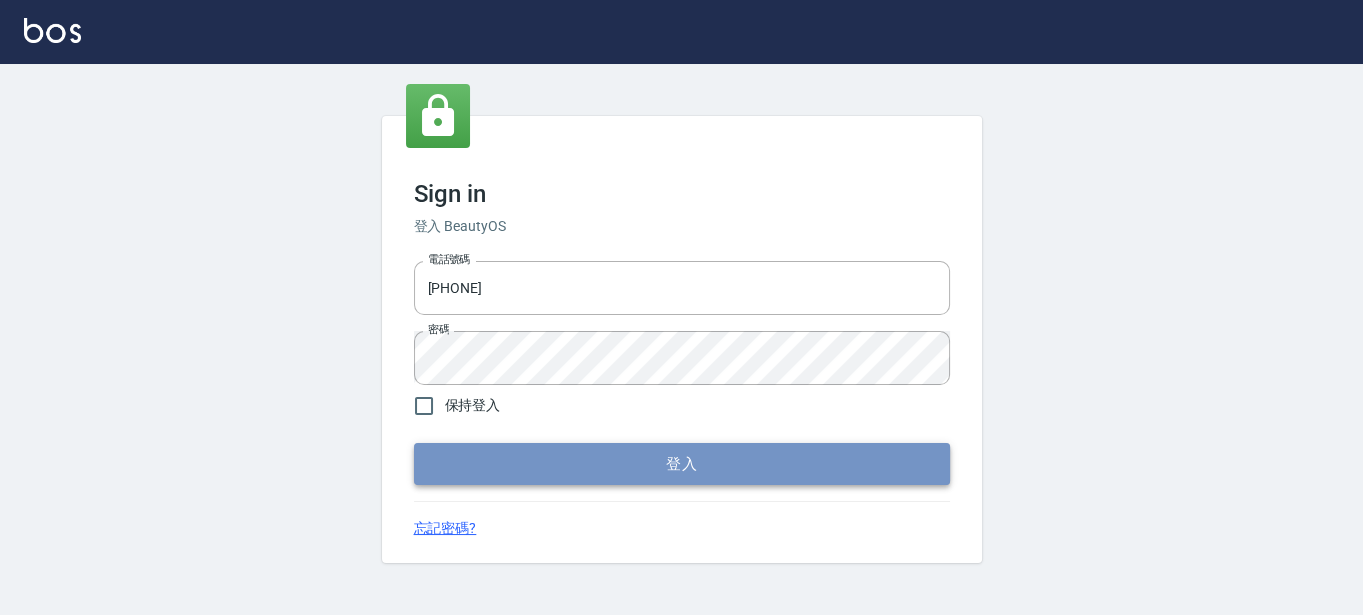 click on "登入" at bounding box center [682, 464] 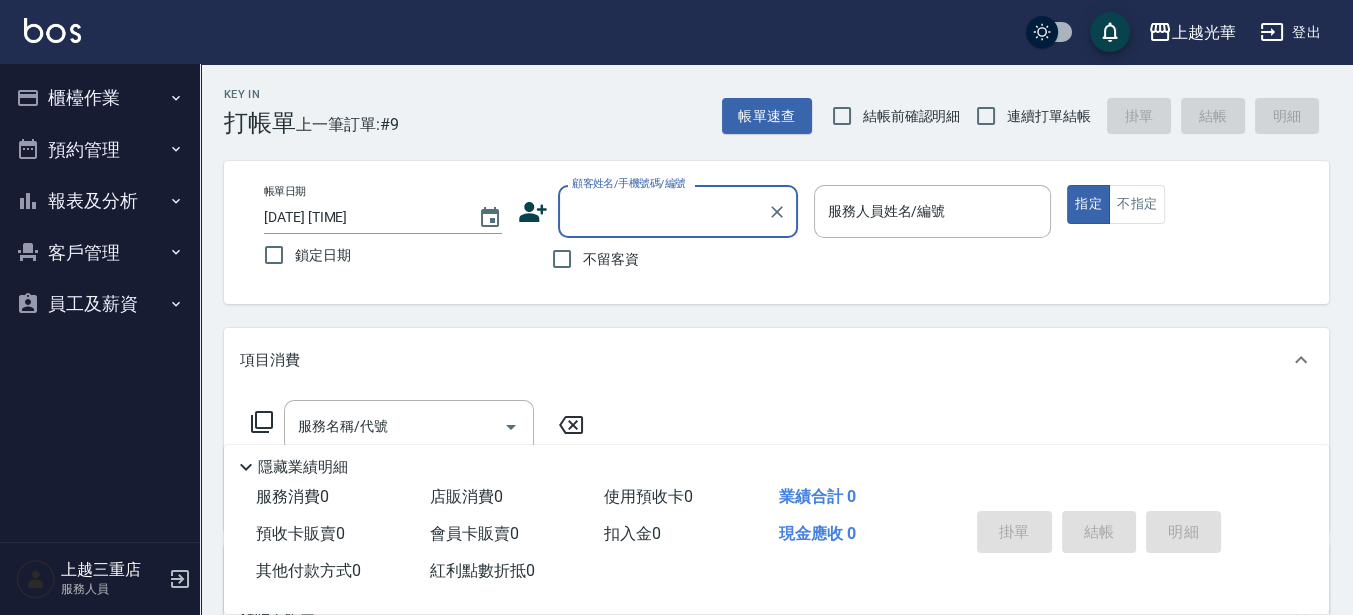 drag, startPoint x: 600, startPoint y: 268, endPoint x: 621, endPoint y: 260, distance: 22.472204 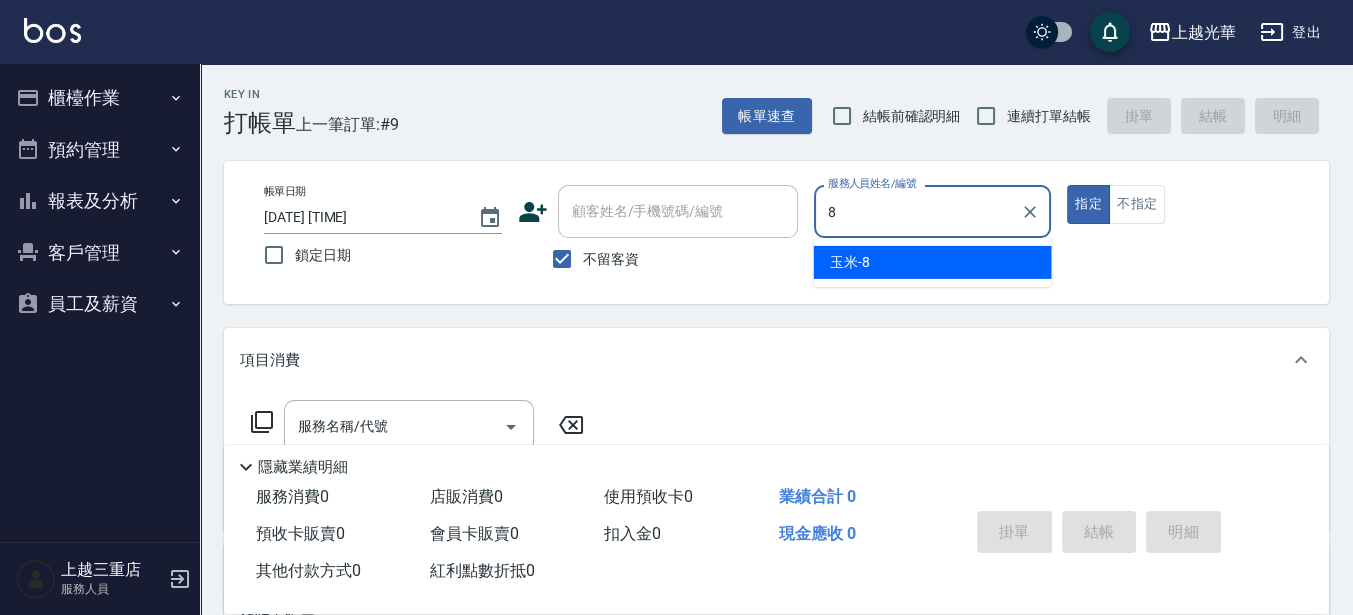 type on "玉米-8" 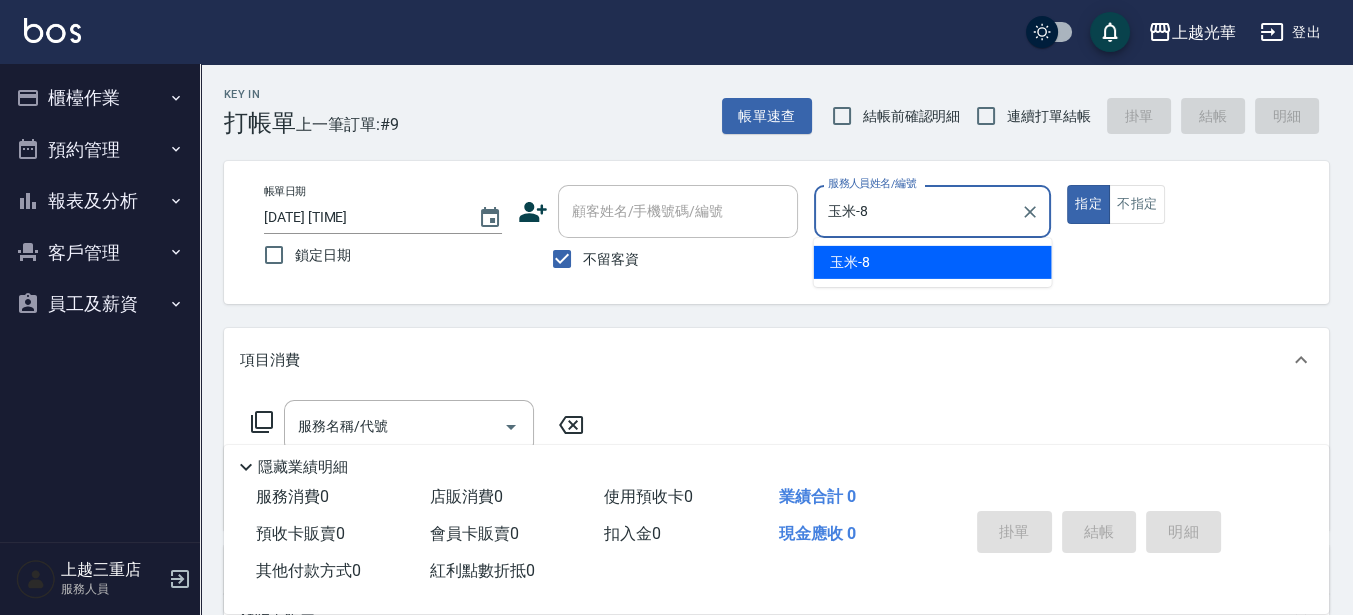 type on "true" 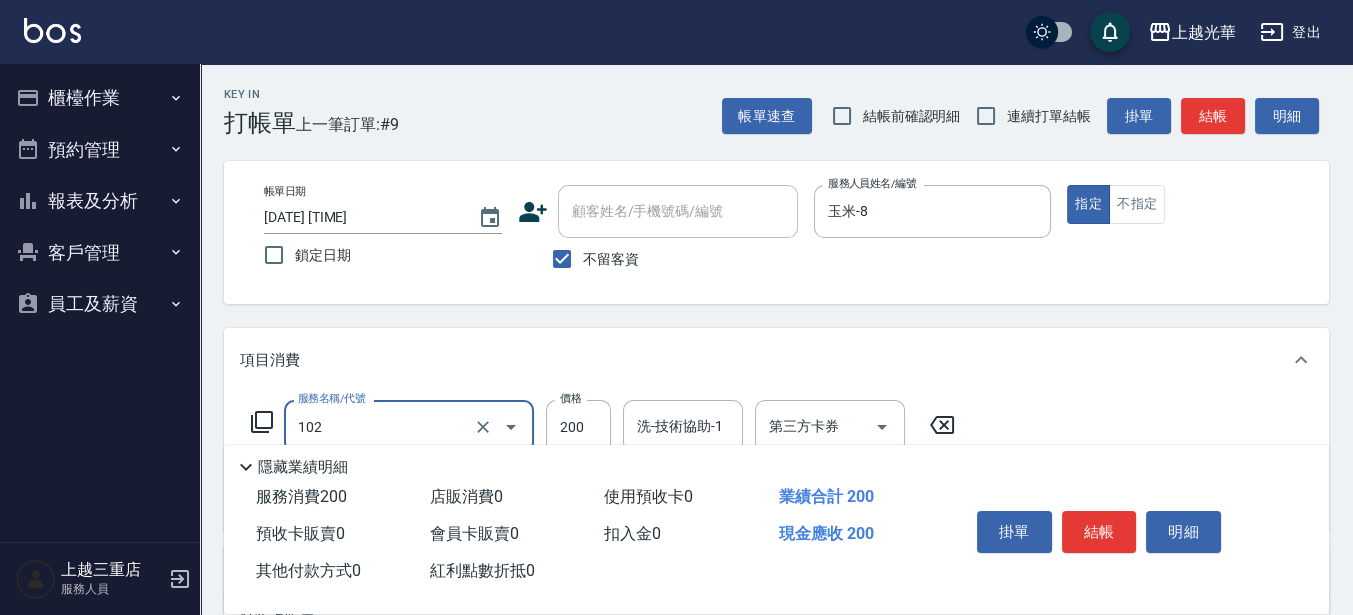 type on "指定洗髮(102)" 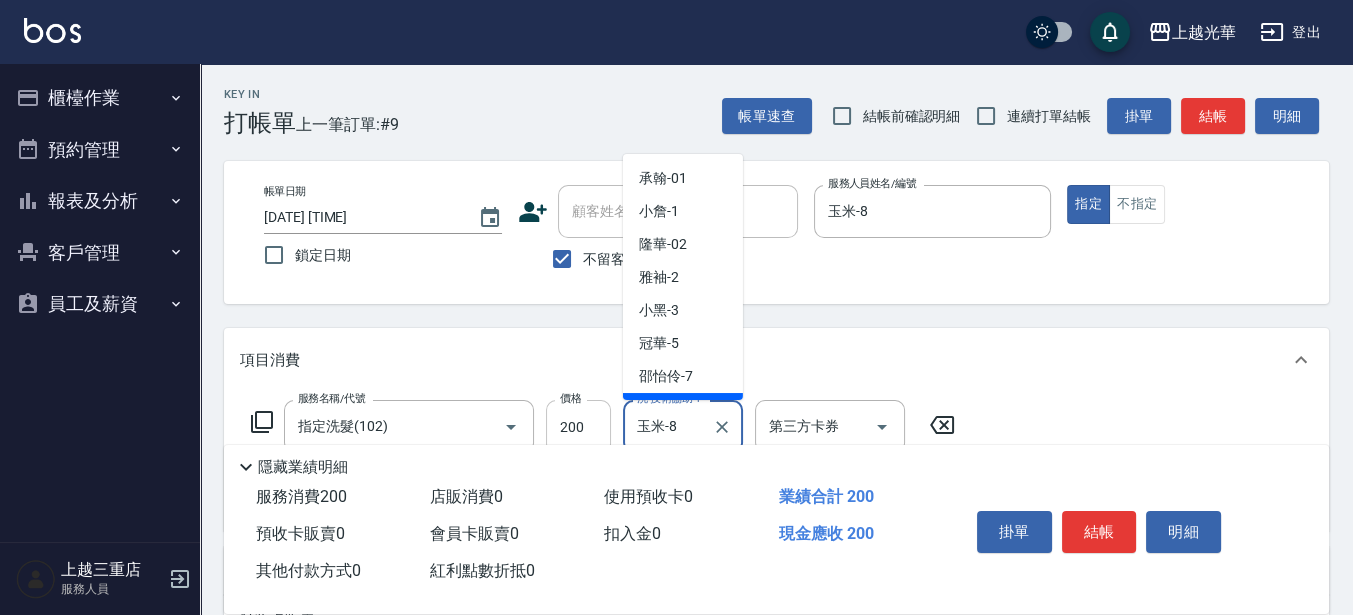 scroll, scrollTop: 25, scrollLeft: 0, axis: vertical 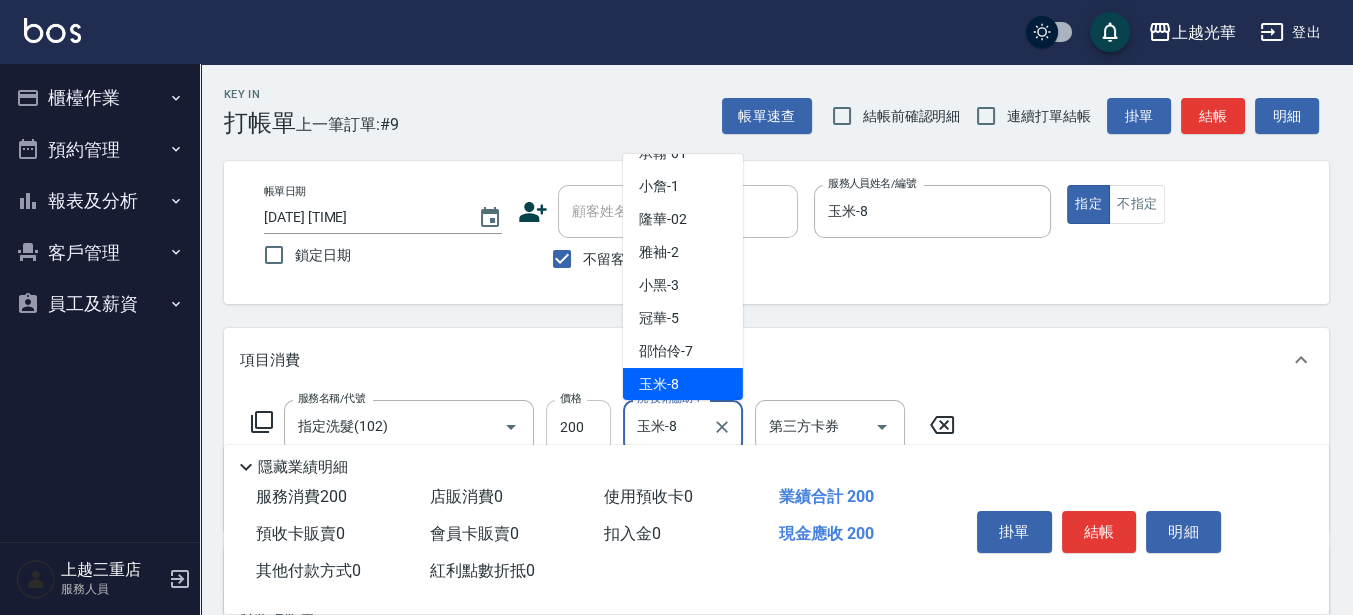 drag, startPoint x: 685, startPoint y: 422, endPoint x: 604, endPoint y: 423, distance: 81.00617 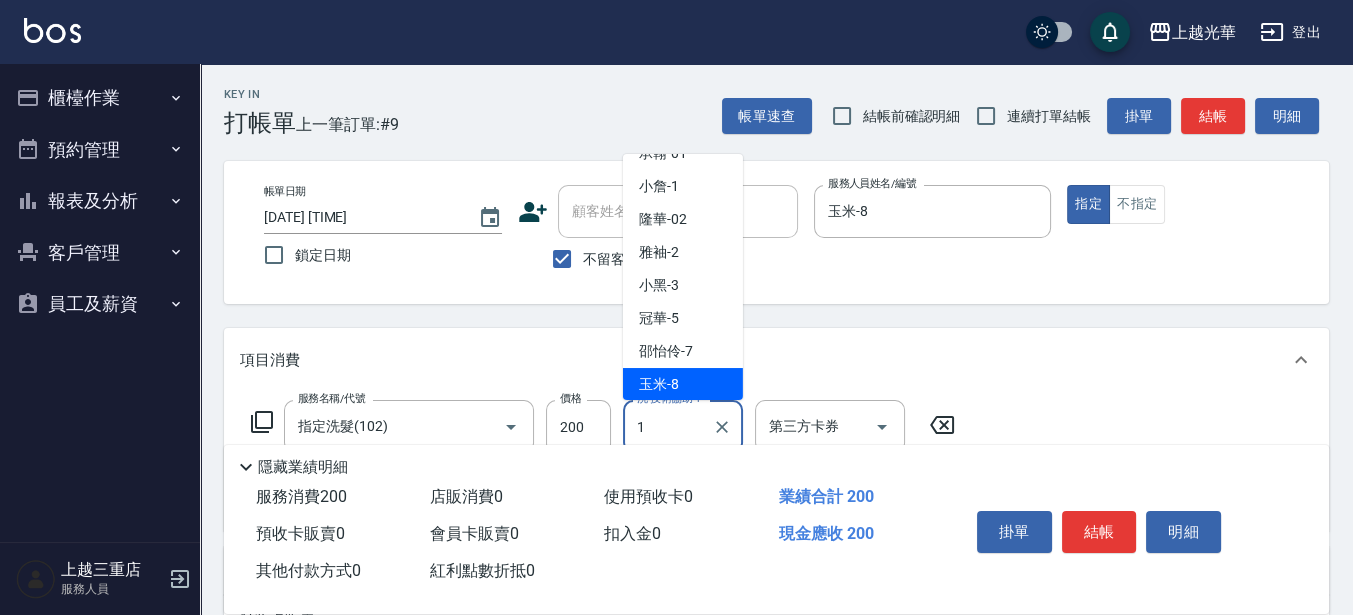 scroll, scrollTop: 0, scrollLeft: 0, axis: both 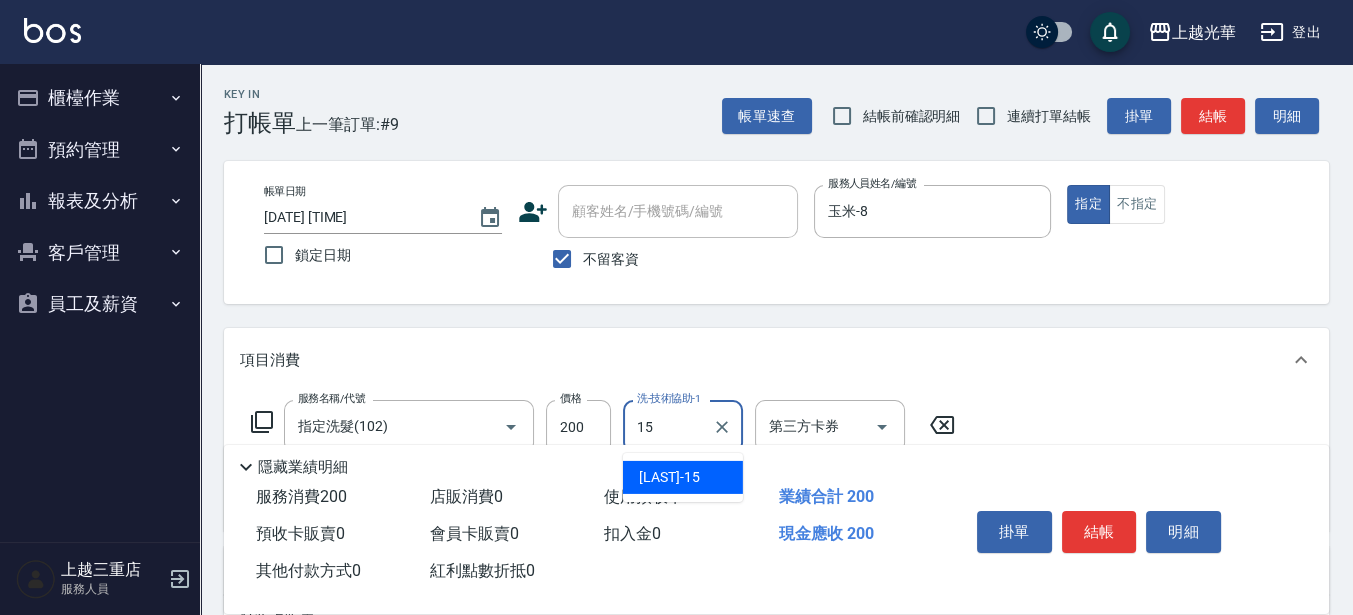 type on "張紫涵-15" 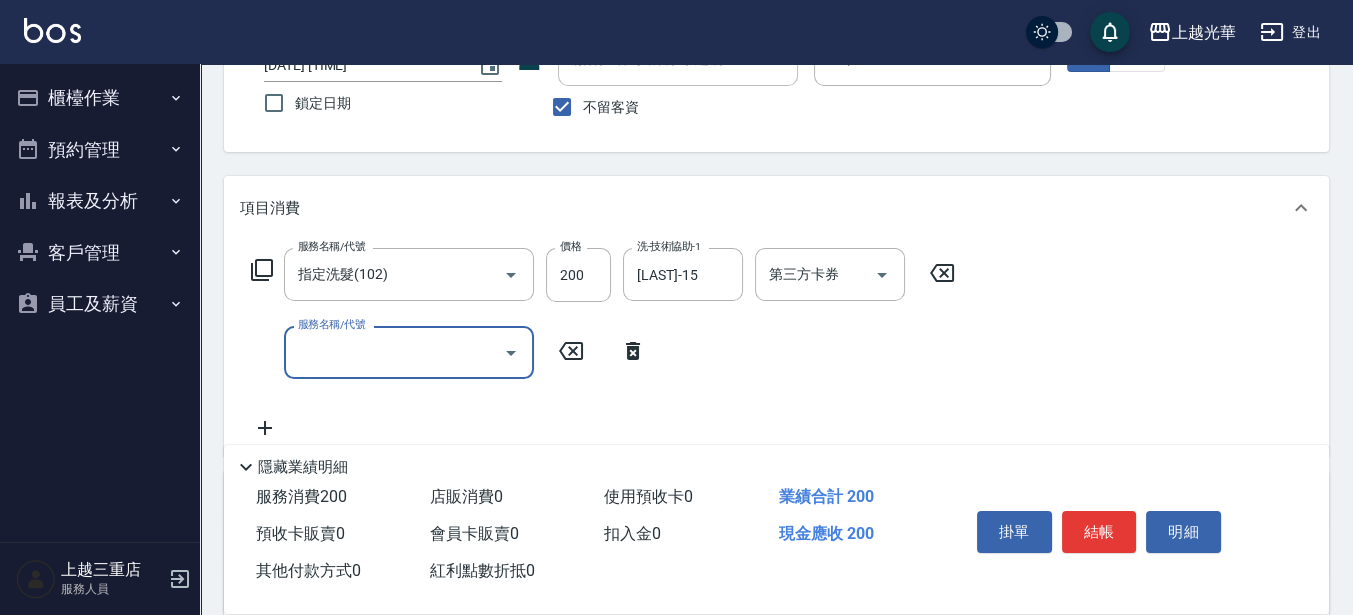 scroll, scrollTop: 250, scrollLeft: 0, axis: vertical 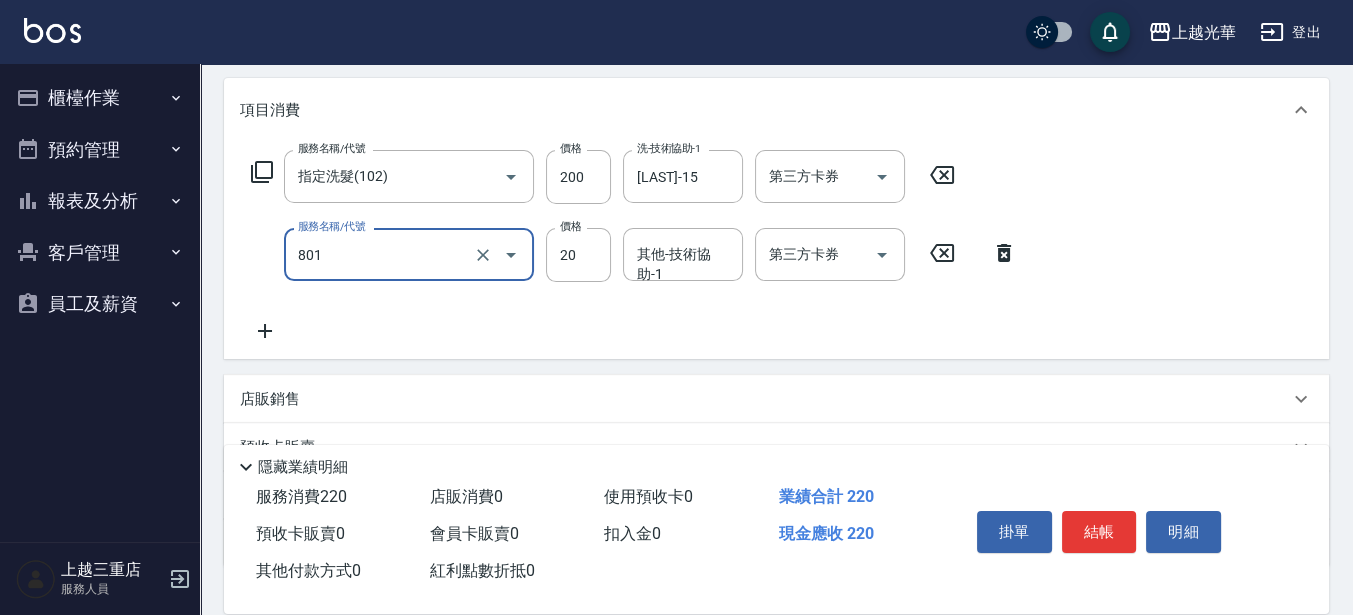 type on "潤絲(801)" 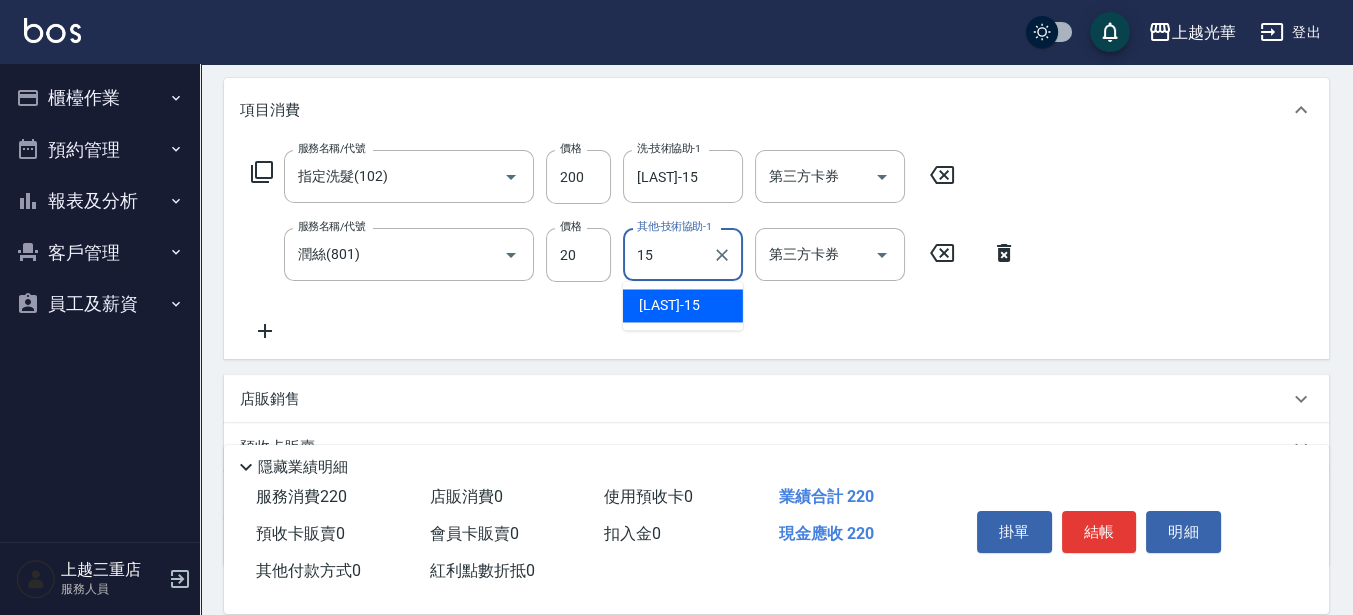 type on "張紫涵-15" 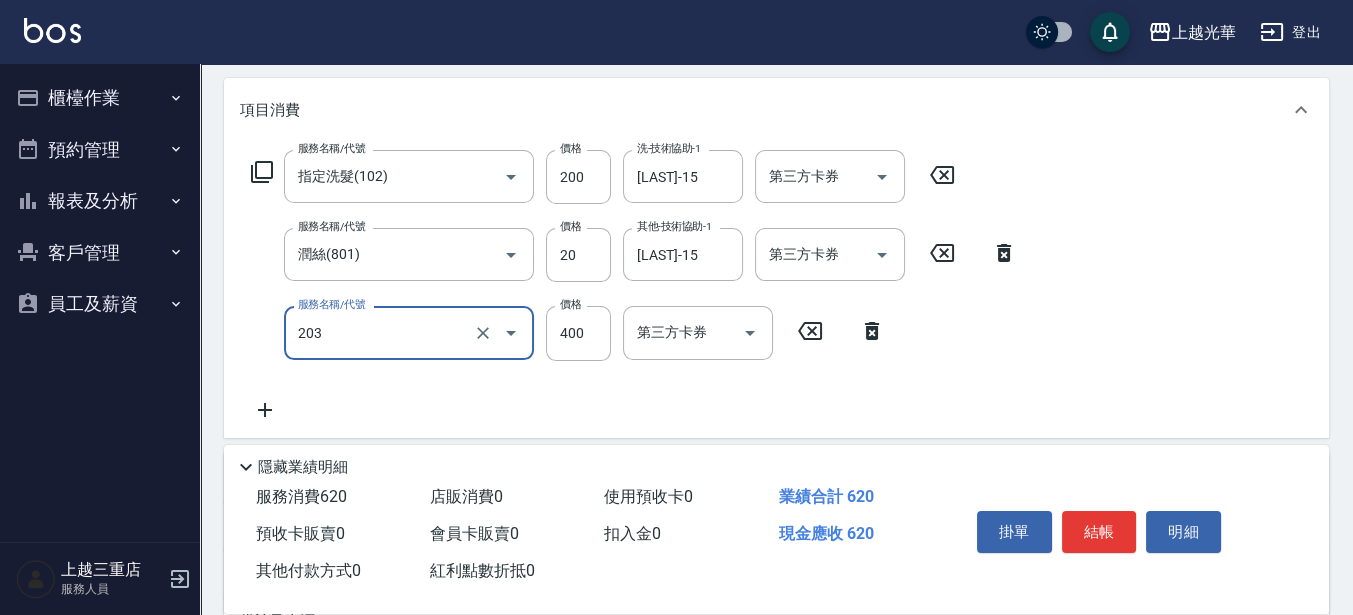 type on "指定單剪(203)" 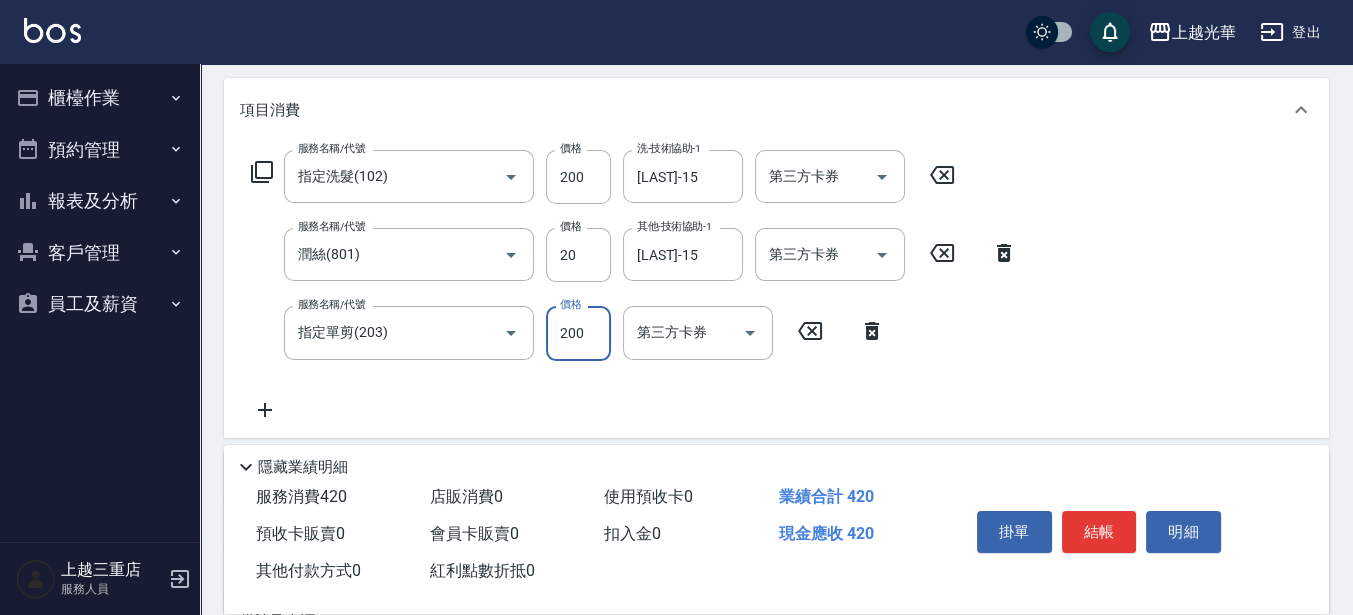 type on "200" 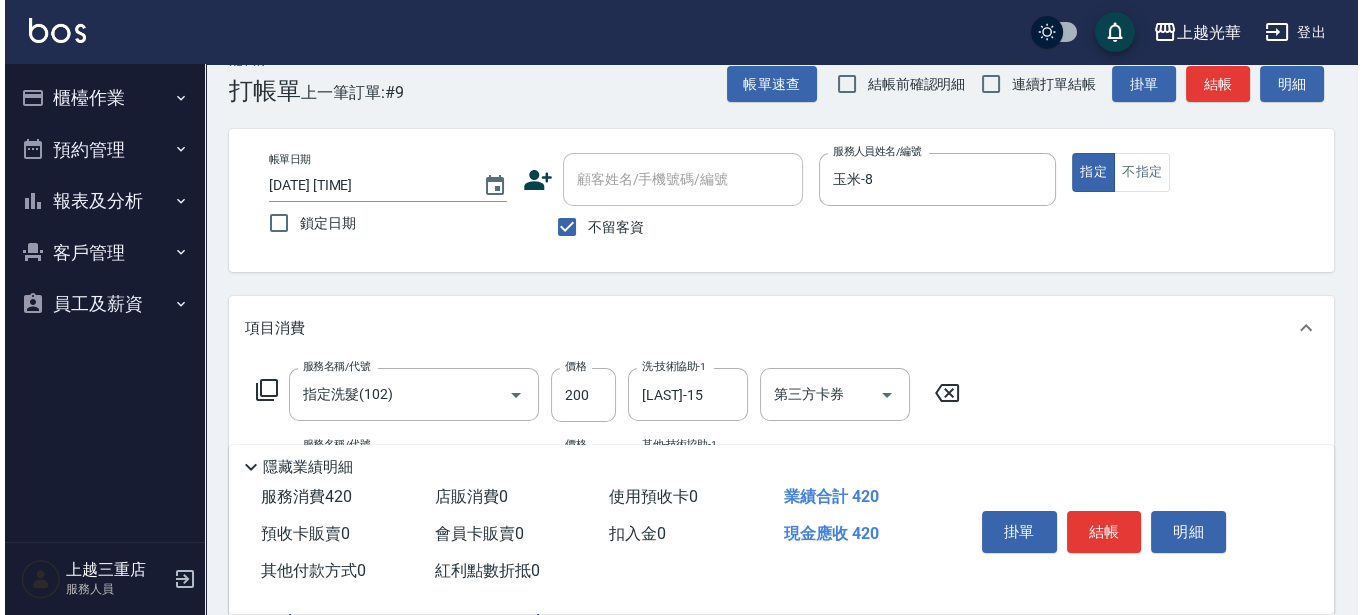 scroll, scrollTop: 0, scrollLeft: 0, axis: both 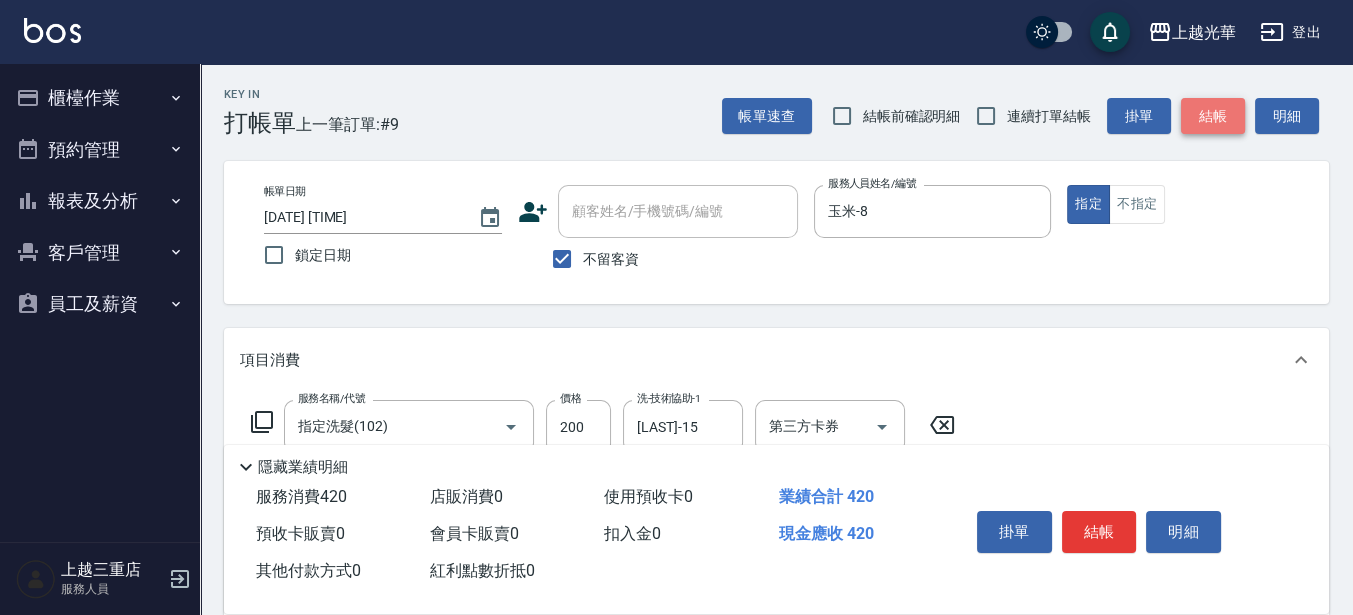 click on "結帳" at bounding box center (1213, 116) 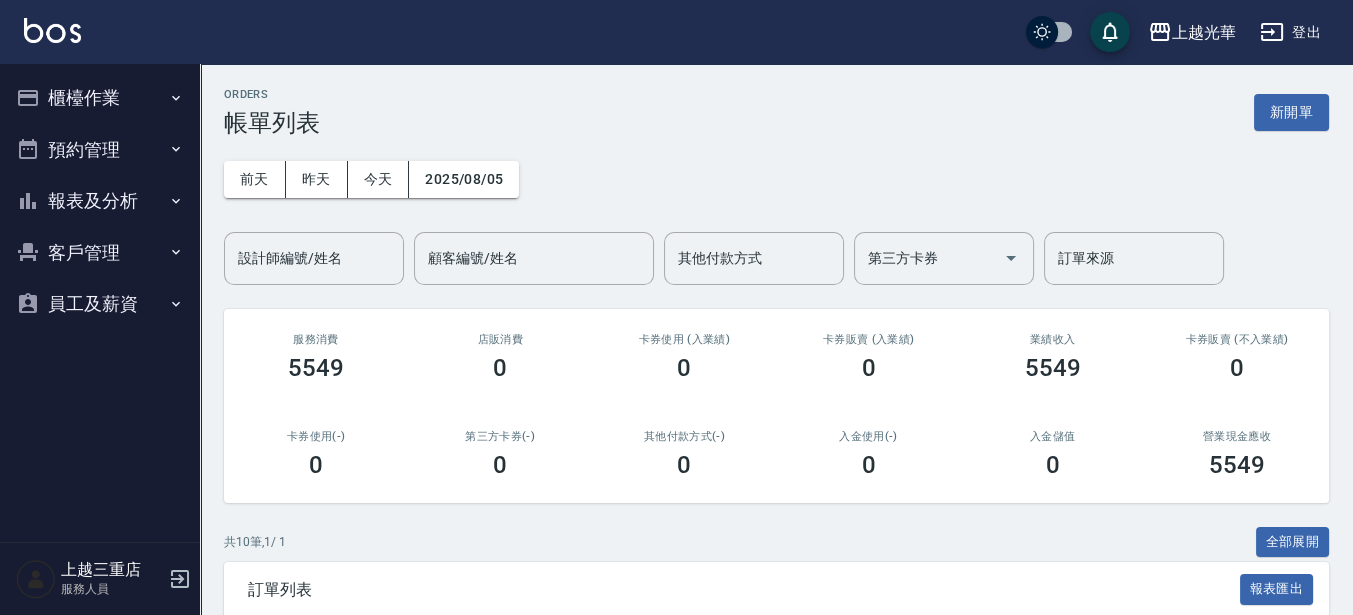 click on "報表及分析" at bounding box center [100, 201] 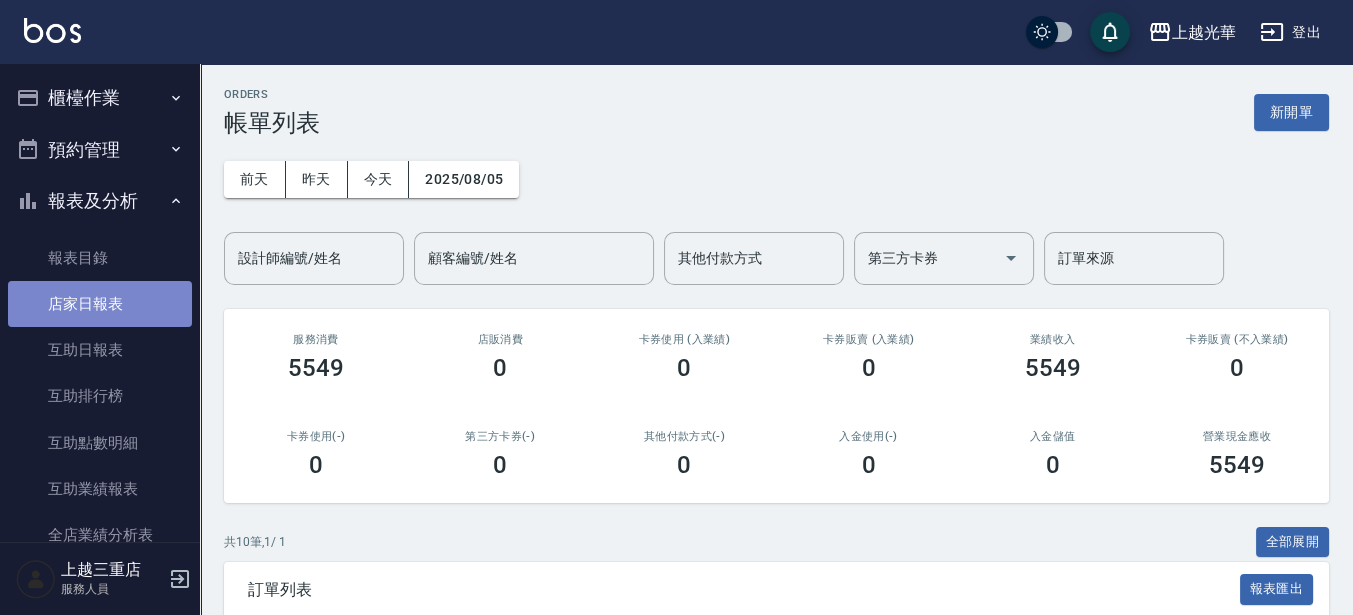 click on "店家日報表" at bounding box center [100, 304] 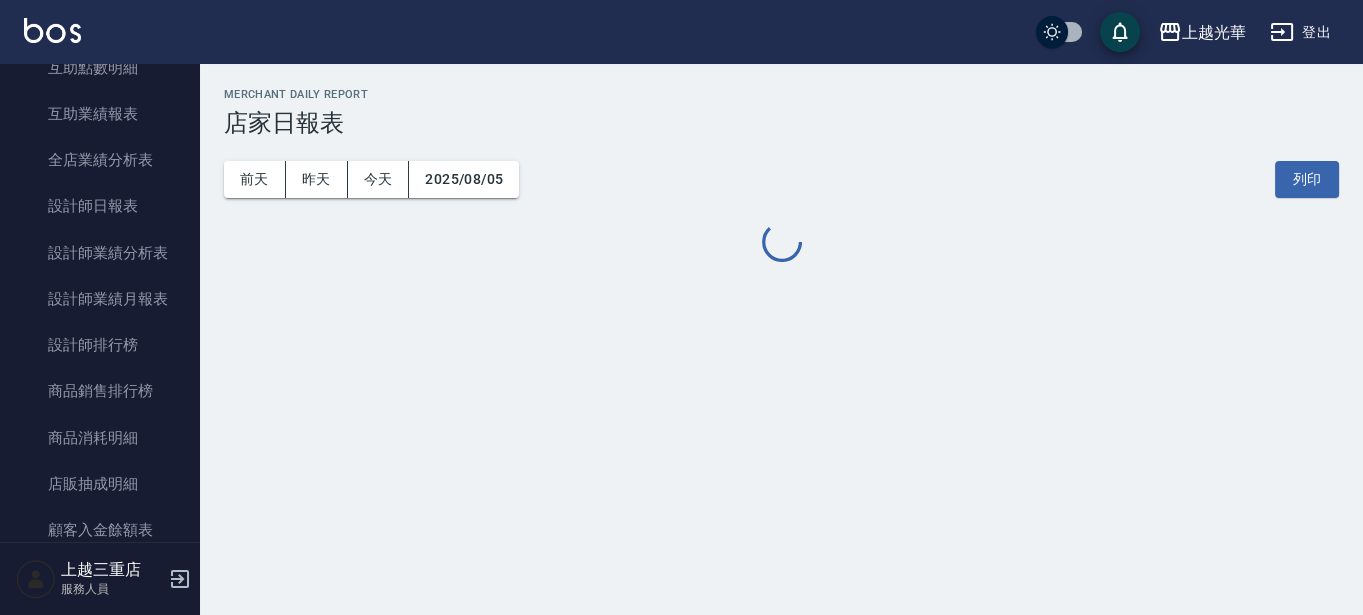 scroll, scrollTop: 0, scrollLeft: 0, axis: both 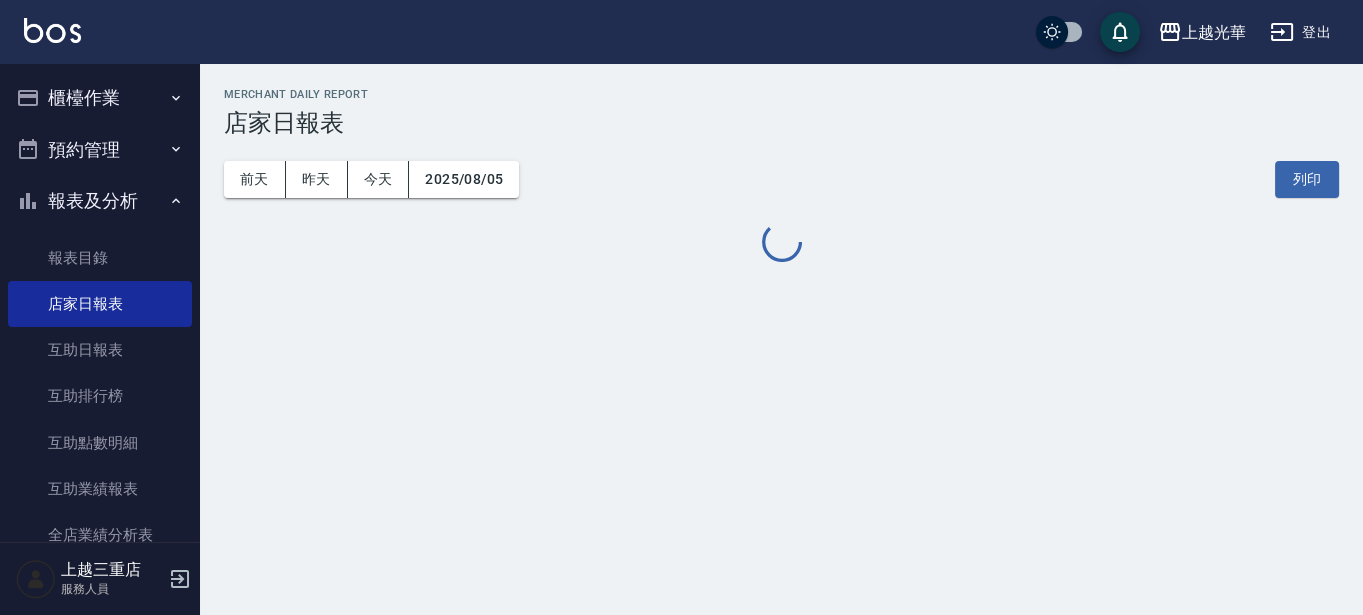 click on "櫃檯作業" at bounding box center (100, 98) 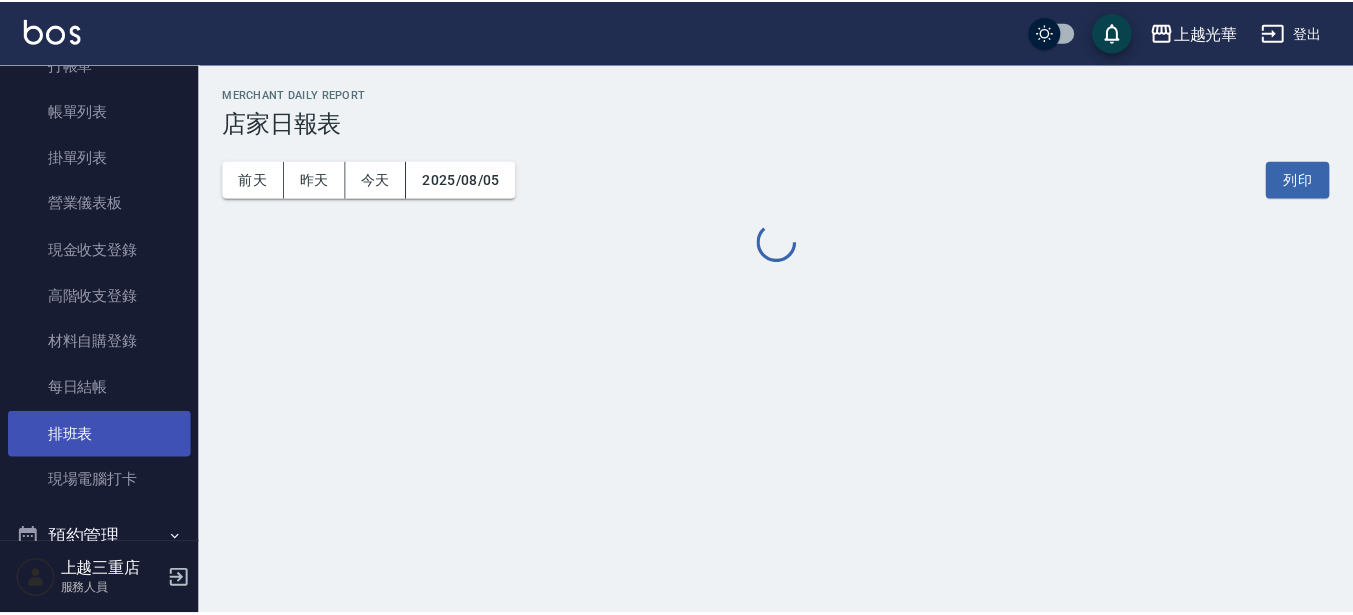 scroll, scrollTop: 125, scrollLeft: 0, axis: vertical 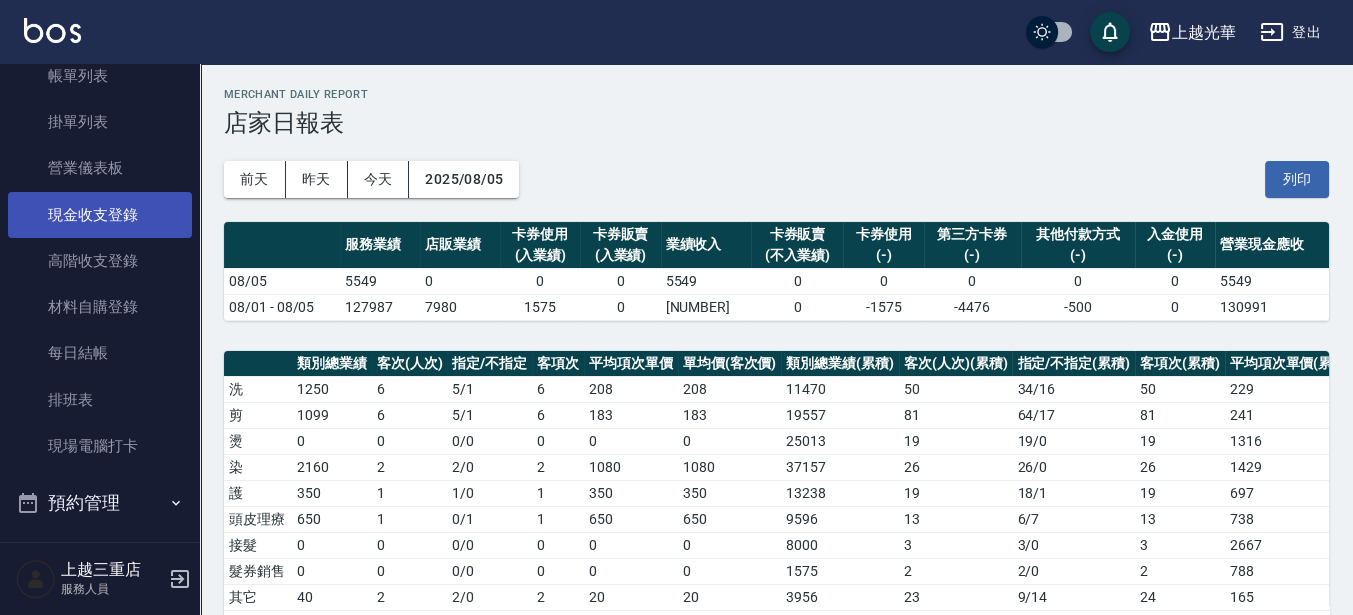 click on "現金收支登錄" at bounding box center [100, 215] 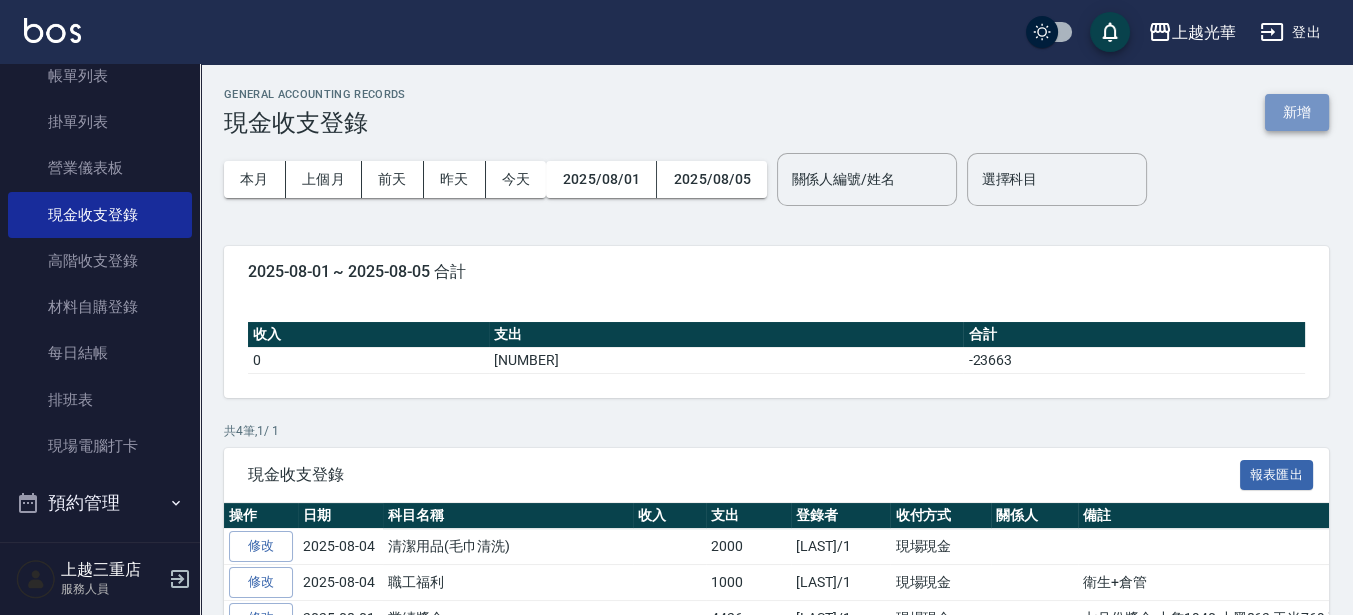 click on "新增" at bounding box center [1297, 112] 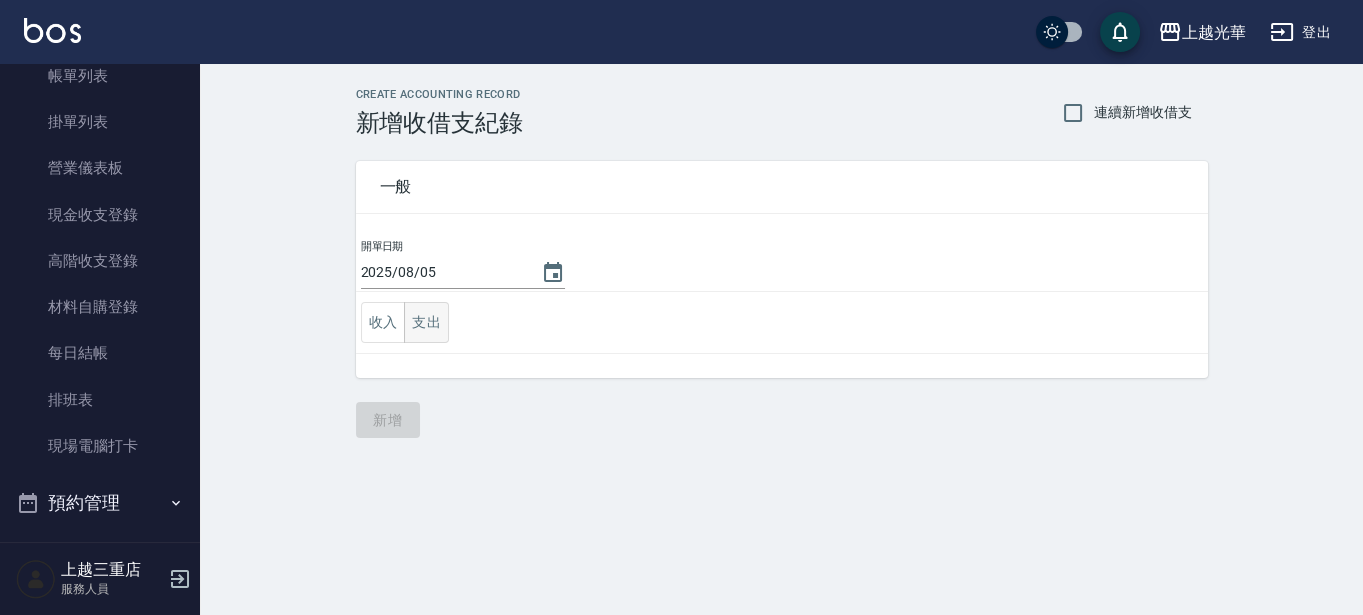 click on "支出" at bounding box center (426, 322) 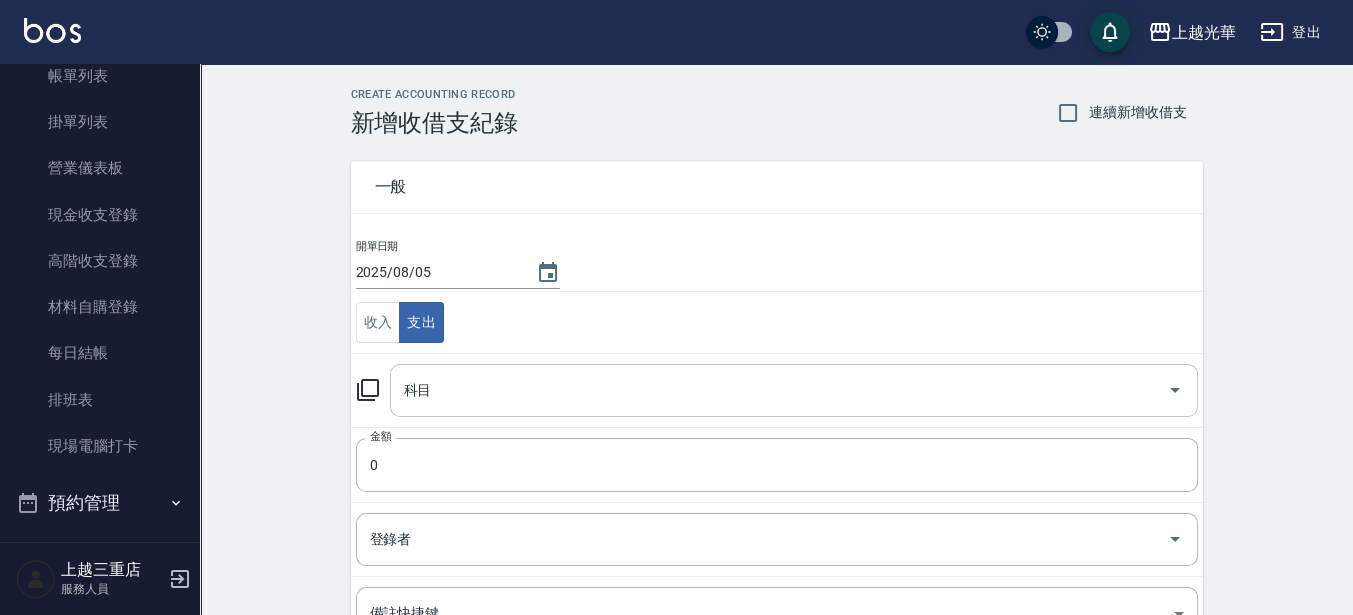 click on "科目" at bounding box center [779, 390] 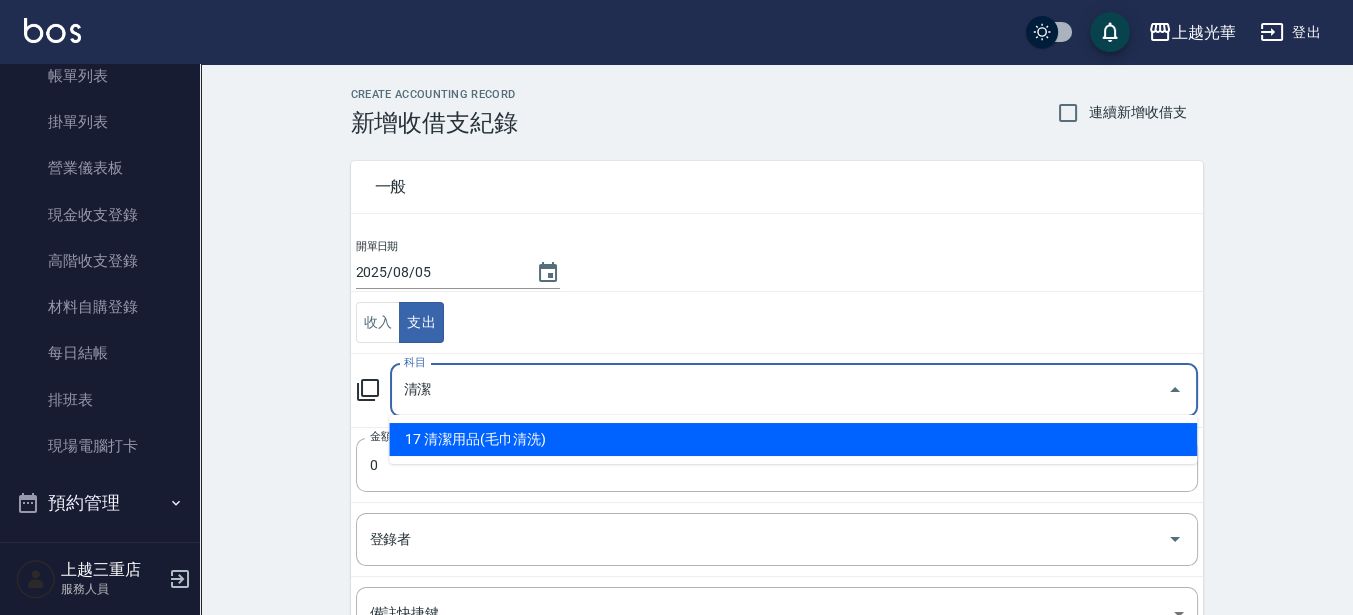 click on "17 清潔用品(毛巾清洗)" at bounding box center (793, 439) 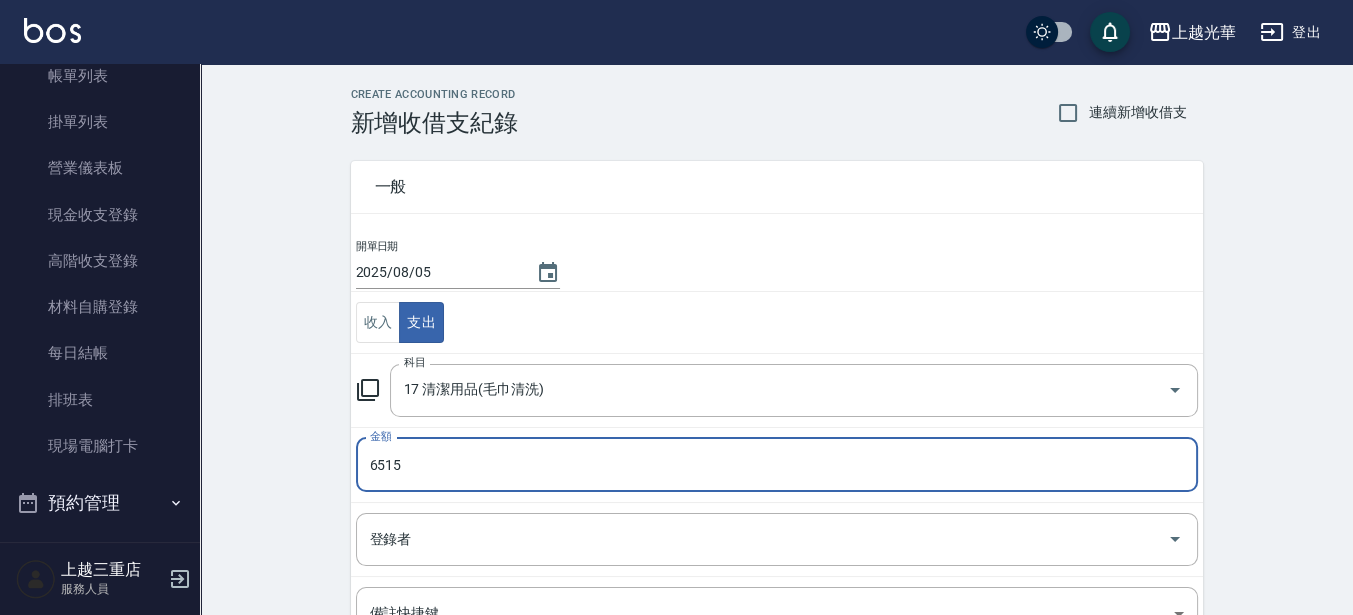 type on "6515" 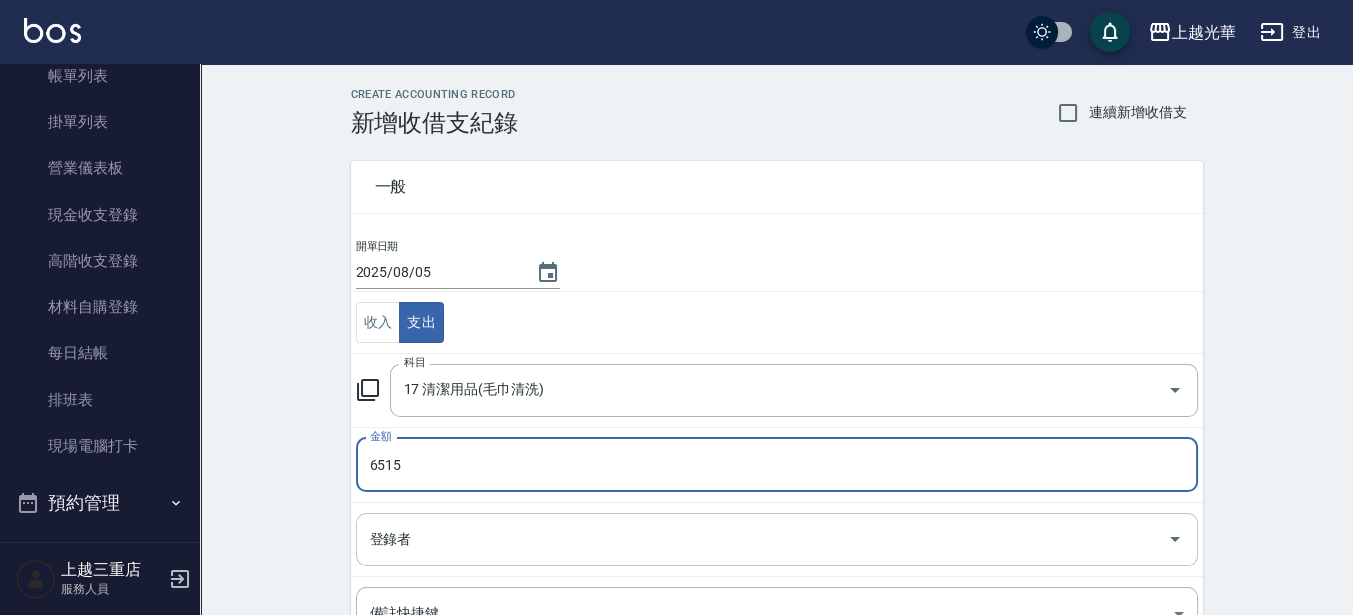 drag, startPoint x: 457, startPoint y: 567, endPoint x: 459, endPoint y: 544, distance: 23.086792 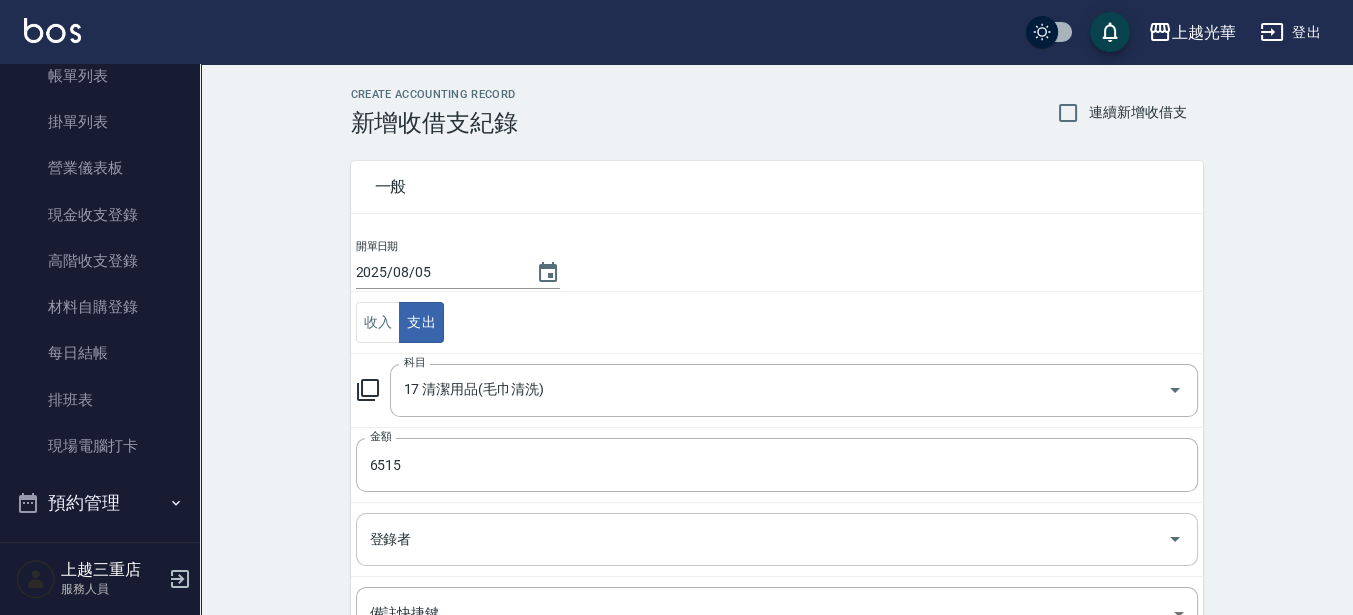 drag, startPoint x: 459, startPoint y: 544, endPoint x: 460, endPoint y: 530, distance: 14.035668 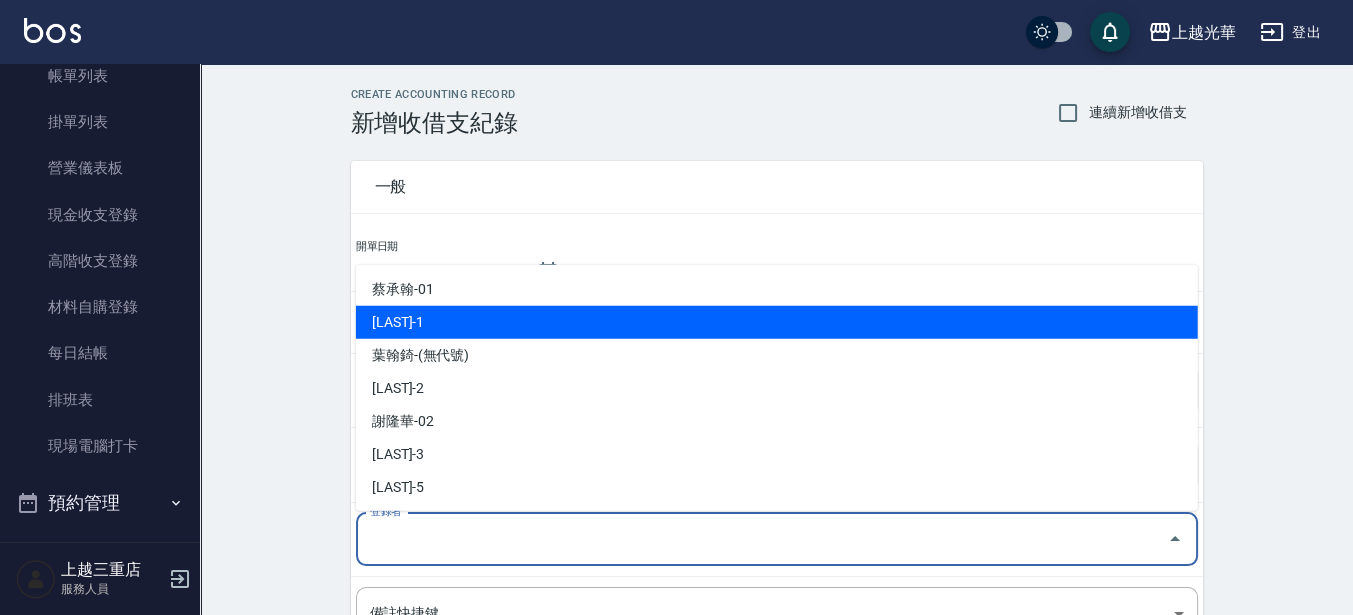 click on "詹振銓-1" at bounding box center [777, 322] 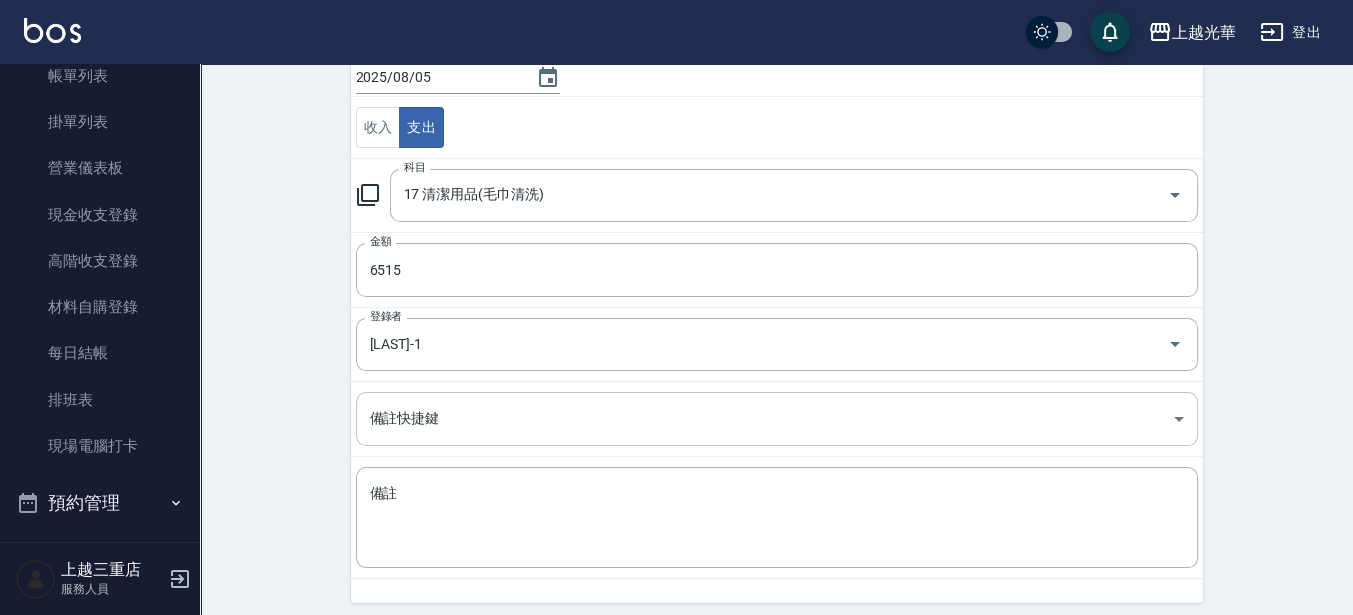 scroll, scrollTop: 264, scrollLeft: 0, axis: vertical 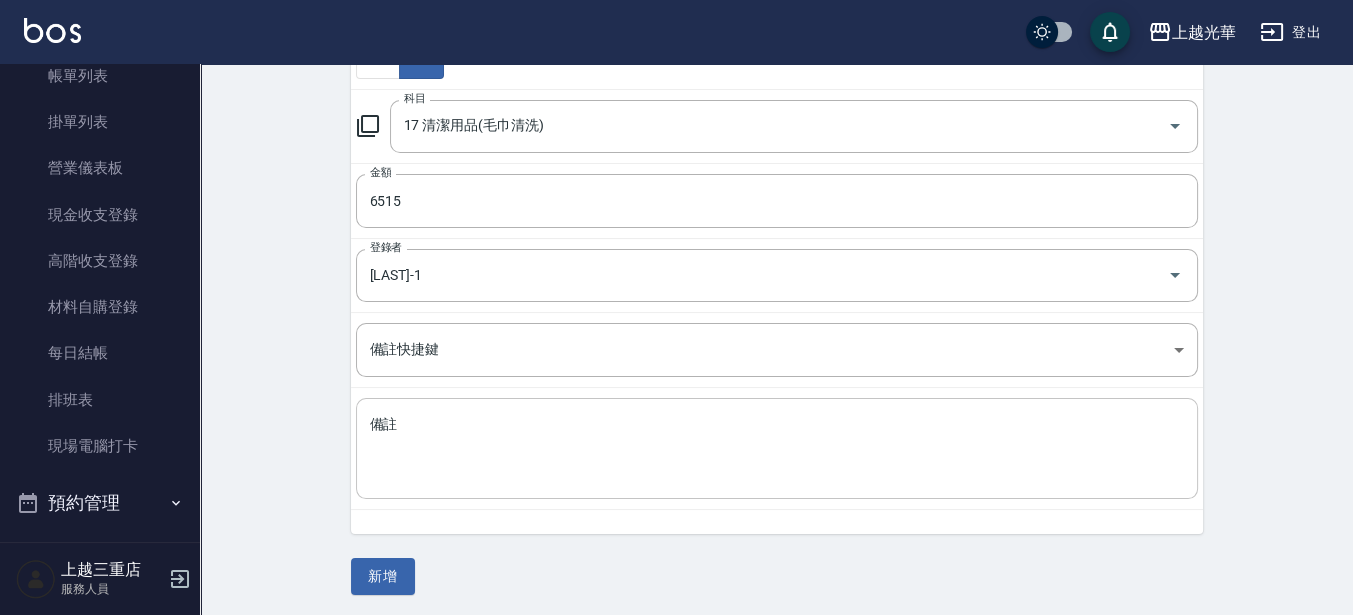 click on "備註" at bounding box center (777, 449) 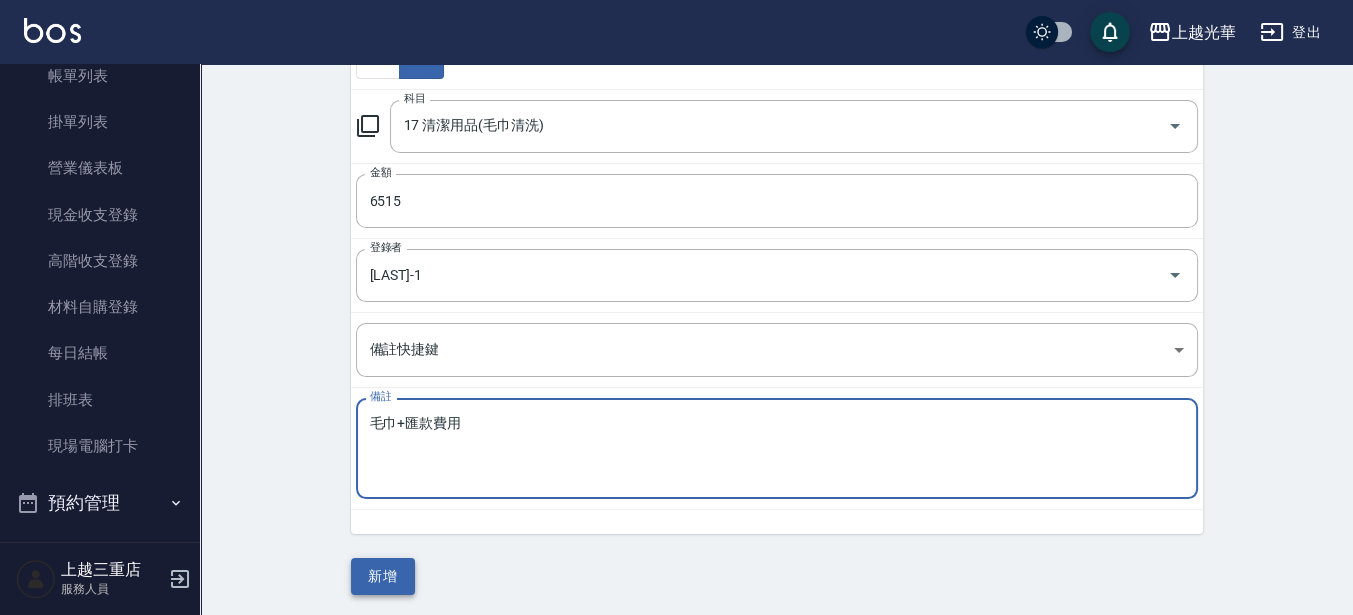 type on "毛巾+匯款費用" 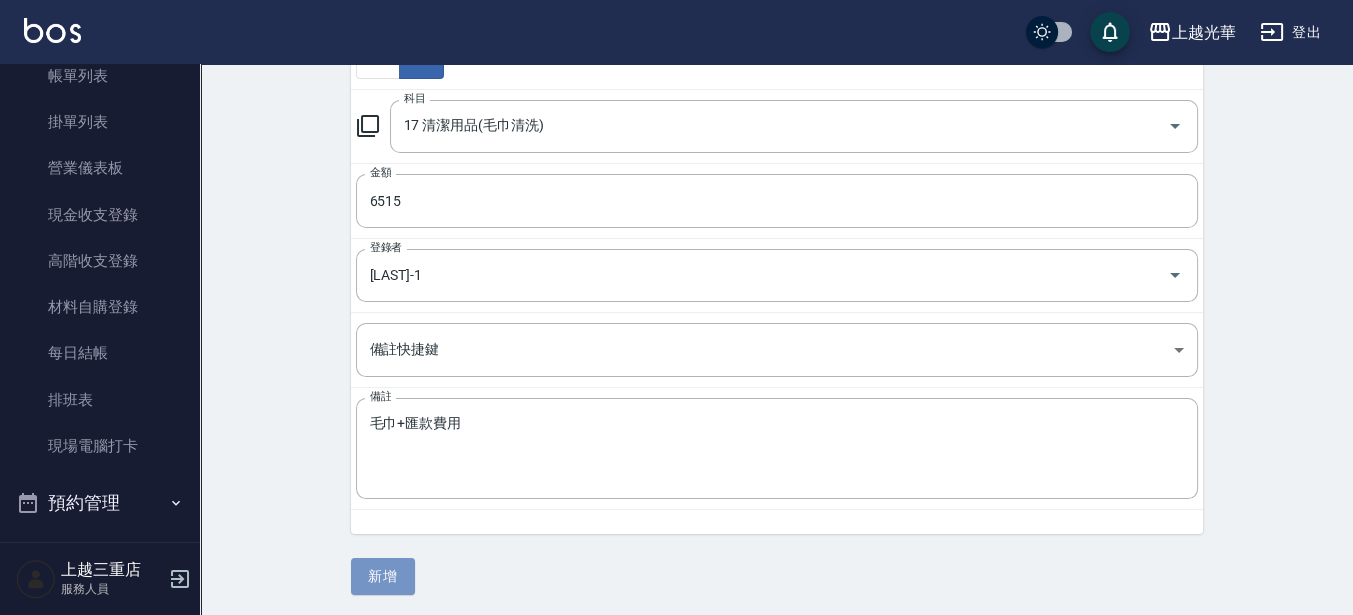 click on "新增" at bounding box center (383, 576) 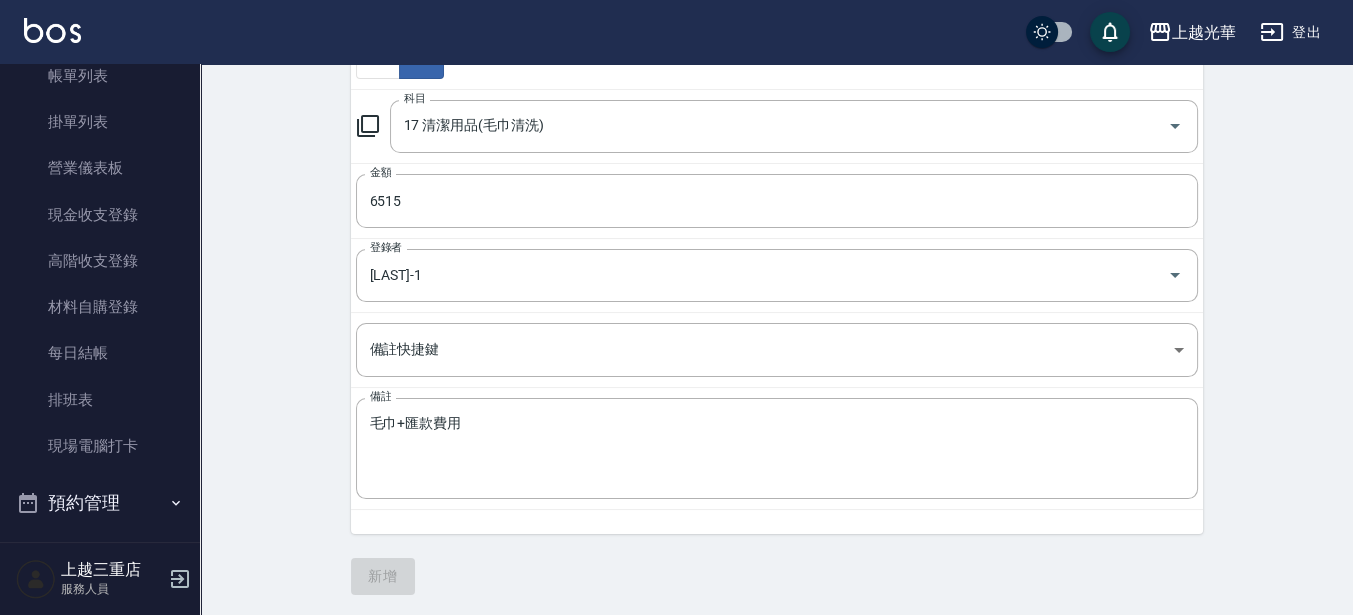 scroll, scrollTop: 0, scrollLeft: 0, axis: both 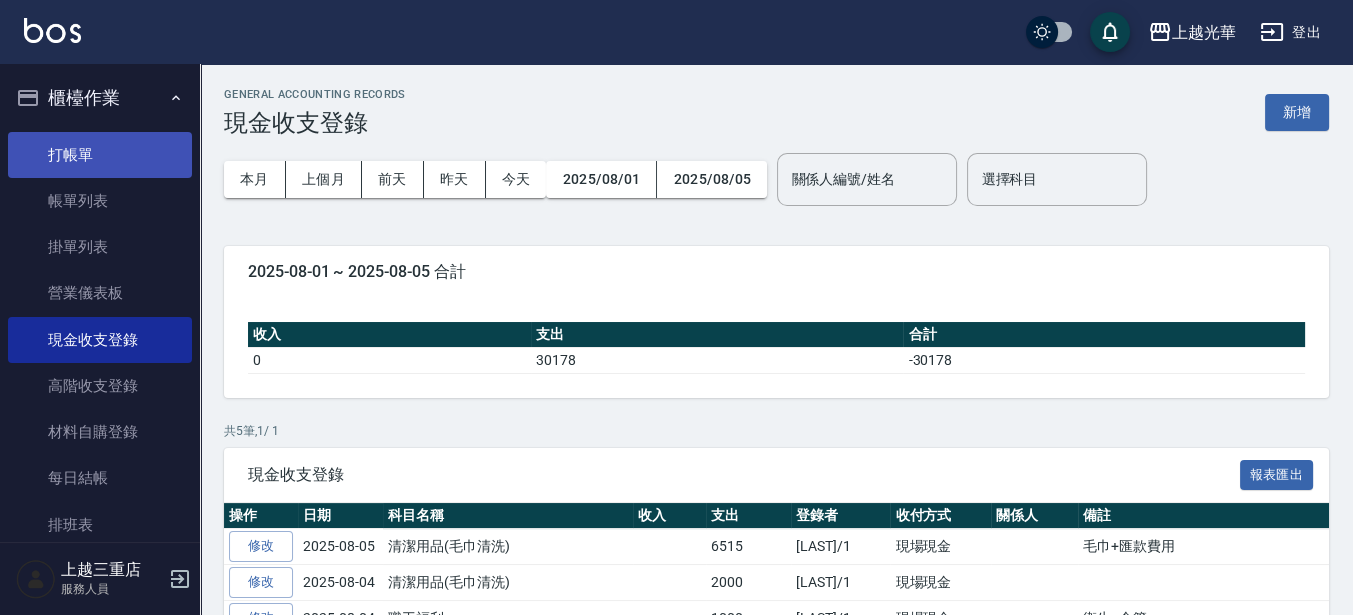click on "打帳單" at bounding box center [100, 155] 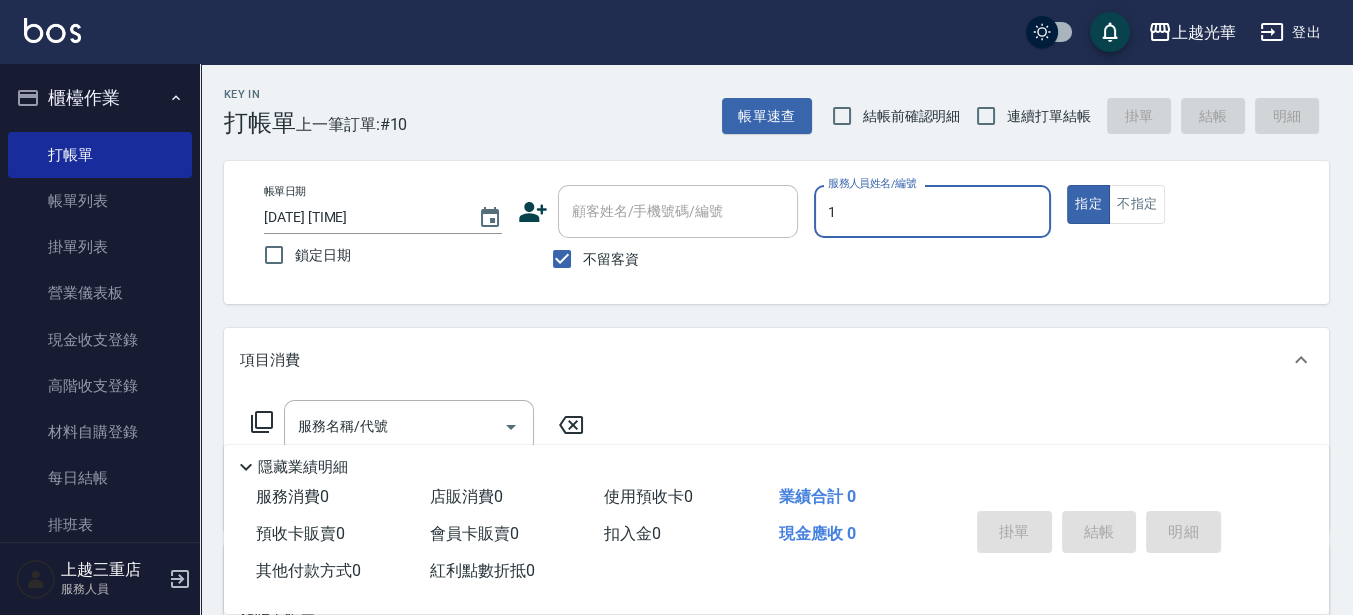 type on "小詹-1" 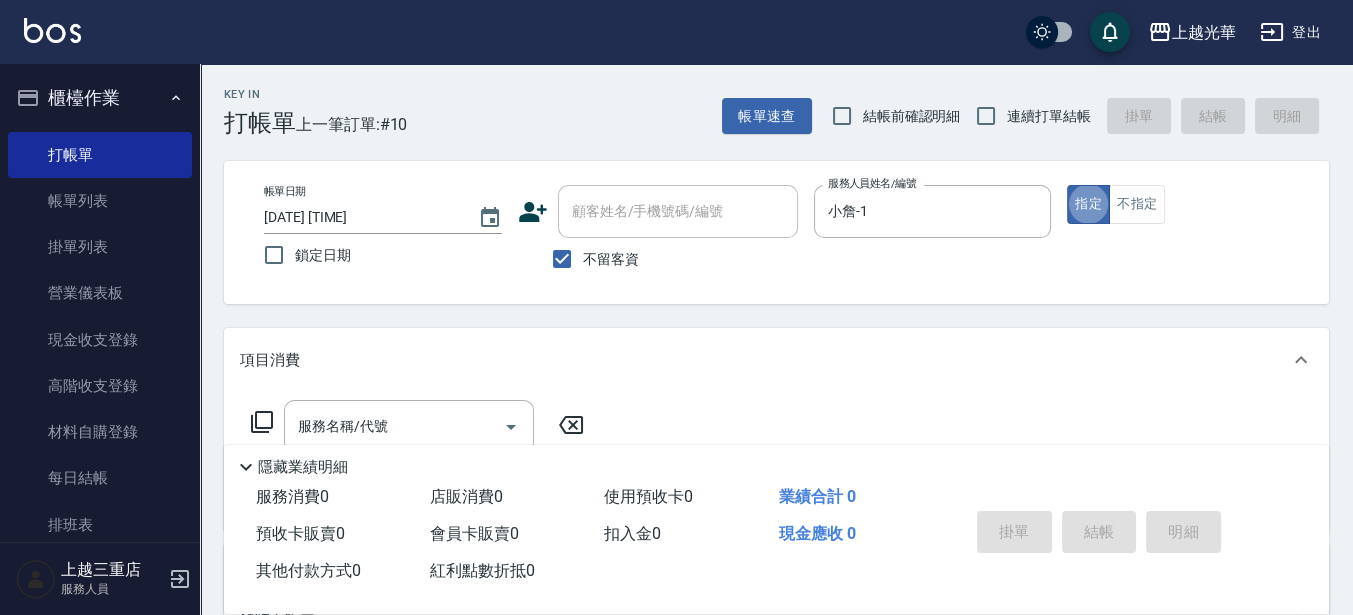 type on "true" 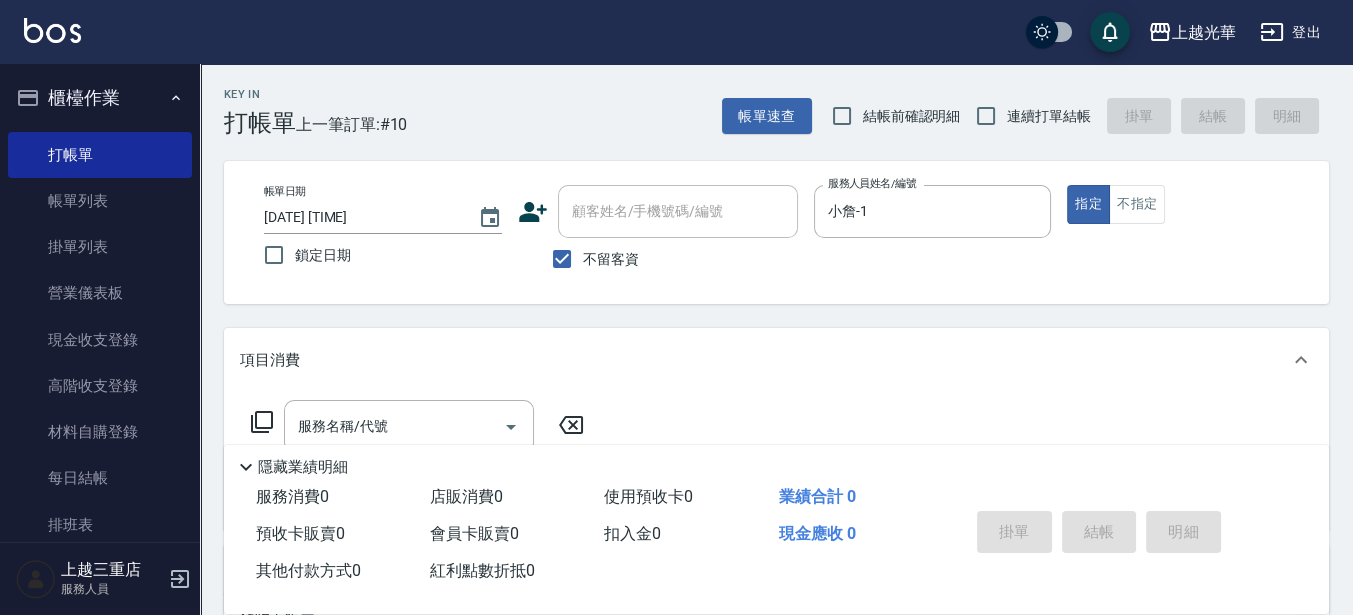 click on "連續打單結帳" at bounding box center [1049, 116] 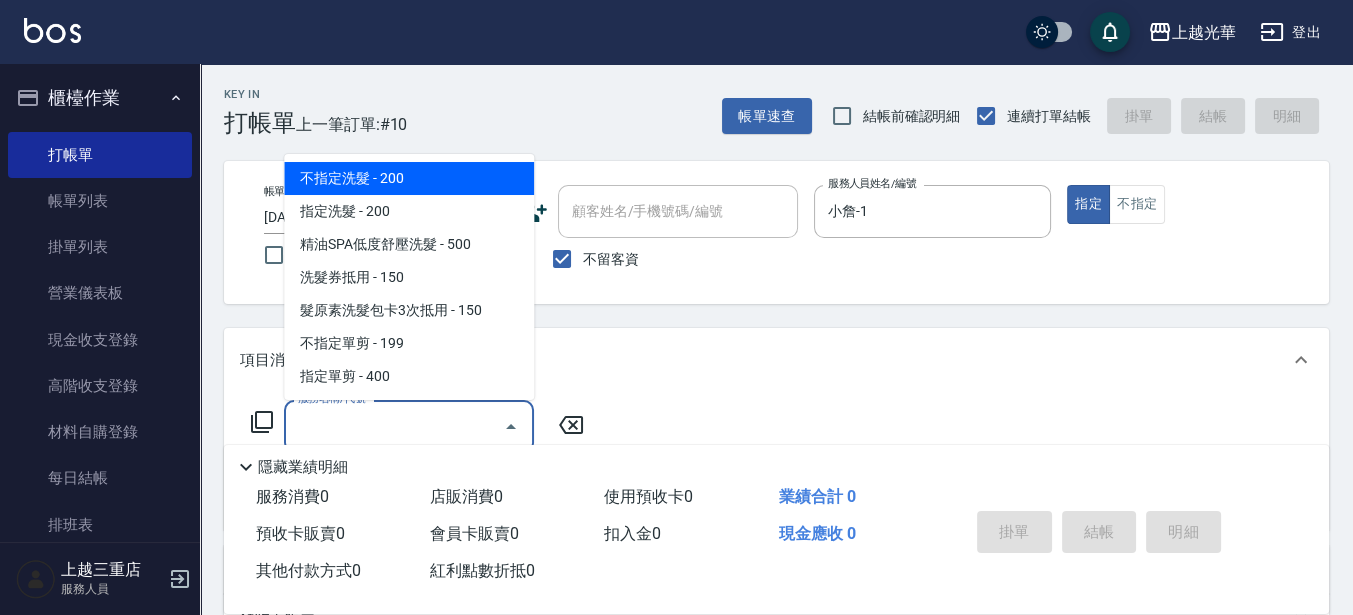 click on "服務名稱/代號" at bounding box center (394, 426) 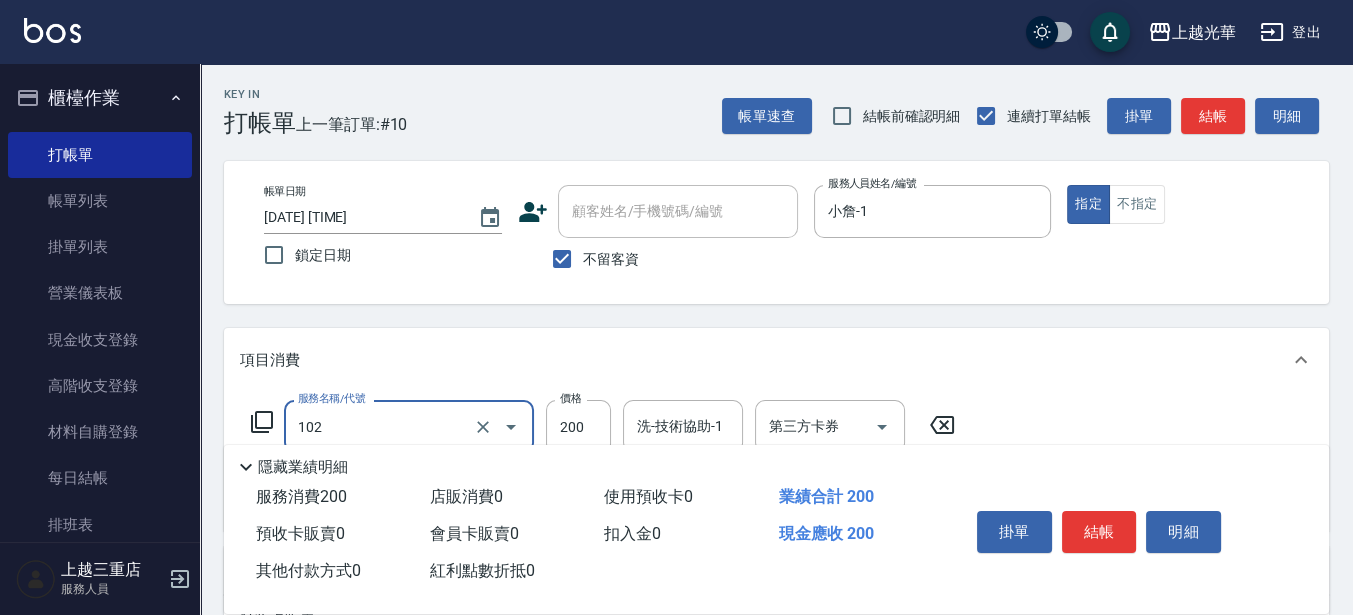 type on "指定洗髮(102)" 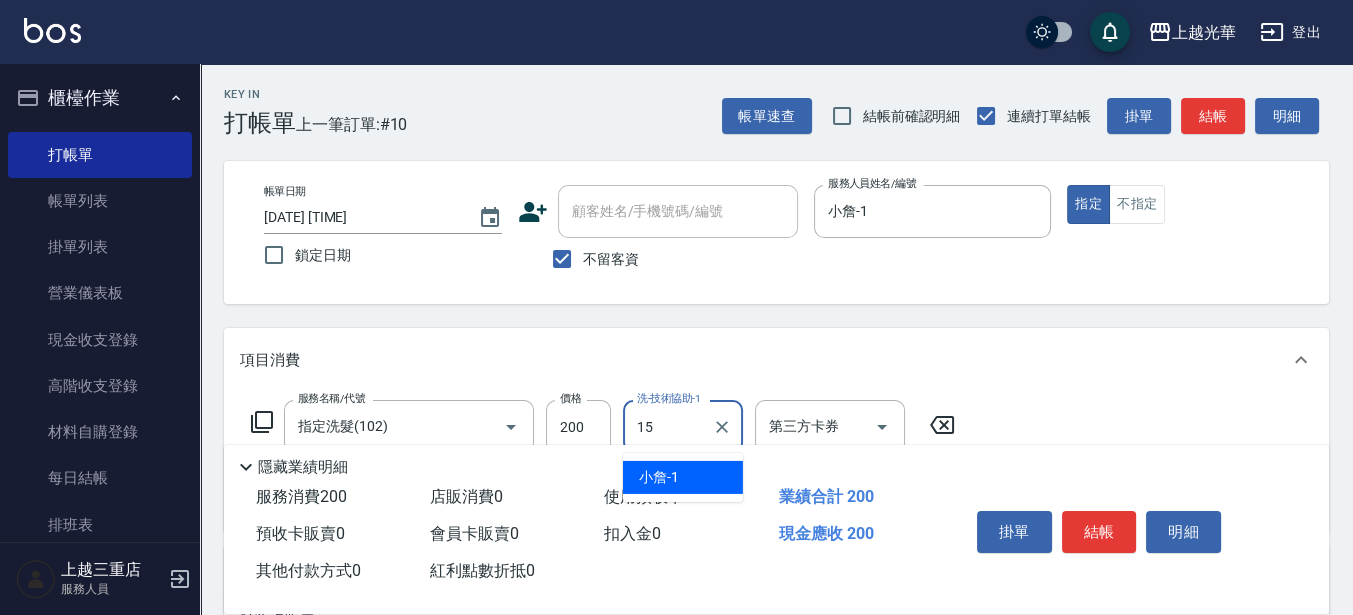 type on "張紫涵-15" 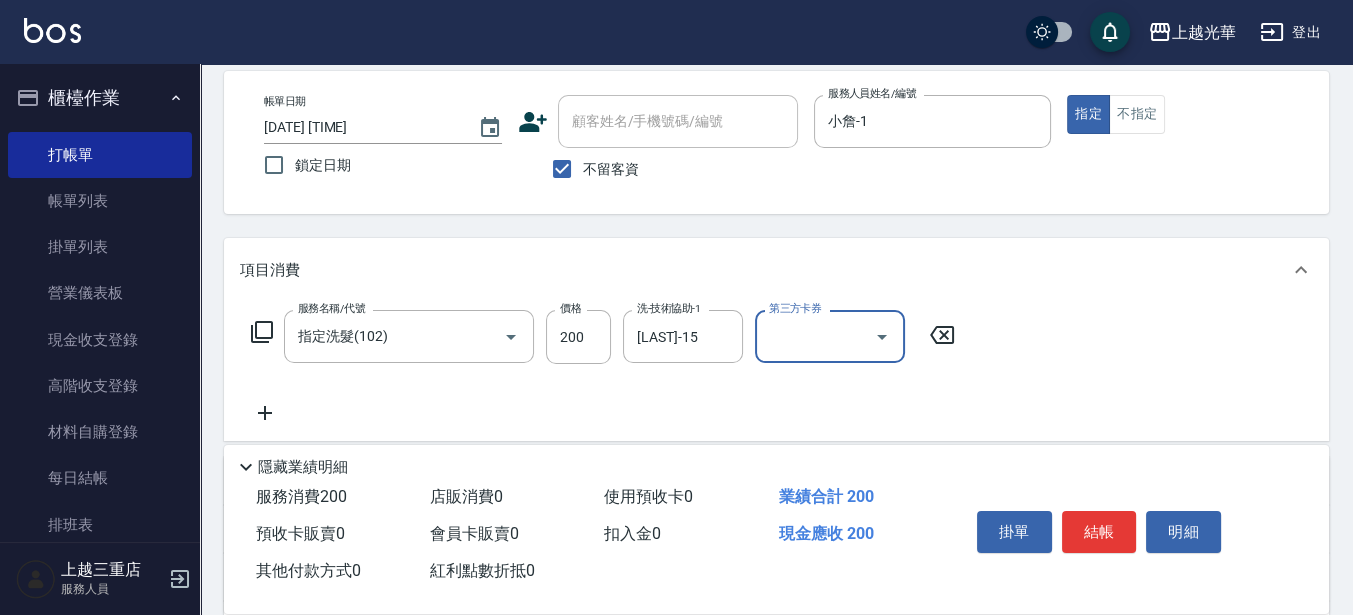 scroll, scrollTop: 125, scrollLeft: 0, axis: vertical 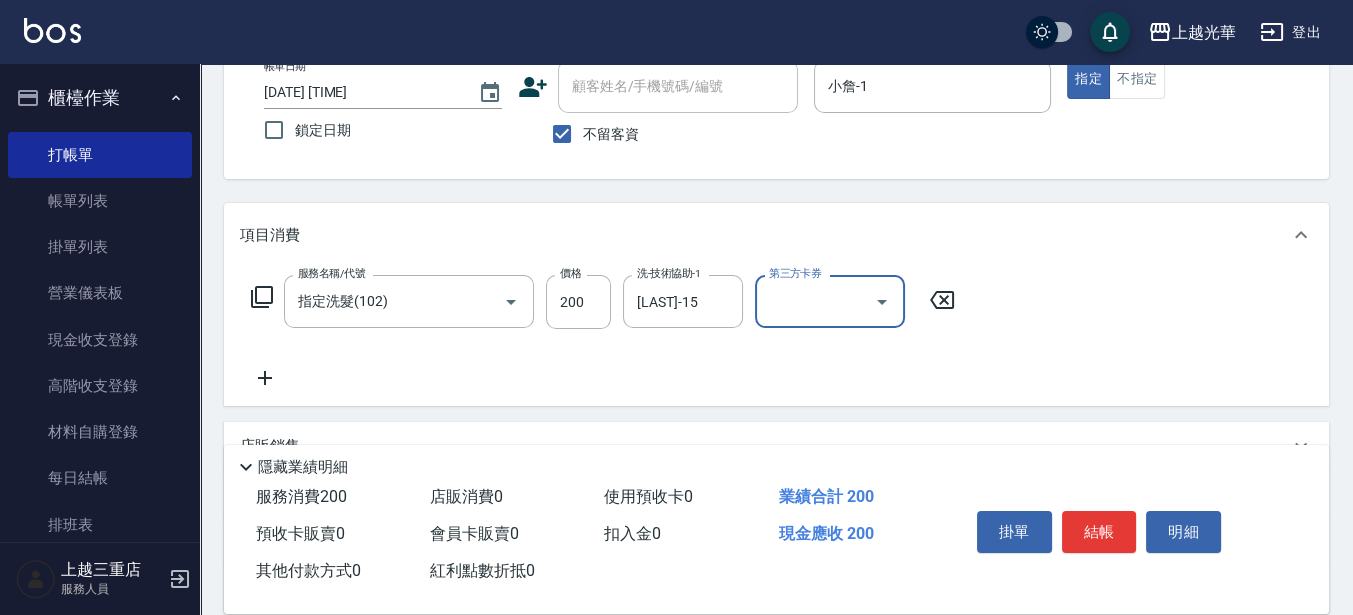 click 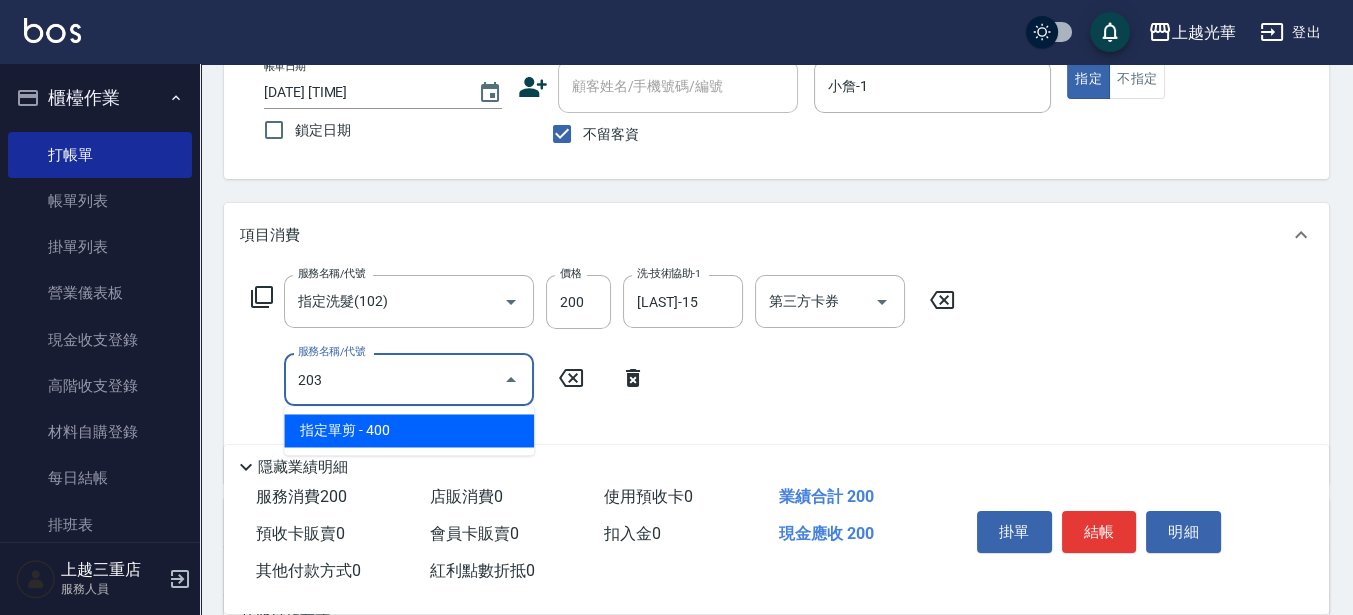 type on "指定單剪(203)" 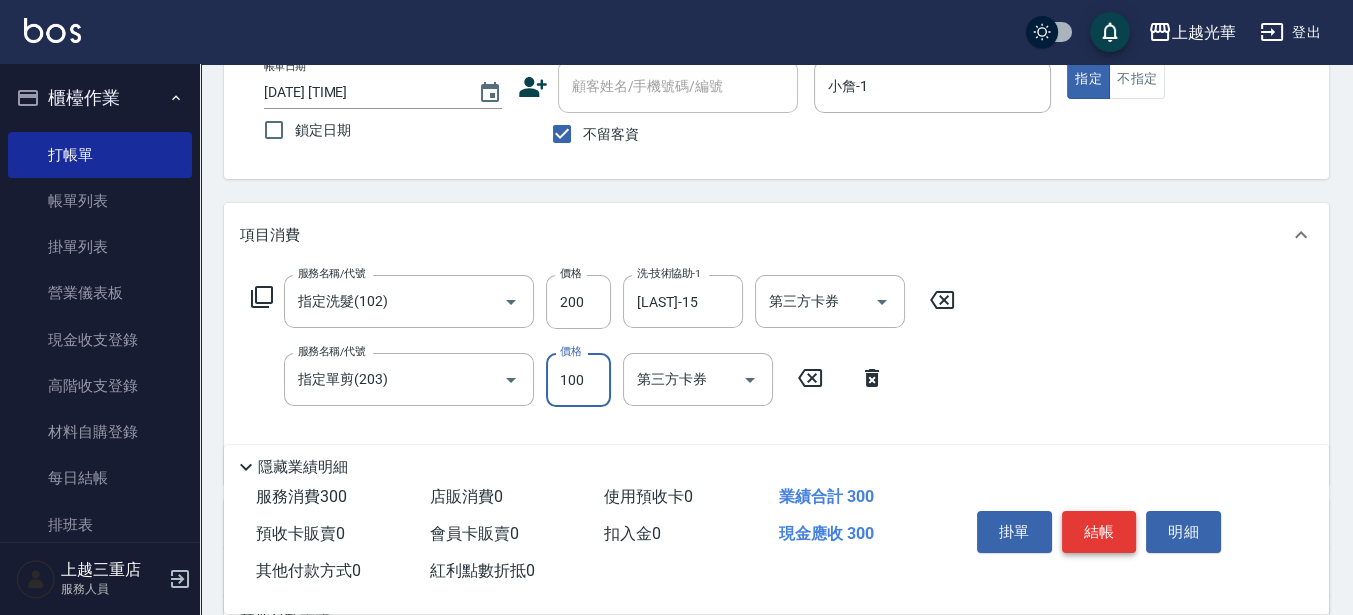 type on "100" 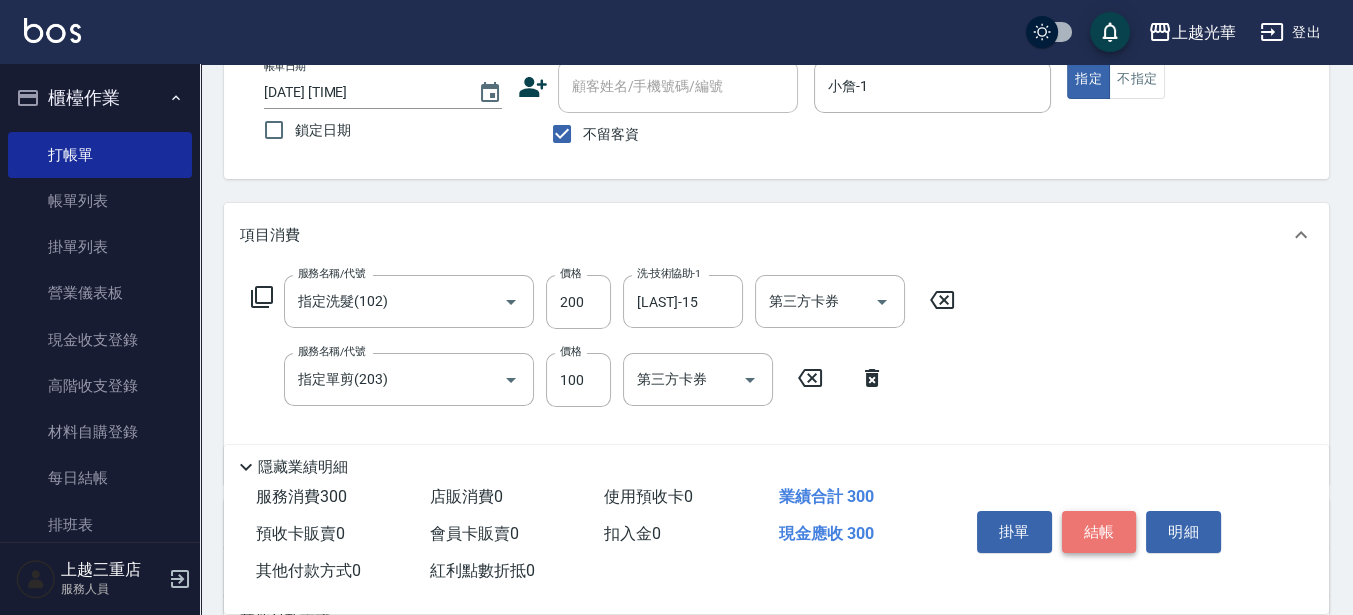 click on "結帳" at bounding box center (1099, 532) 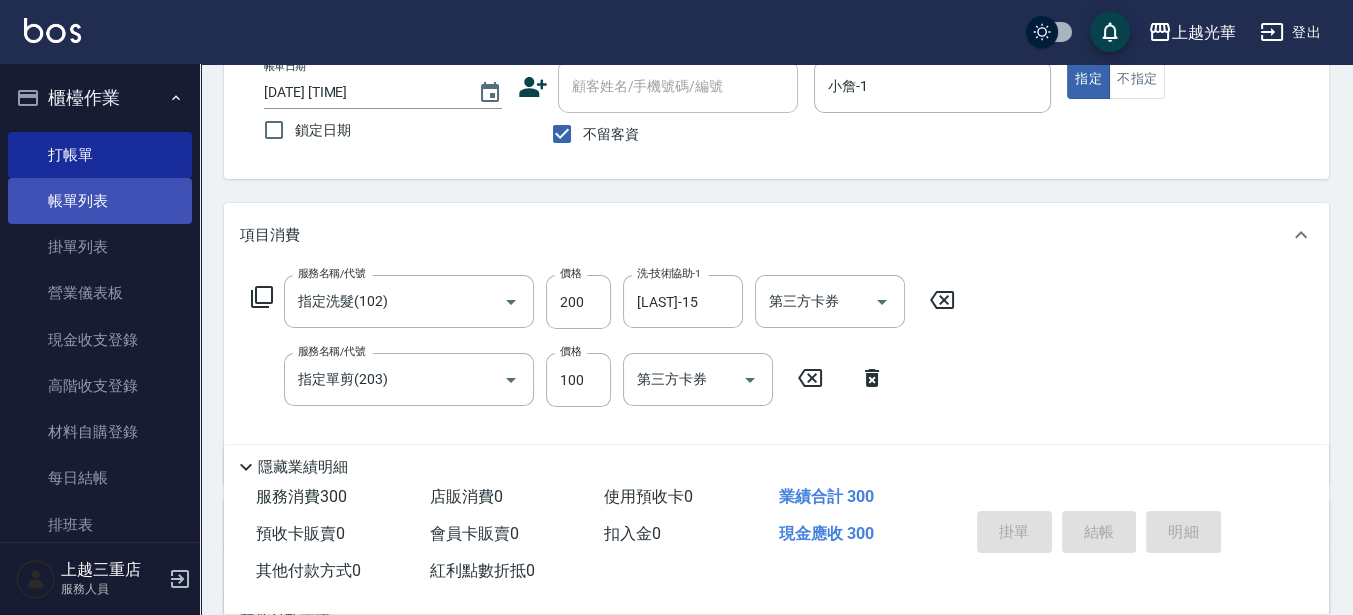 type 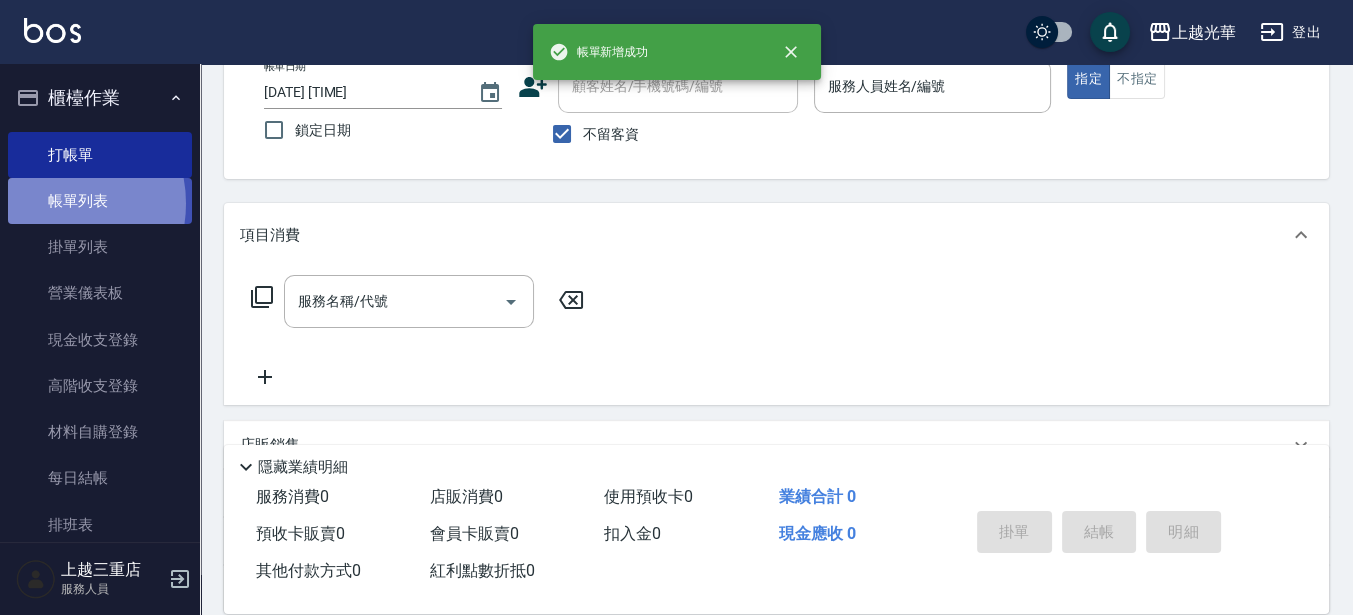 click on "帳單列表" at bounding box center [100, 201] 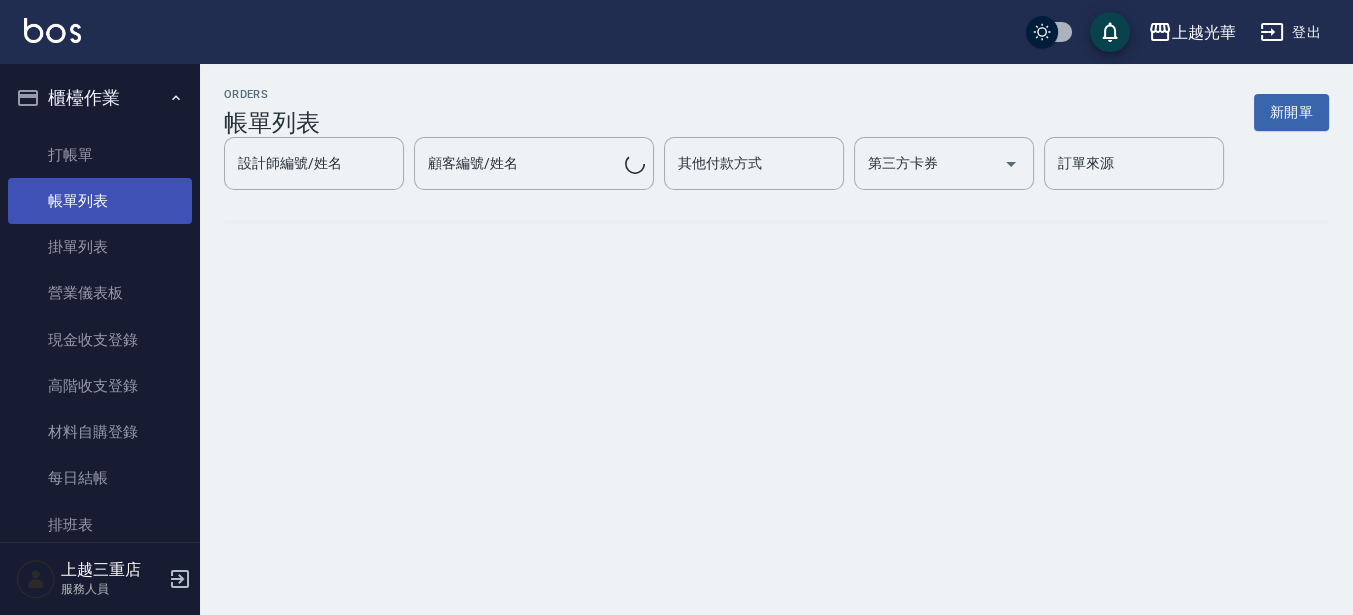 scroll, scrollTop: 0, scrollLeft: 0, axis: both 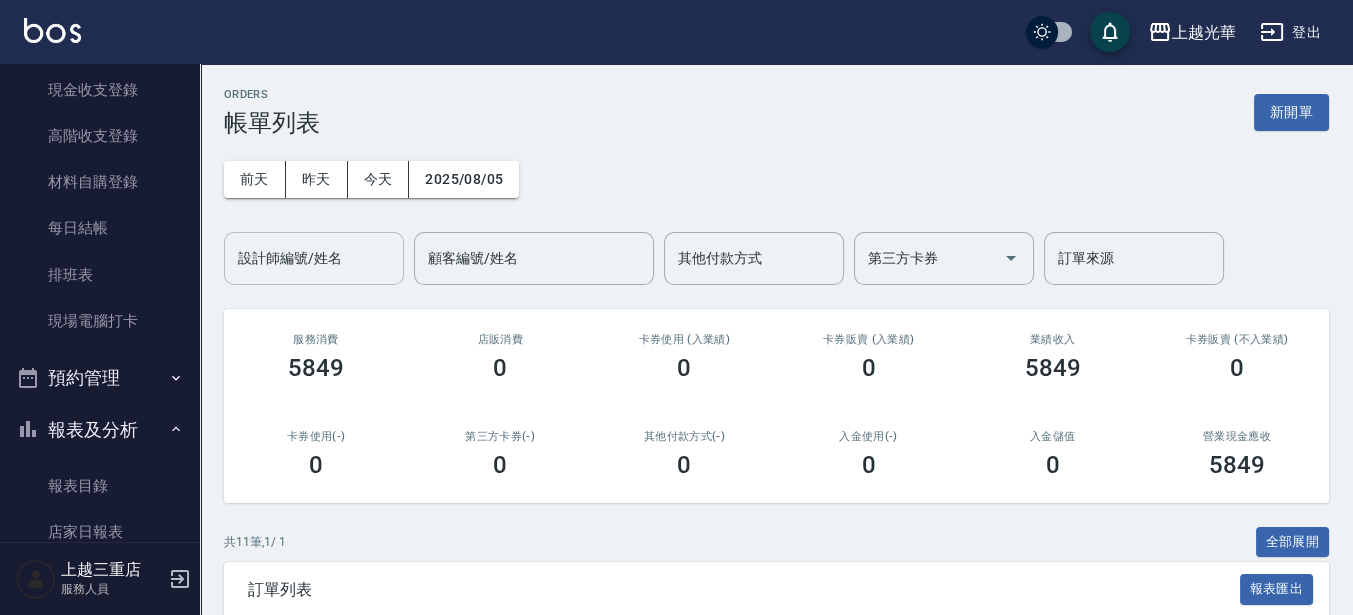 click on "設計師編號/姓名" at bounding box center (314, 258) 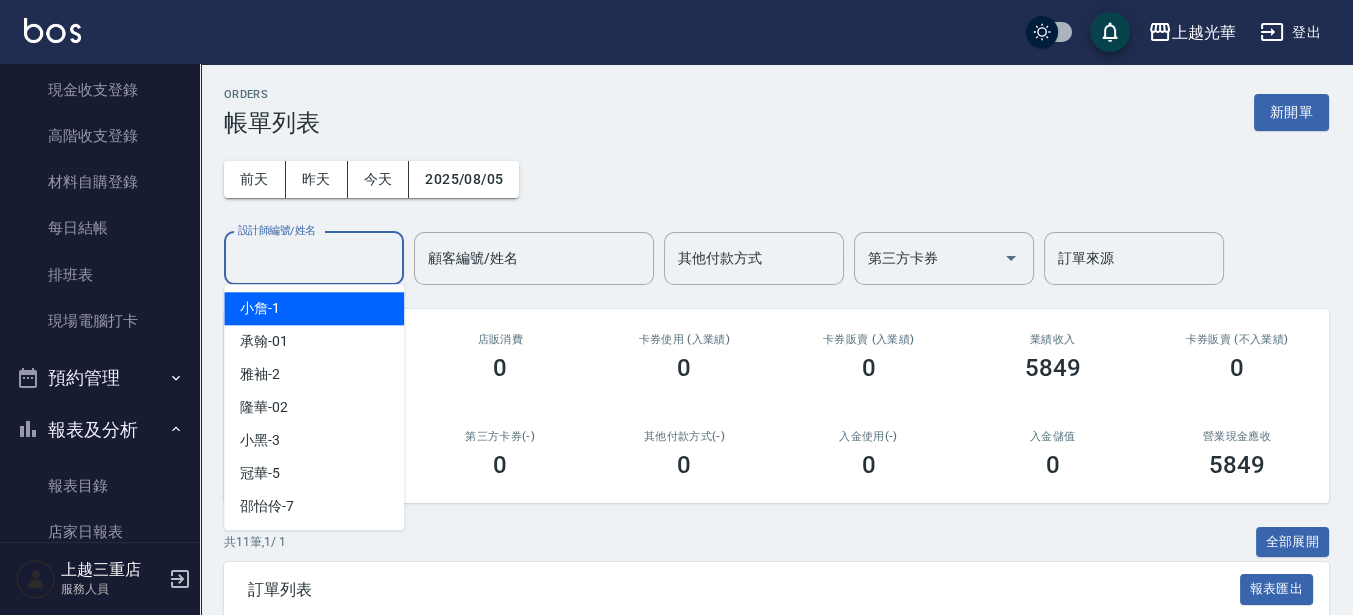 click on "小詹 -1" at bounding box center [314, 308] 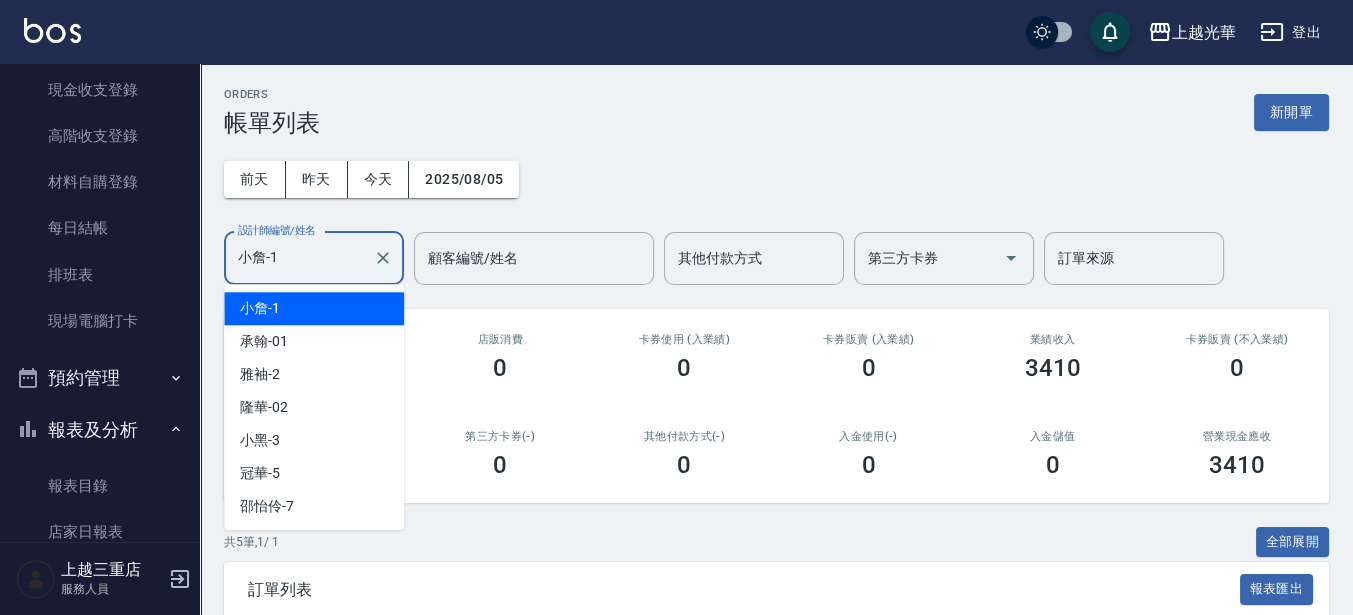 drag, startPoint x: 360, startPoint y: 266, endPoint x: 0, endPoint y: 220, distance: 362.927 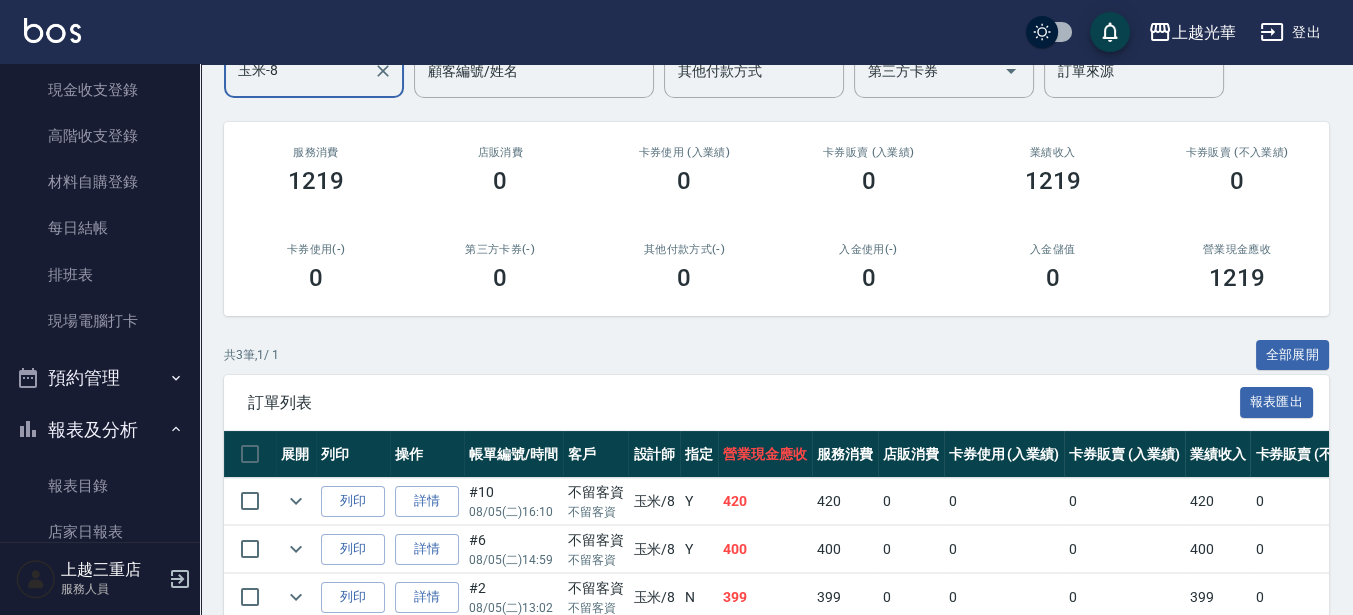 scroll, scrollTop: 288, scrollLeft: 0, axis: vertical 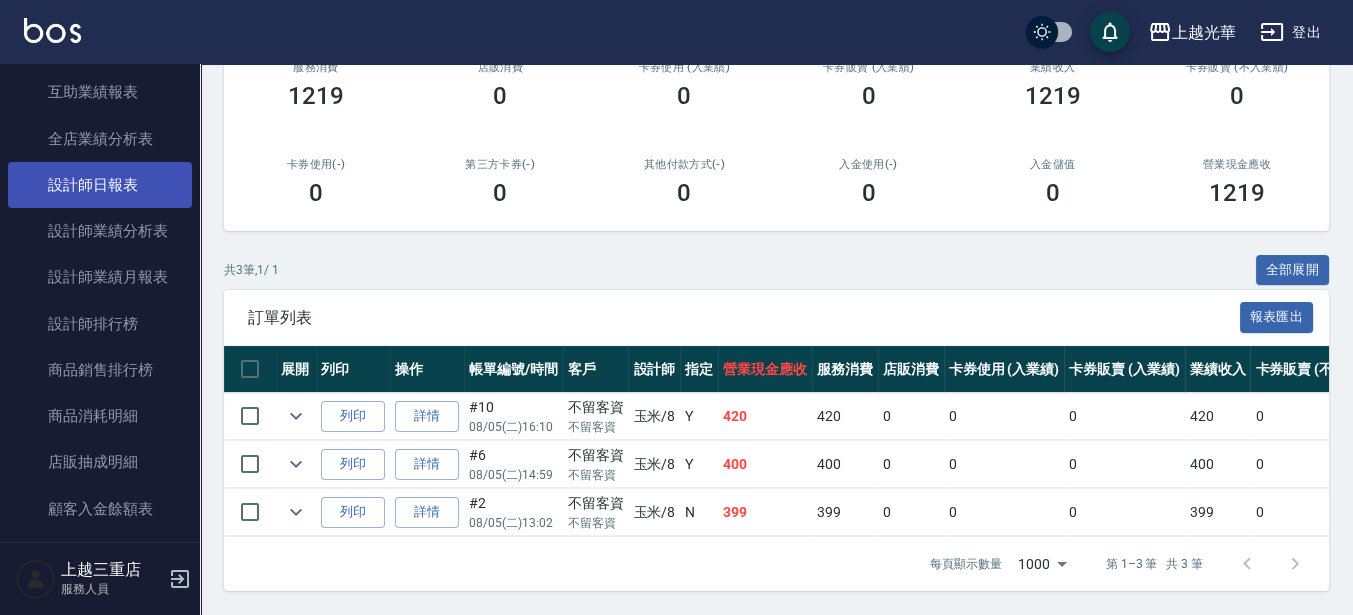 type on "玉米-8" 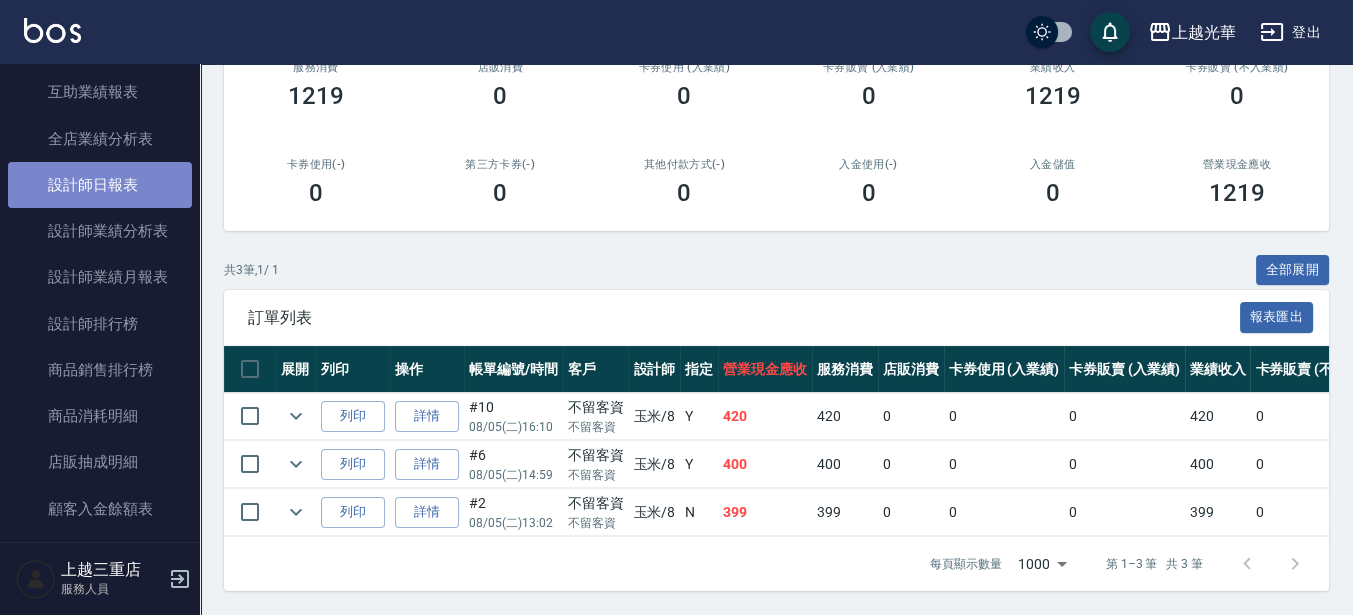 click on "設計師日報表" at bounding box center (100, 185) 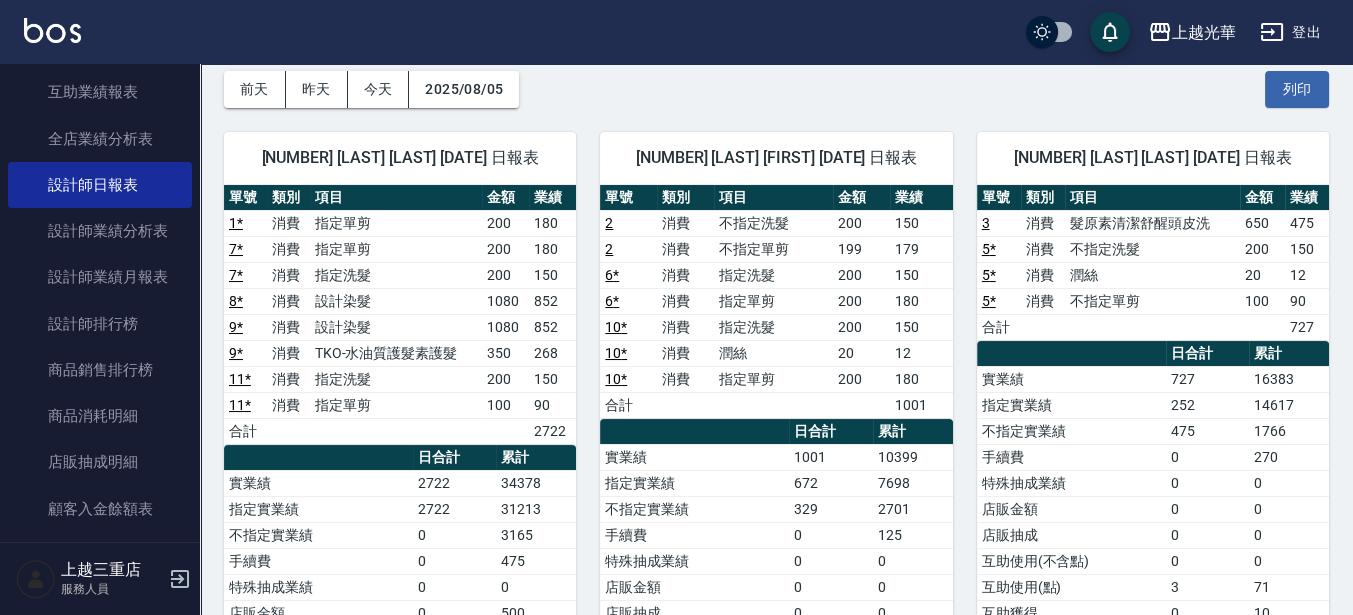 scroll, scrollTop: 125, scrollLeft: 0, axis: vertical 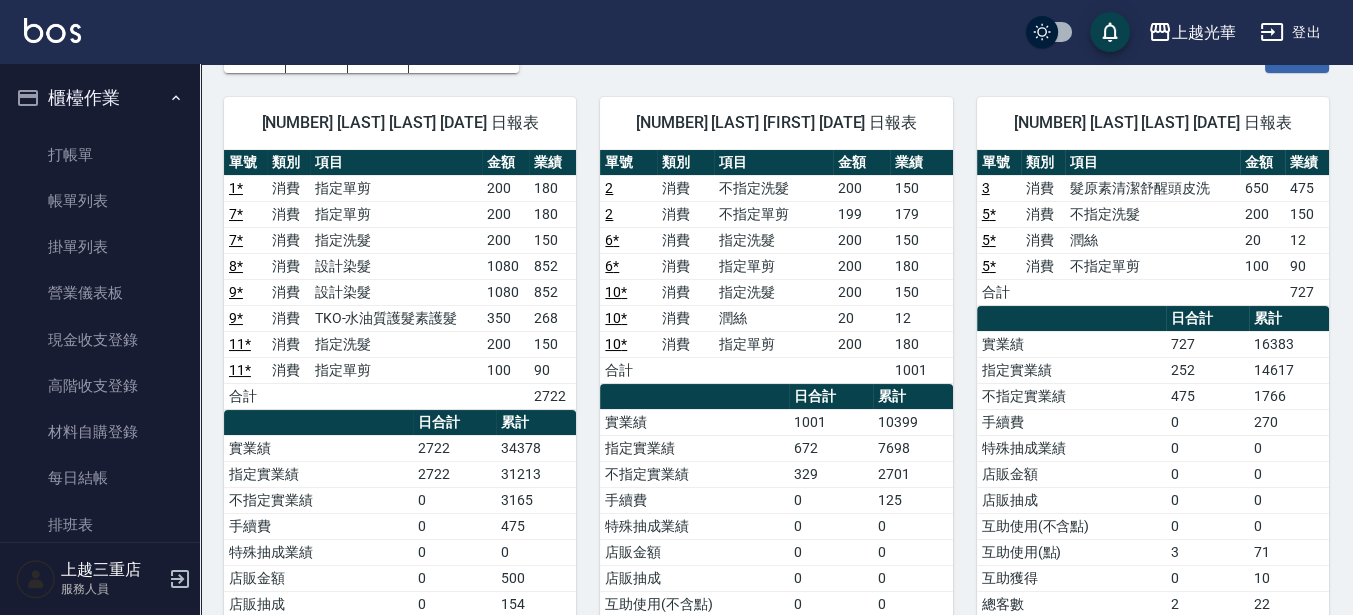 drag, startPoint x: 565, startPoint y: 276, endPoint x: 235, endPoint y: 265, distance: 330.1833 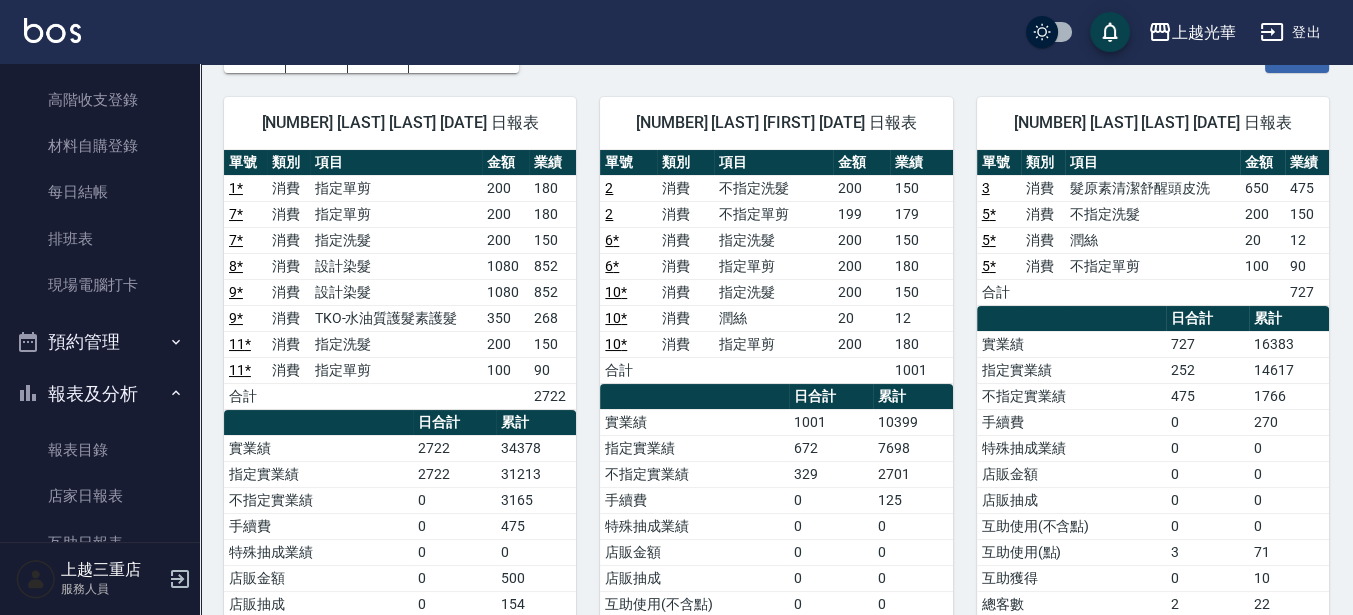 scroll, scrollTop: 625, scrollLeft: 0, axis: vertical 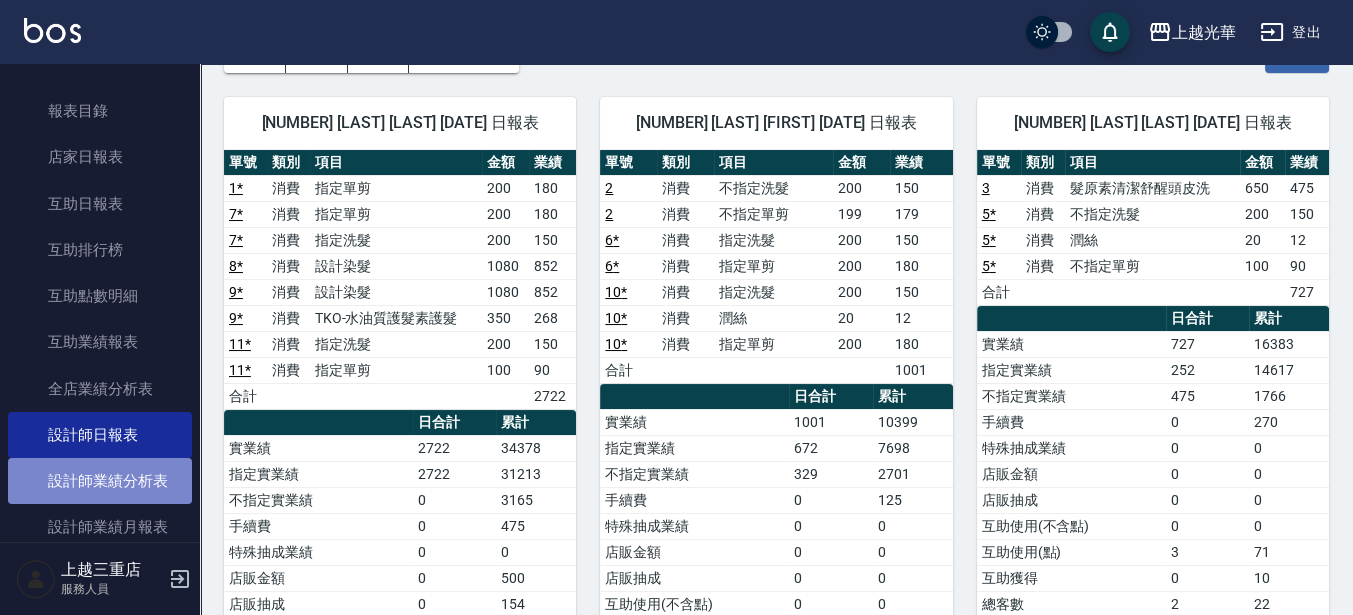 click on "設計師業績分析表" at bounding box center [100, 481] 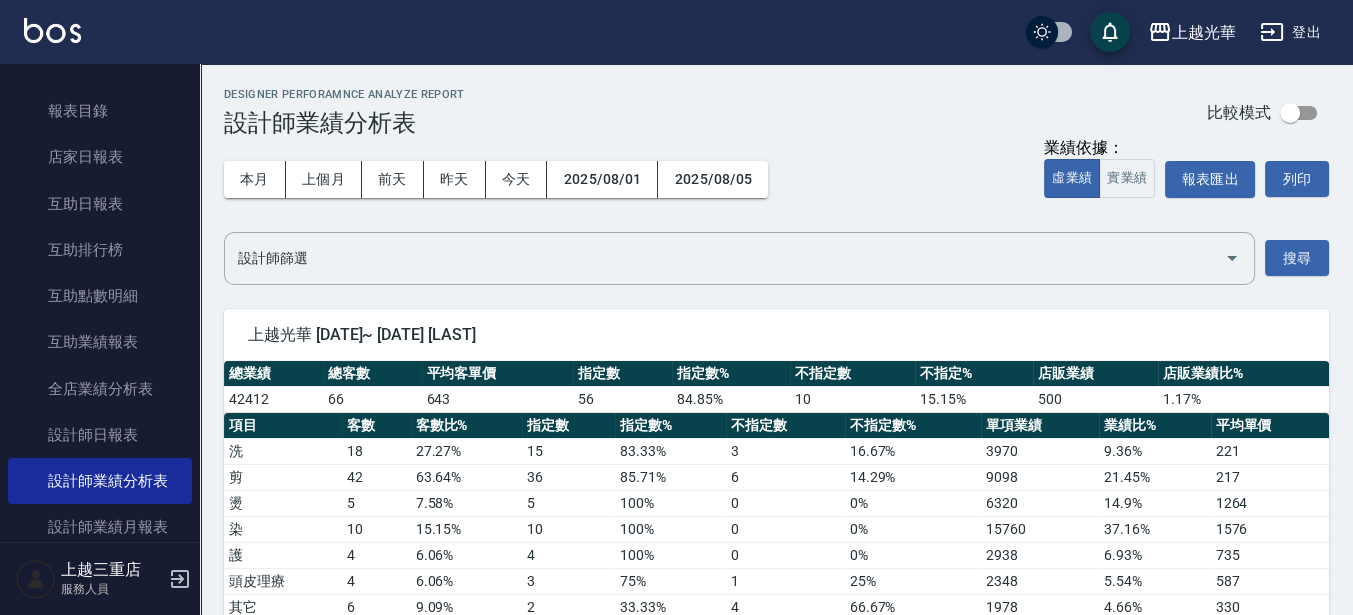 scroll, scrollTop: 250, scrollLeft: 0, axis: vertical 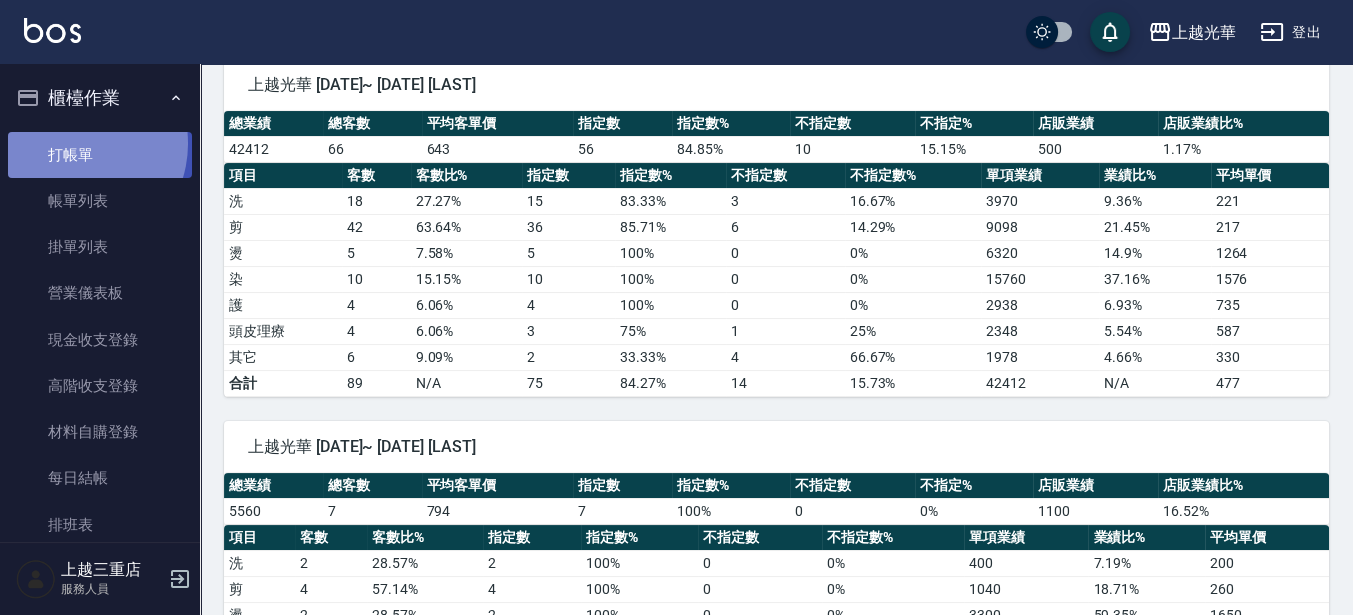 click on "打帳單" at bounding box center [100, 155] 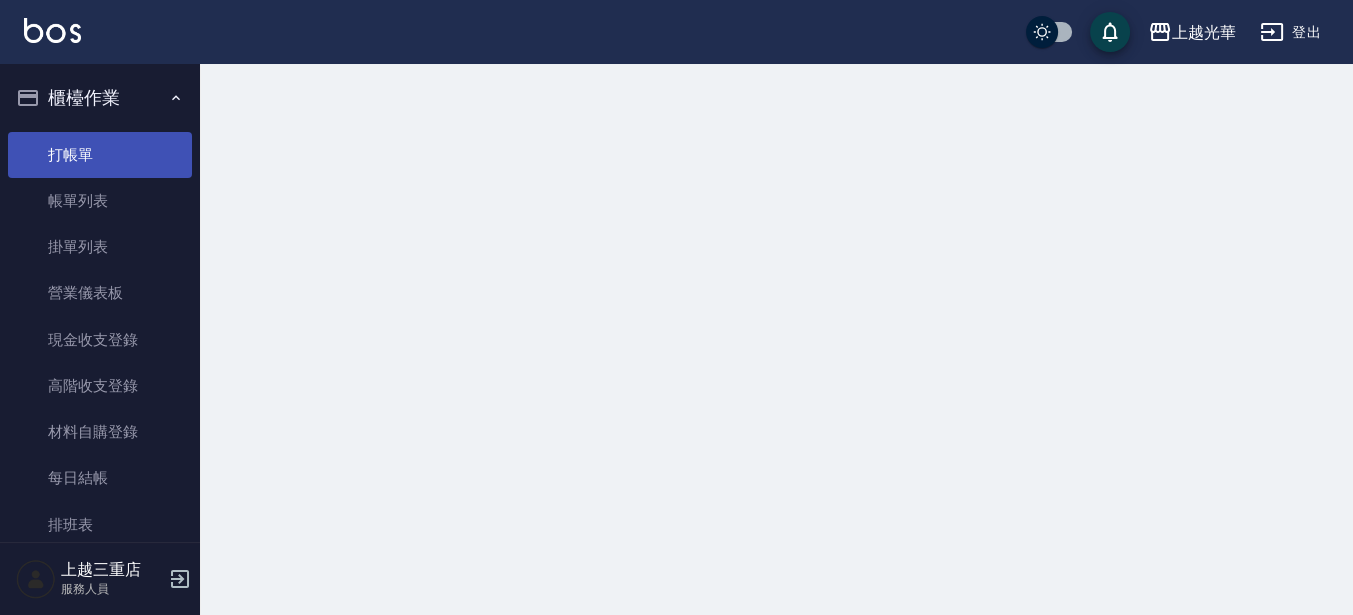 scroll, scrollTop: 0, scrollLeft: 0, axis: both 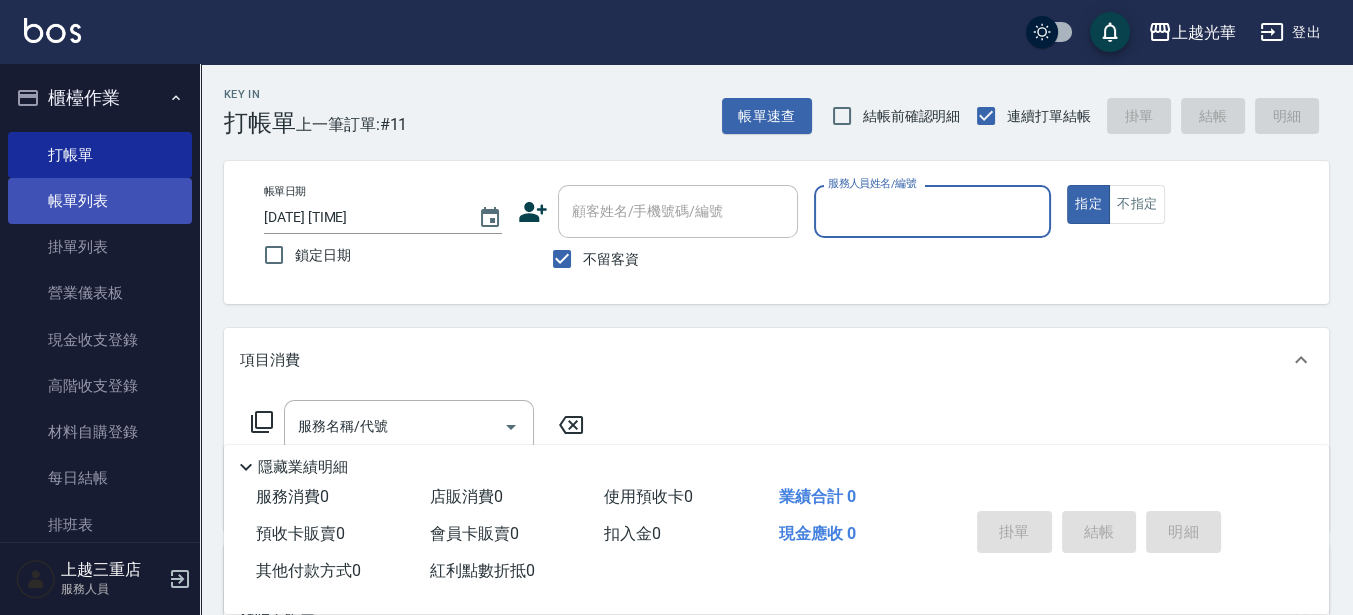 click on "帳單列表" at bounding box center [100, 201] 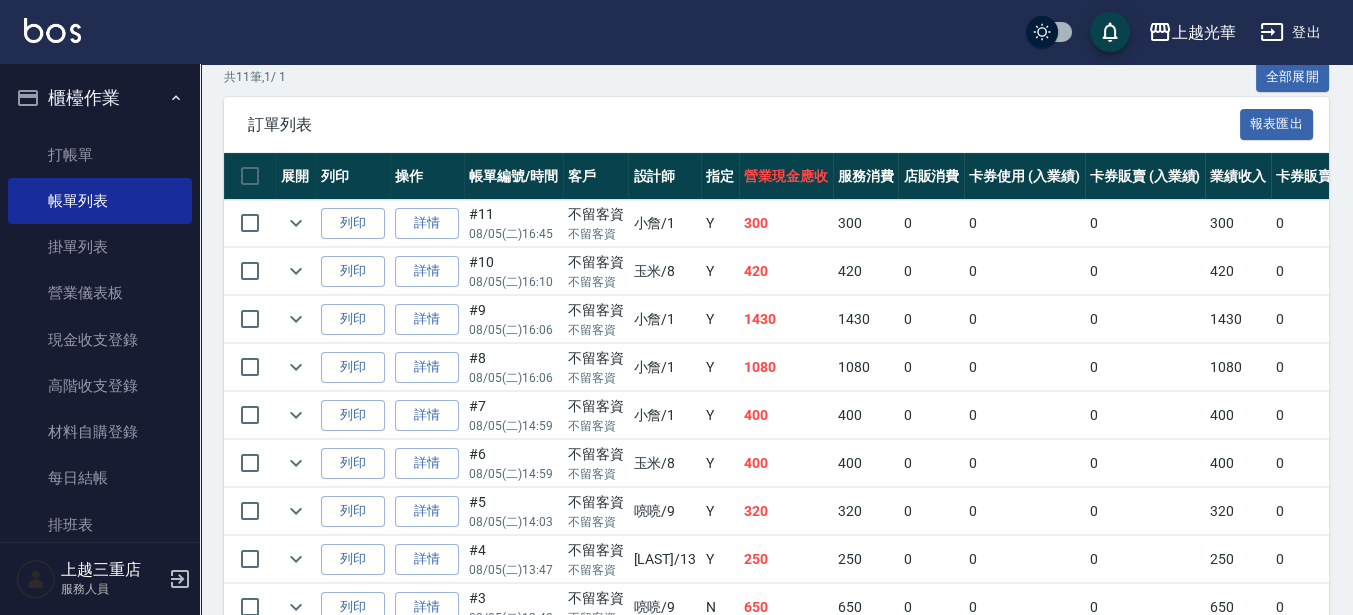 scroll, scrollTop: 500, scrollLeft: 0, axis: vertical 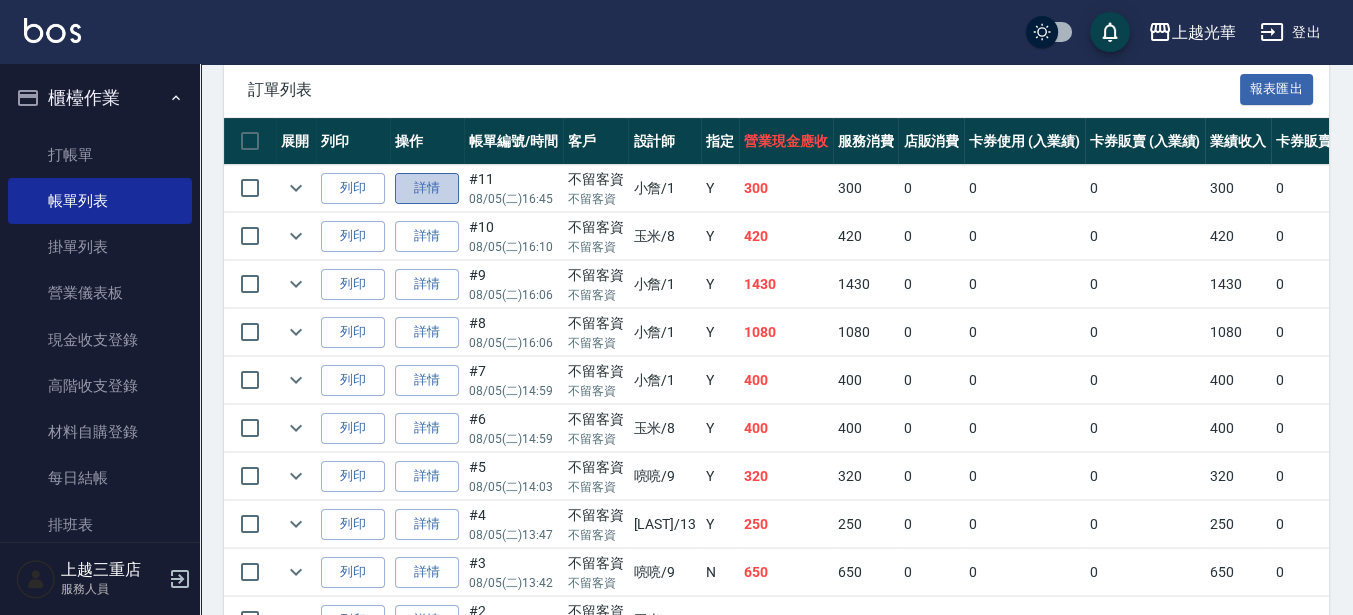click on "詳情" at bounding box center [427, 188] 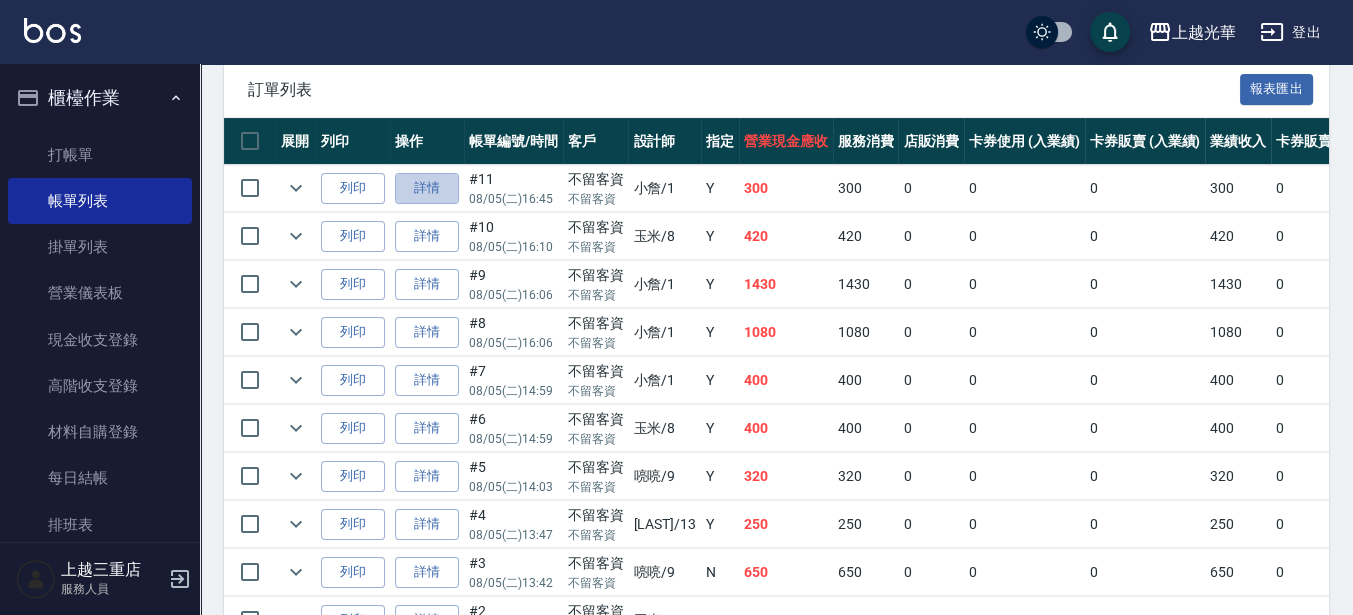scroll, scrollTop: 0, scrollLeft: 0, axis: both 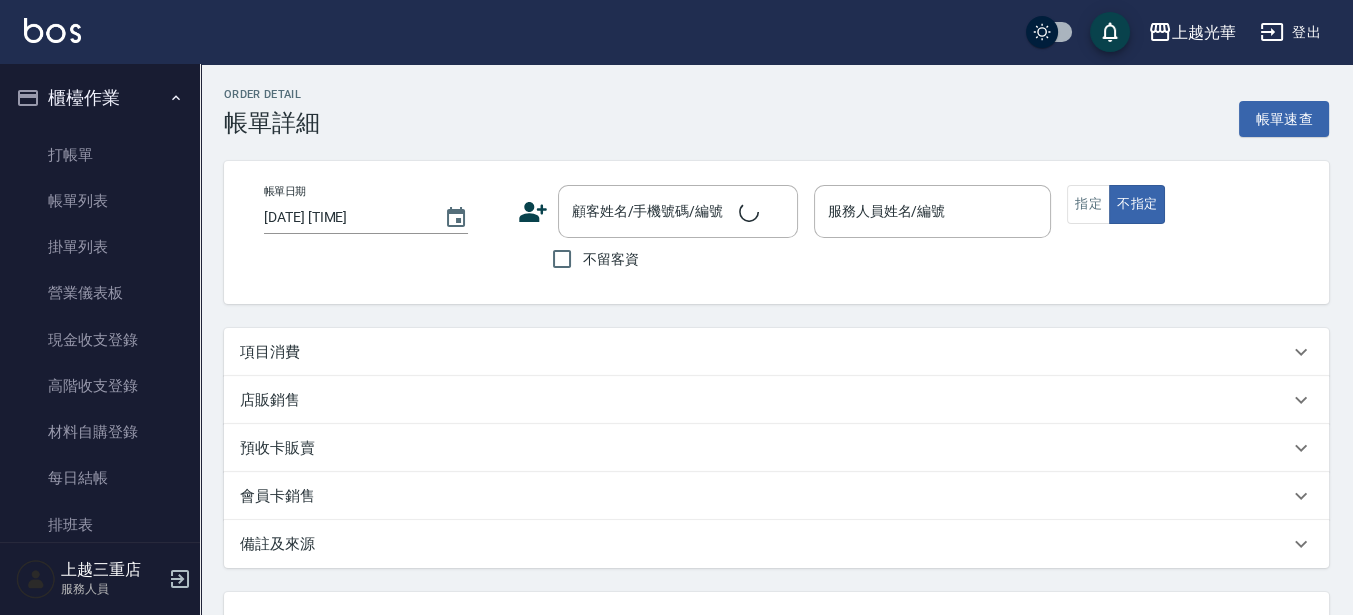 type on "2025/08/05 16:45" 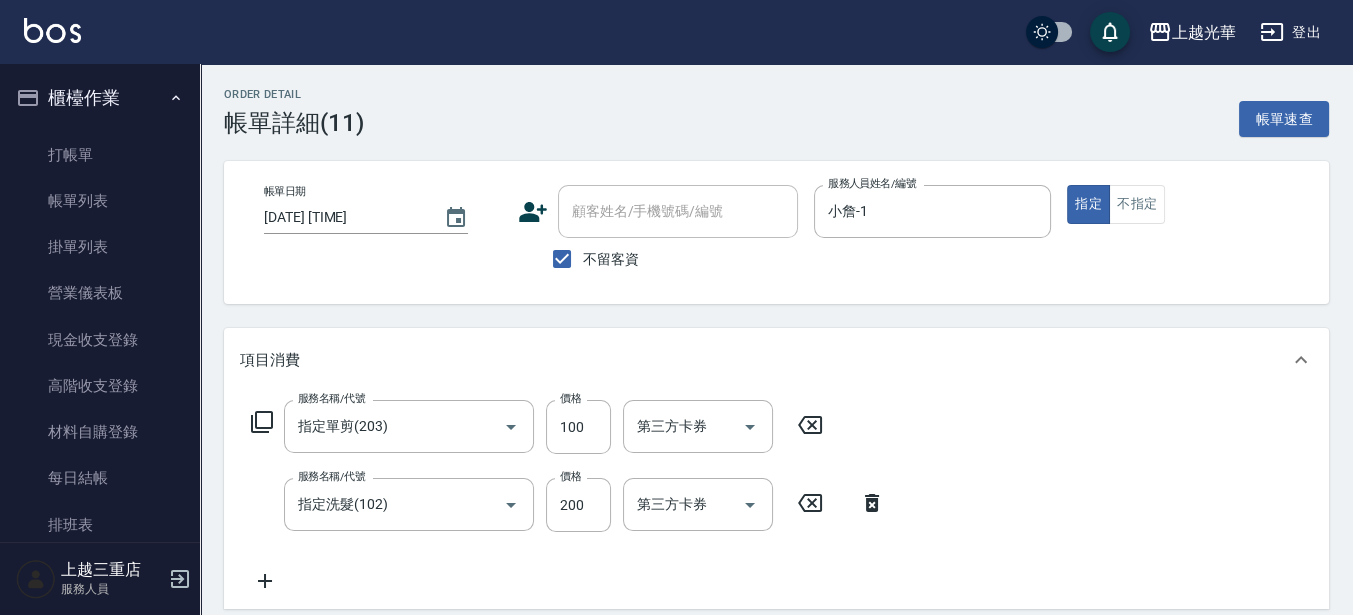 type on "指定單剪(203)" 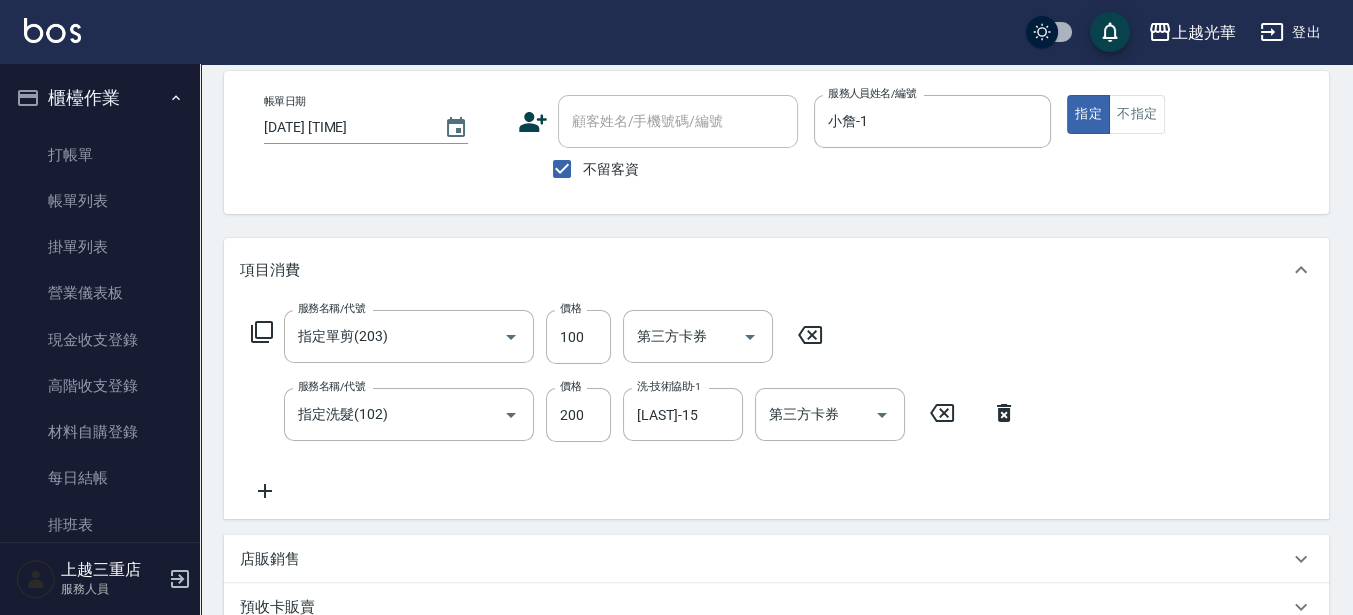 scroll, scrollTop: 125, scrollLeft: 0, axis: vertical 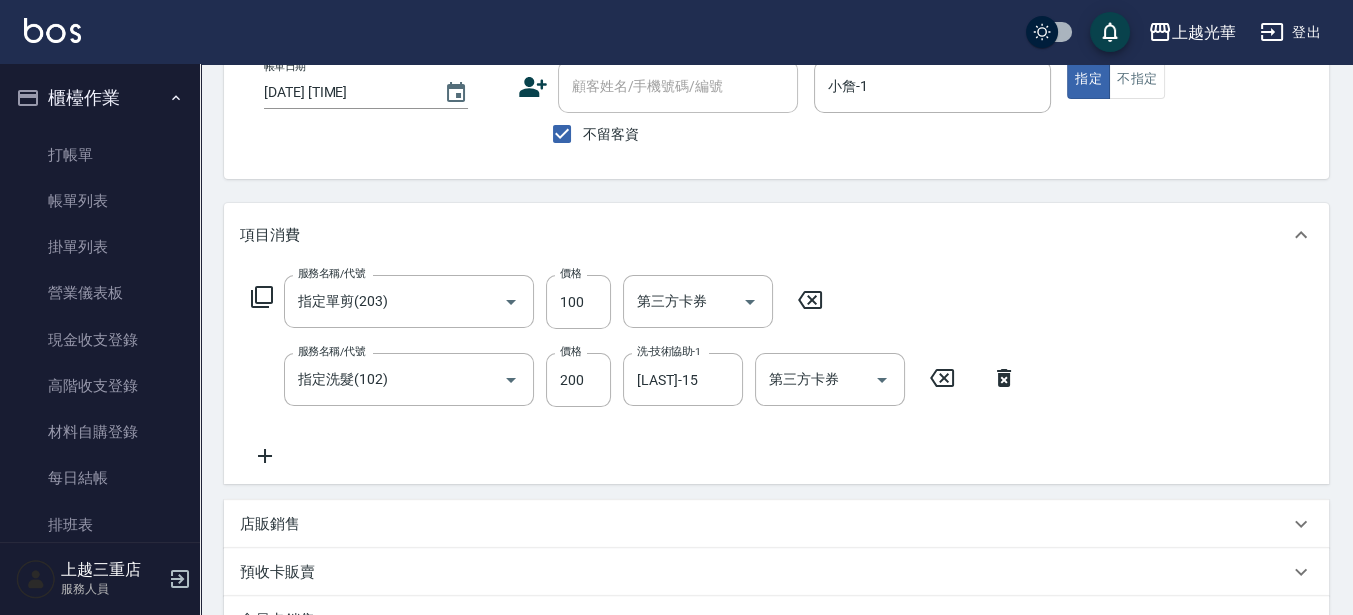 click 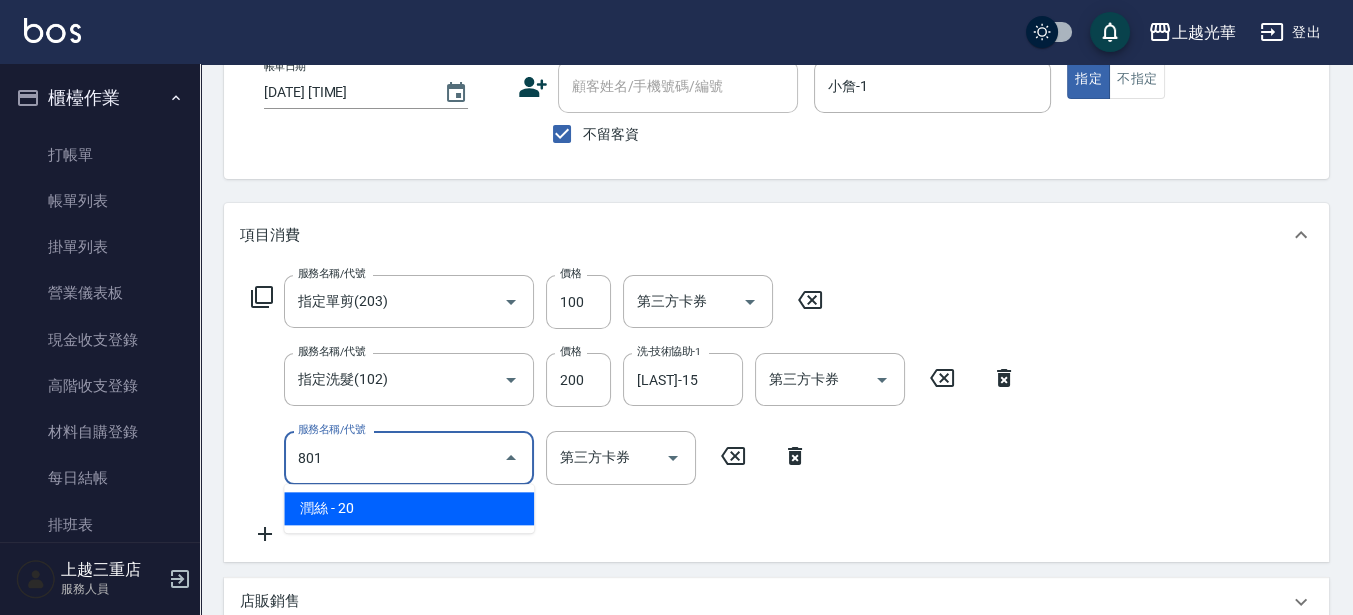 type on "潤絲(801)" 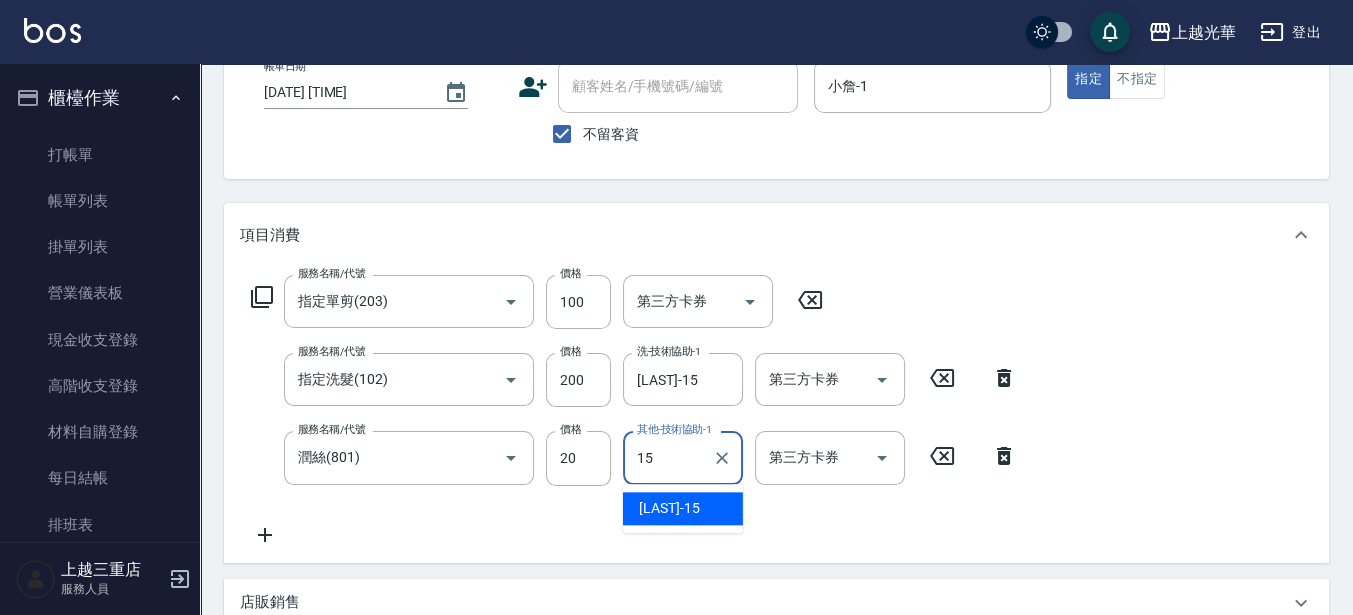 type on "張紫涵-15" 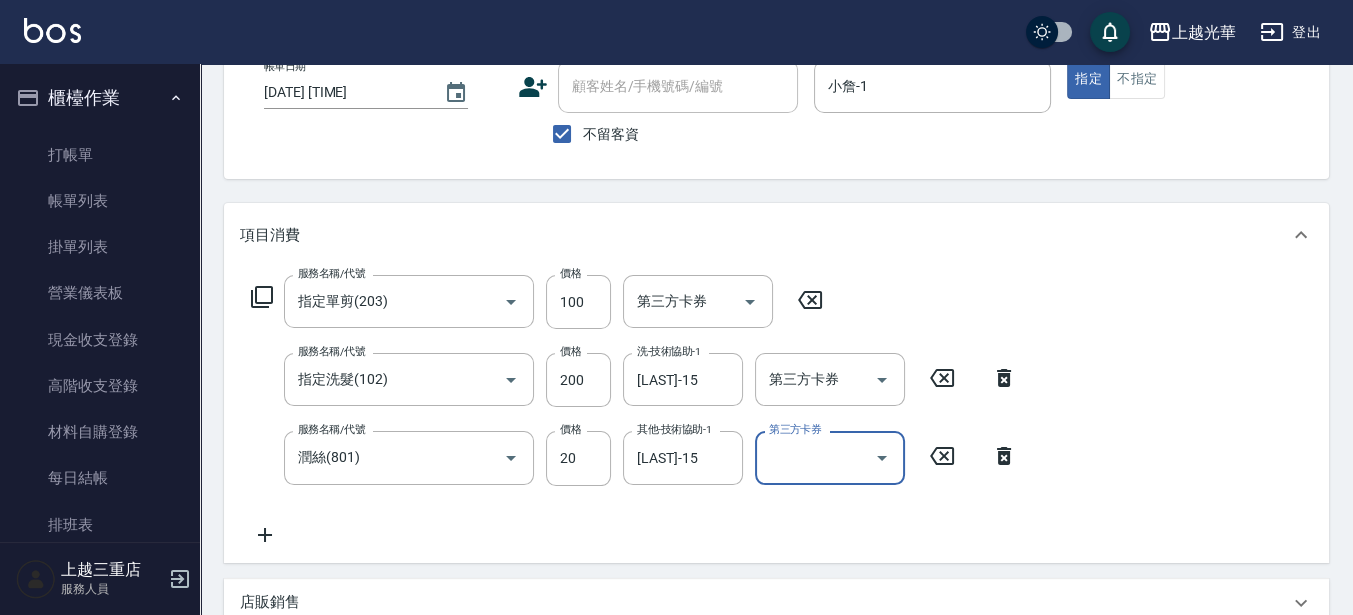 scroll, scrollTop: 500, scrollLeft: 0, axis: vertical 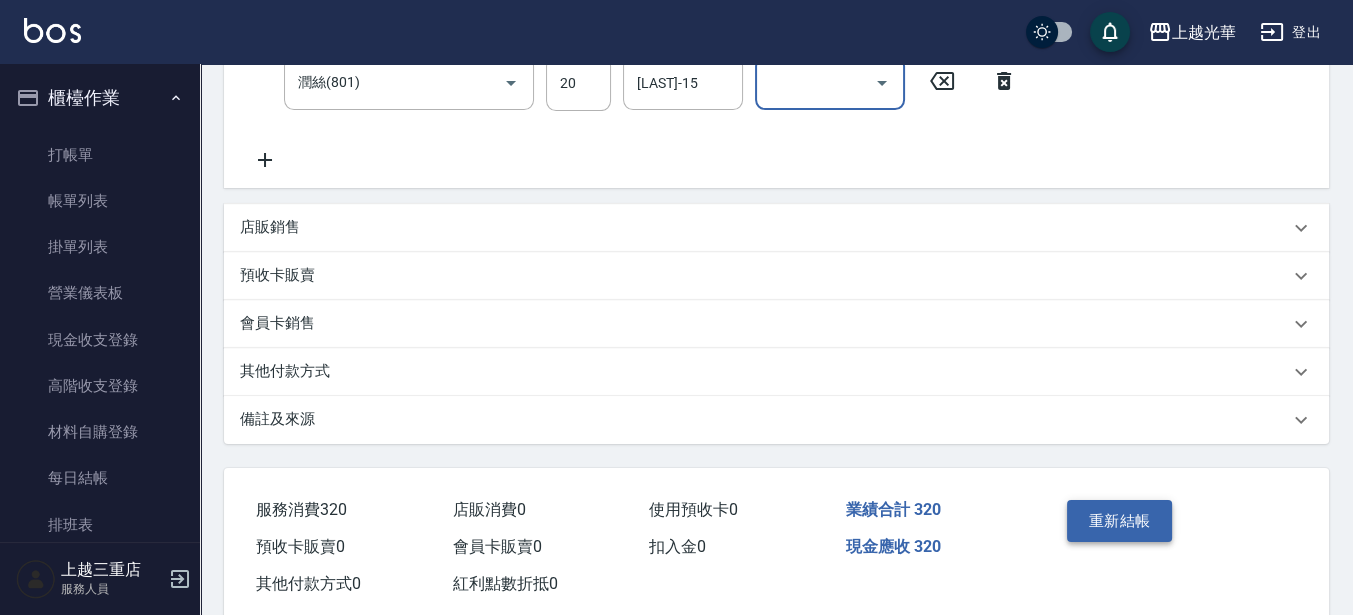 click on "重新結帳" at bounding box center [1120, 521] 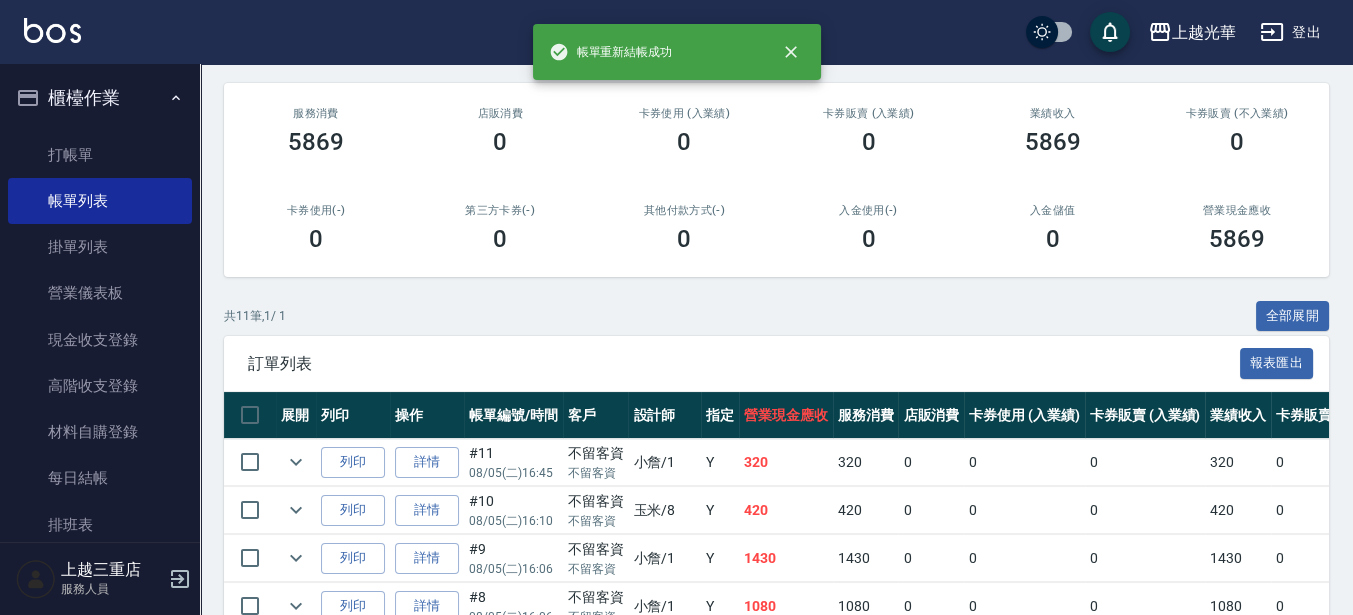 scroll, scrollTop: 375, scrollLeft: 0, axis: vertical 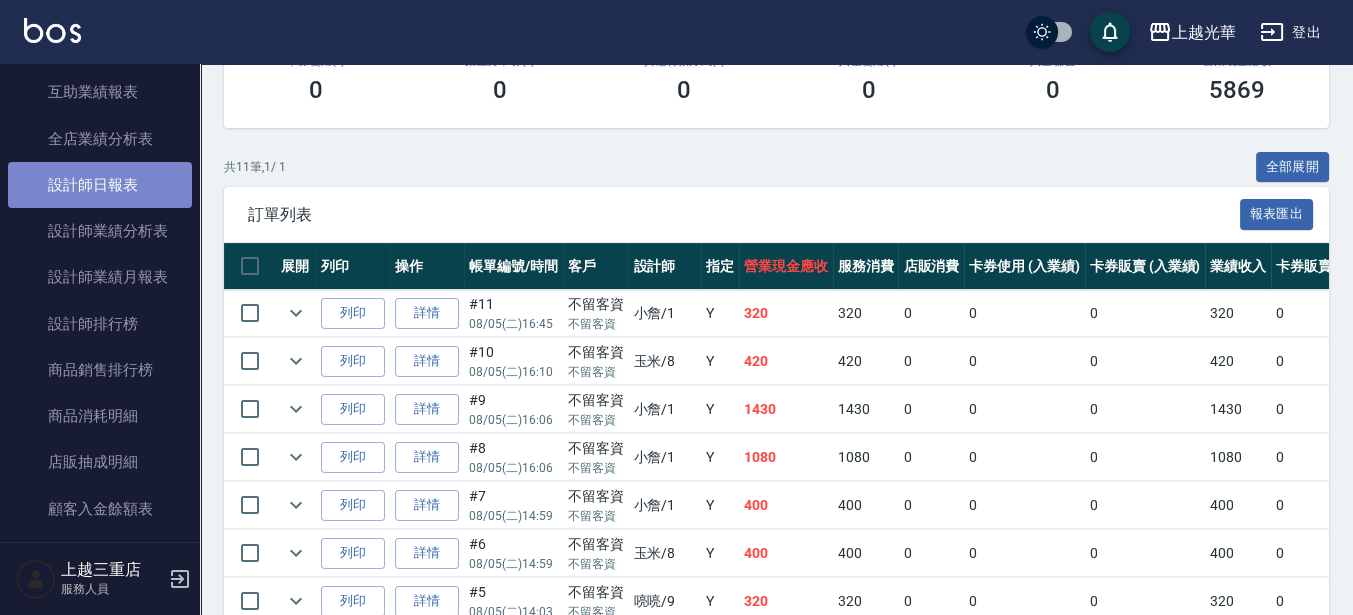 click on "設計師日報表" at bounding box center [100, 185] 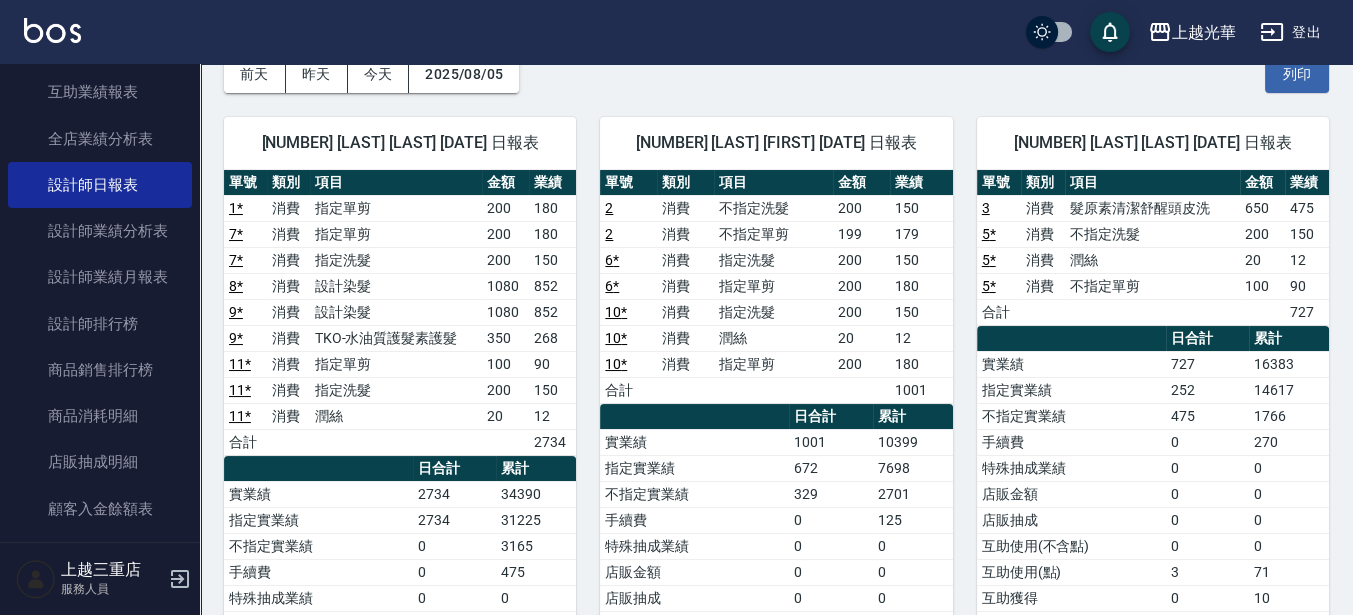 scroll, scrollTop: 125, scrollLeft: 0, axis: vertical 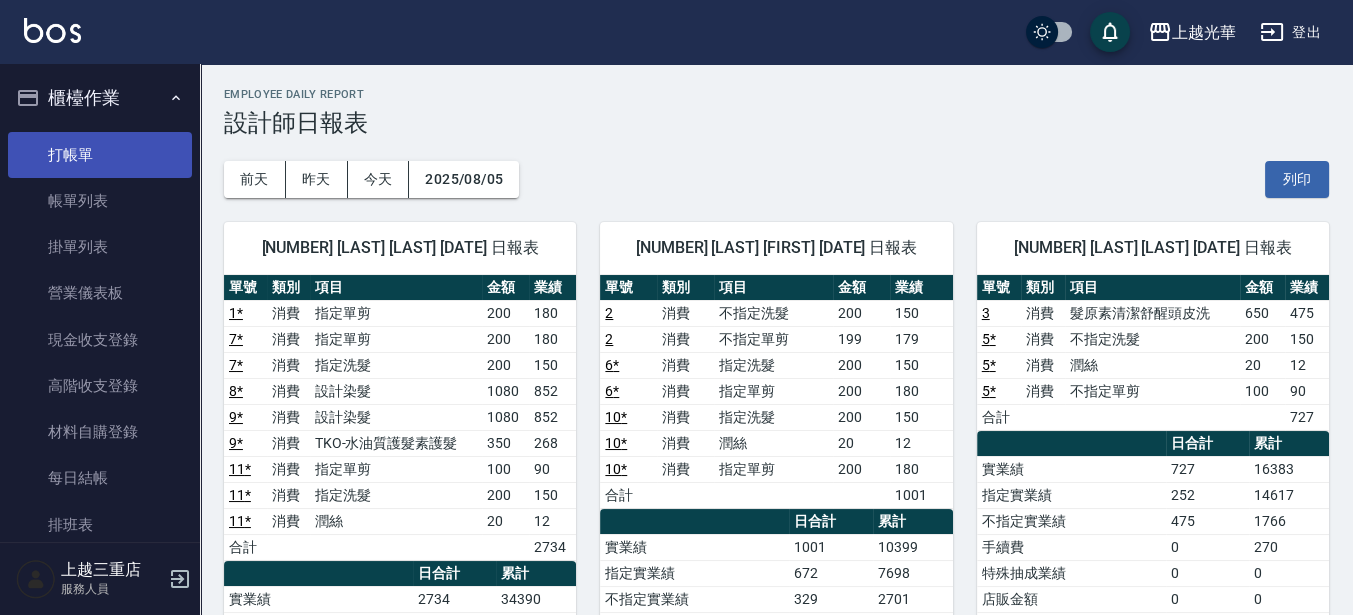 click on "打帳單" at bounding box center (100, 155) 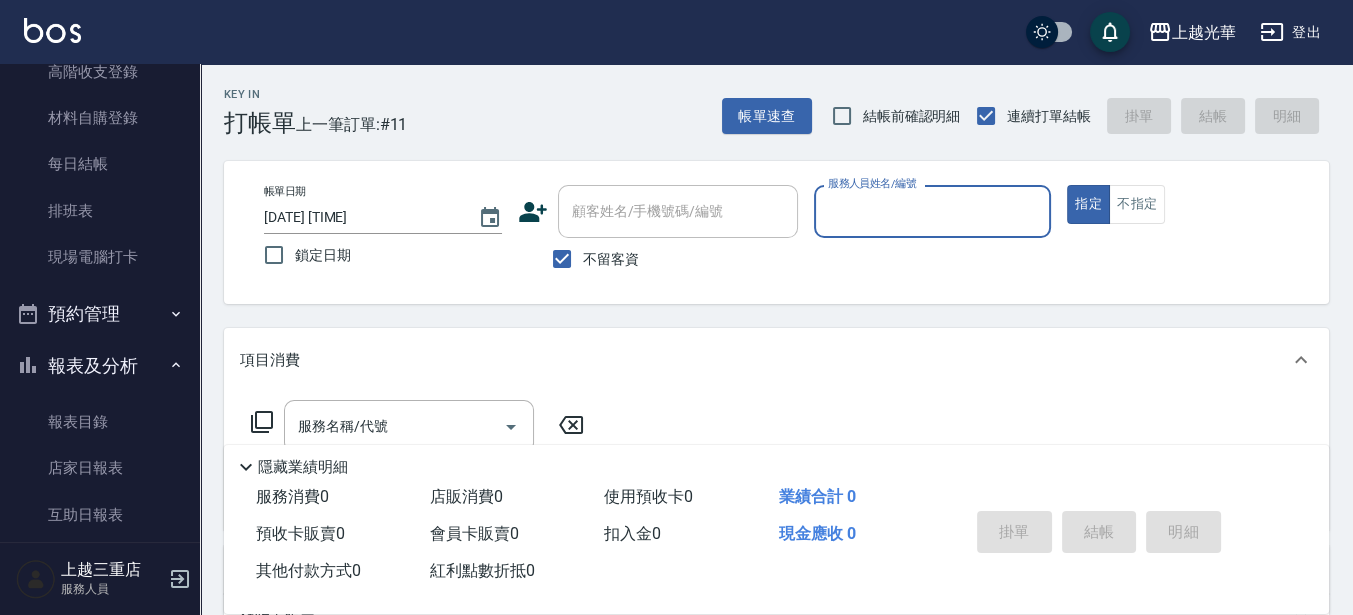 scroll, scrollTop: 625, scrollLeft: 0, axis: vertical 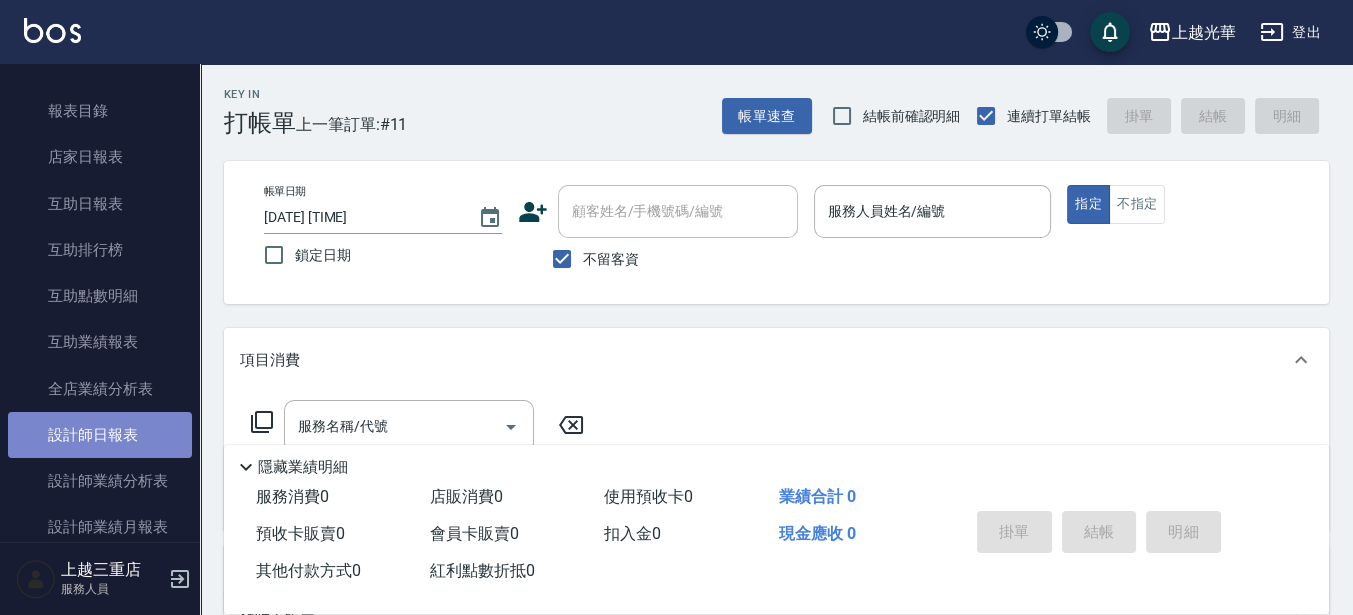 click on "設計師日報表" at bounding box center (100, 435) 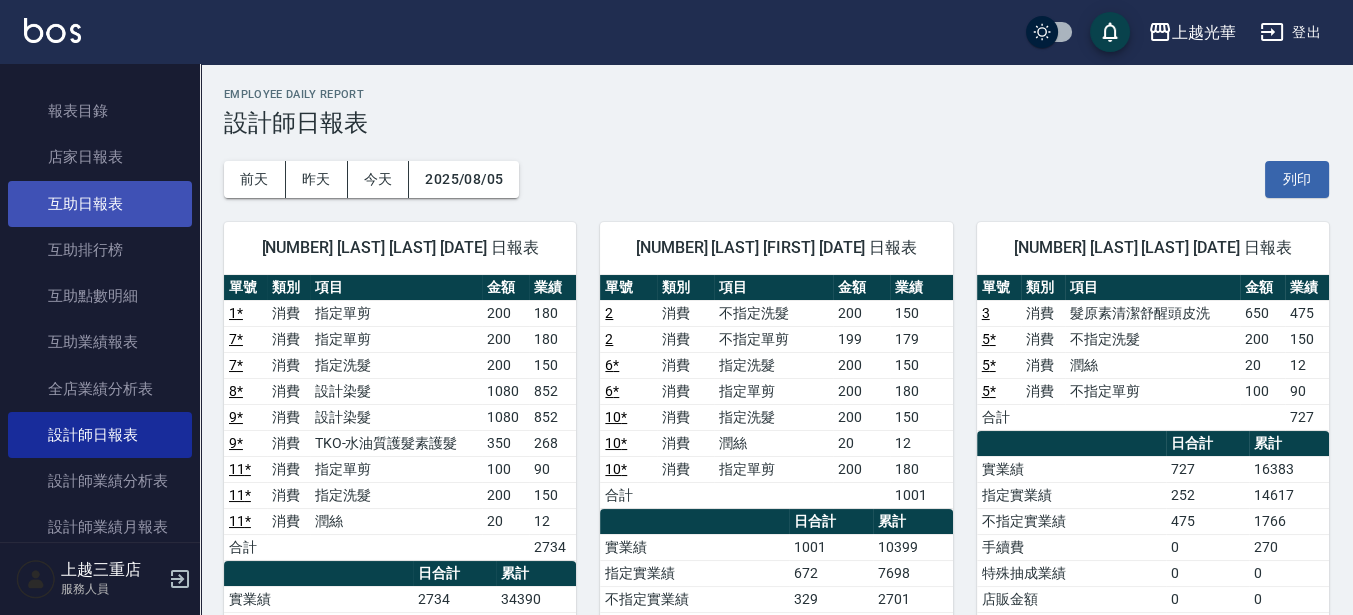 scroll, scrollTop: 0, scrollLeft: 0, axis: both 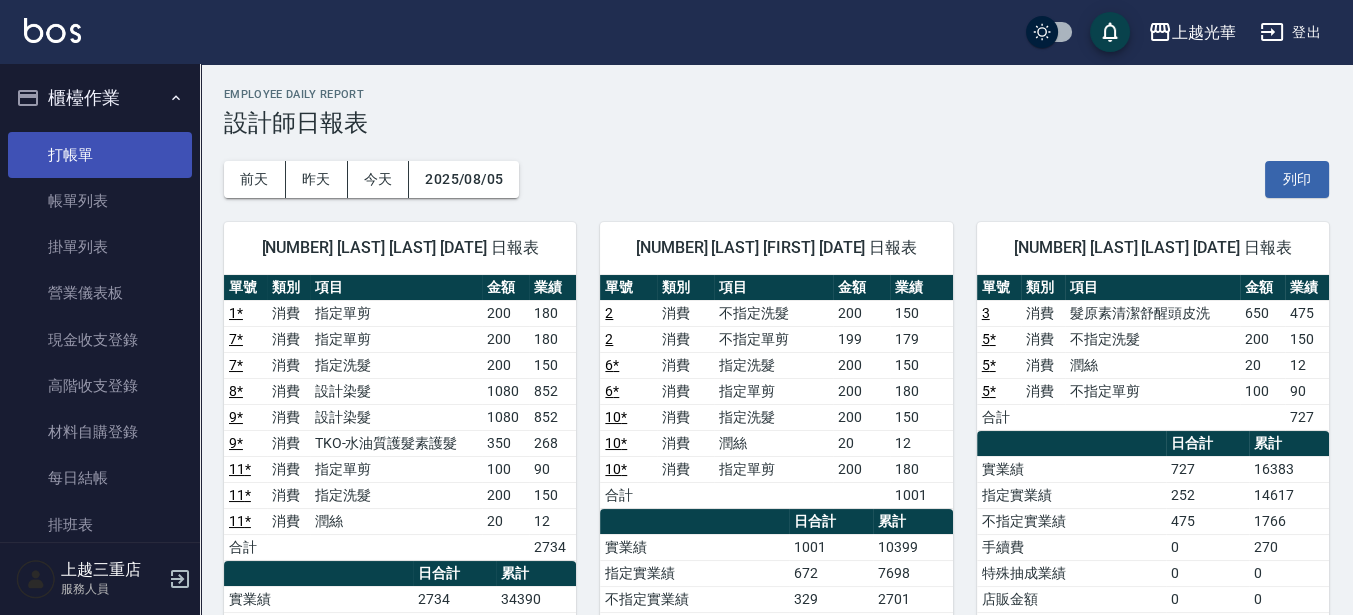 click on "打帳單" at bounding box center (100, 155) 